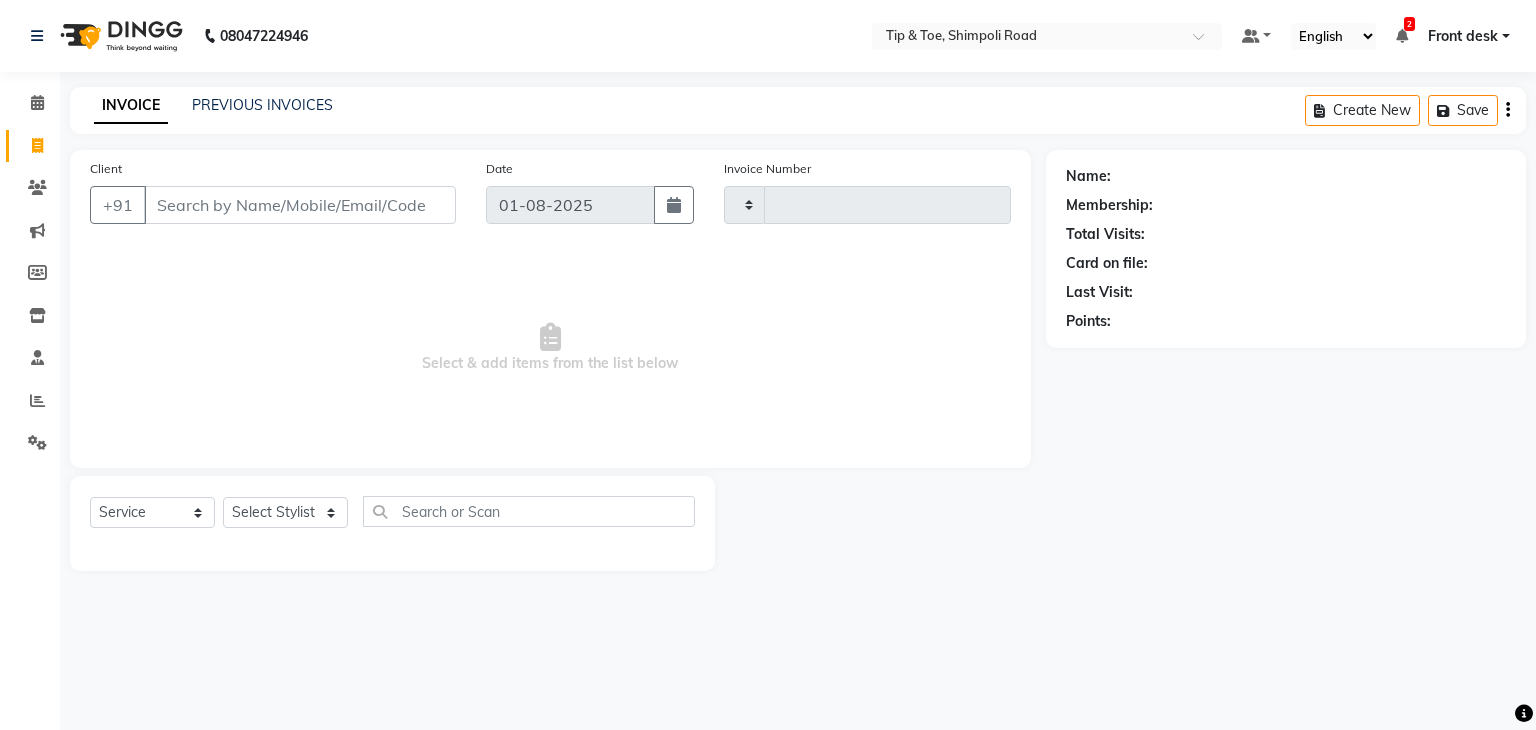 select on "service" 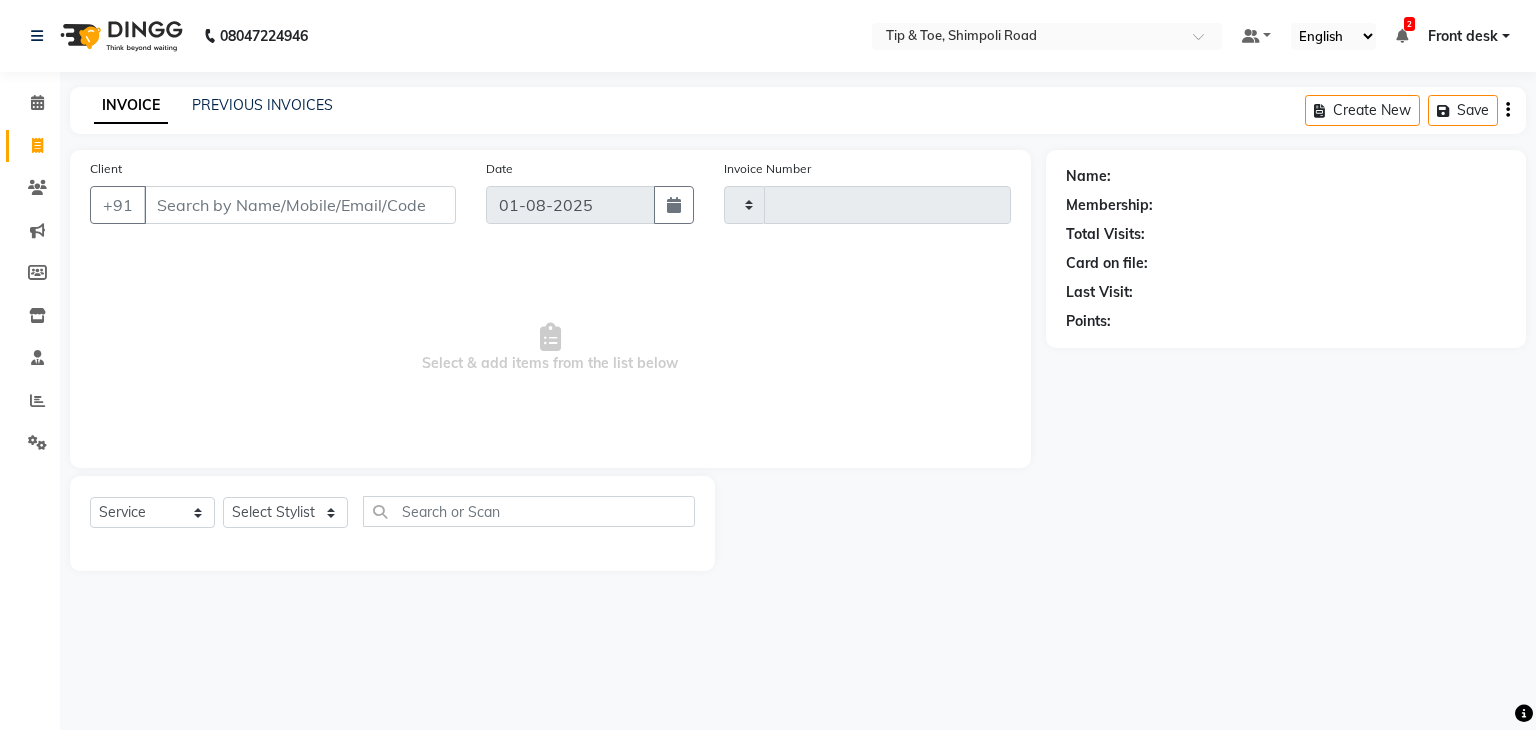 type on "0852" 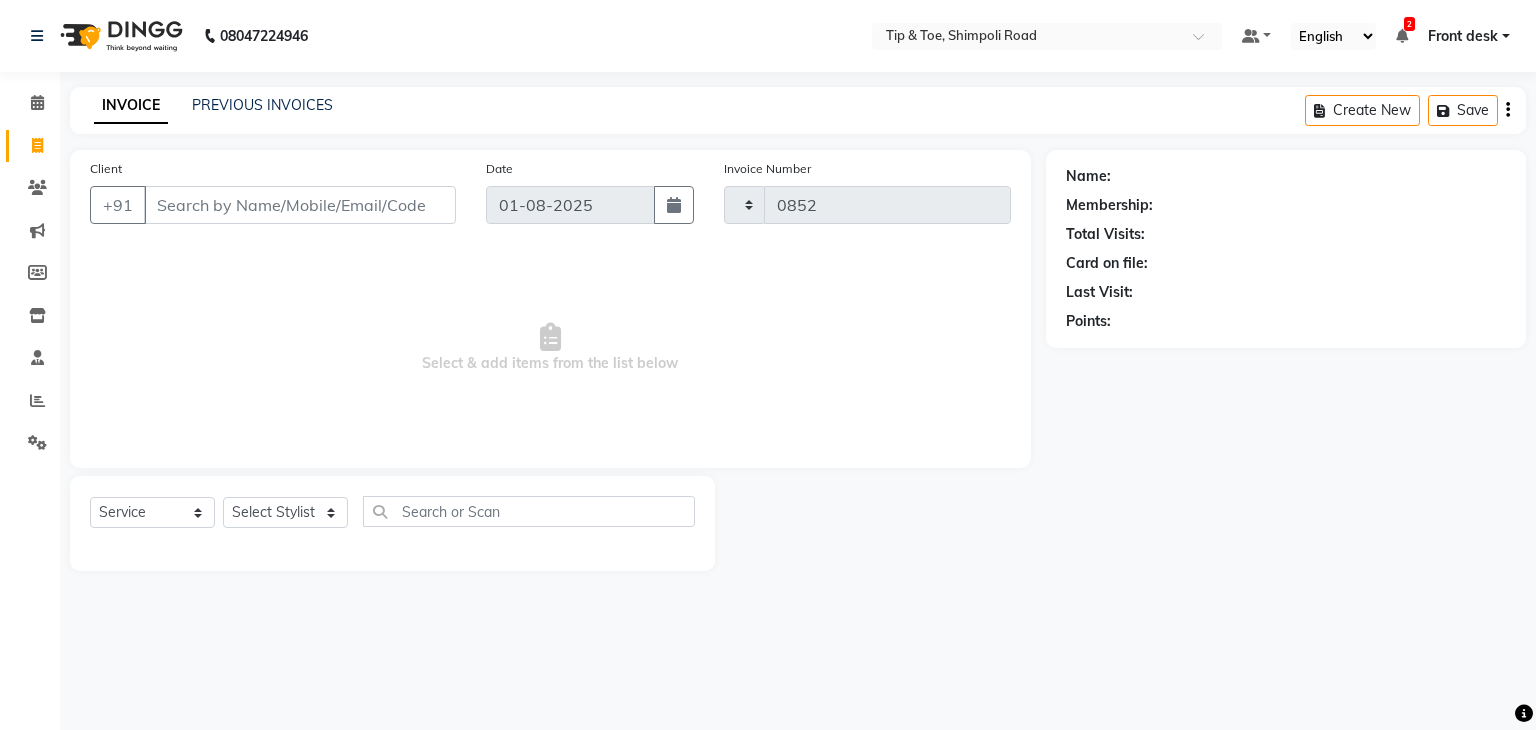 scroll, scrollTop: 0, scrollLeft: 0, axis: both 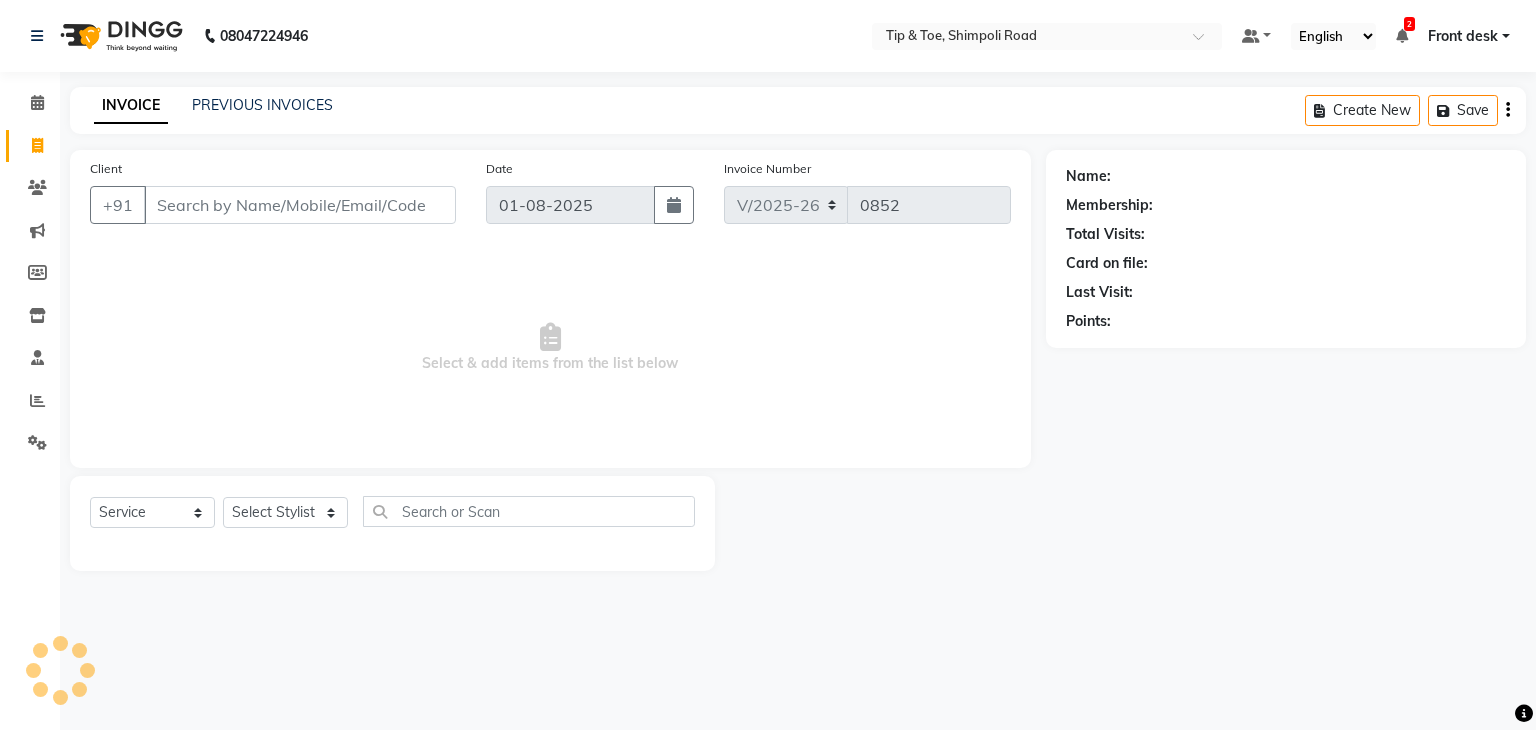 click on "Client" at bounding box center (300, 205) 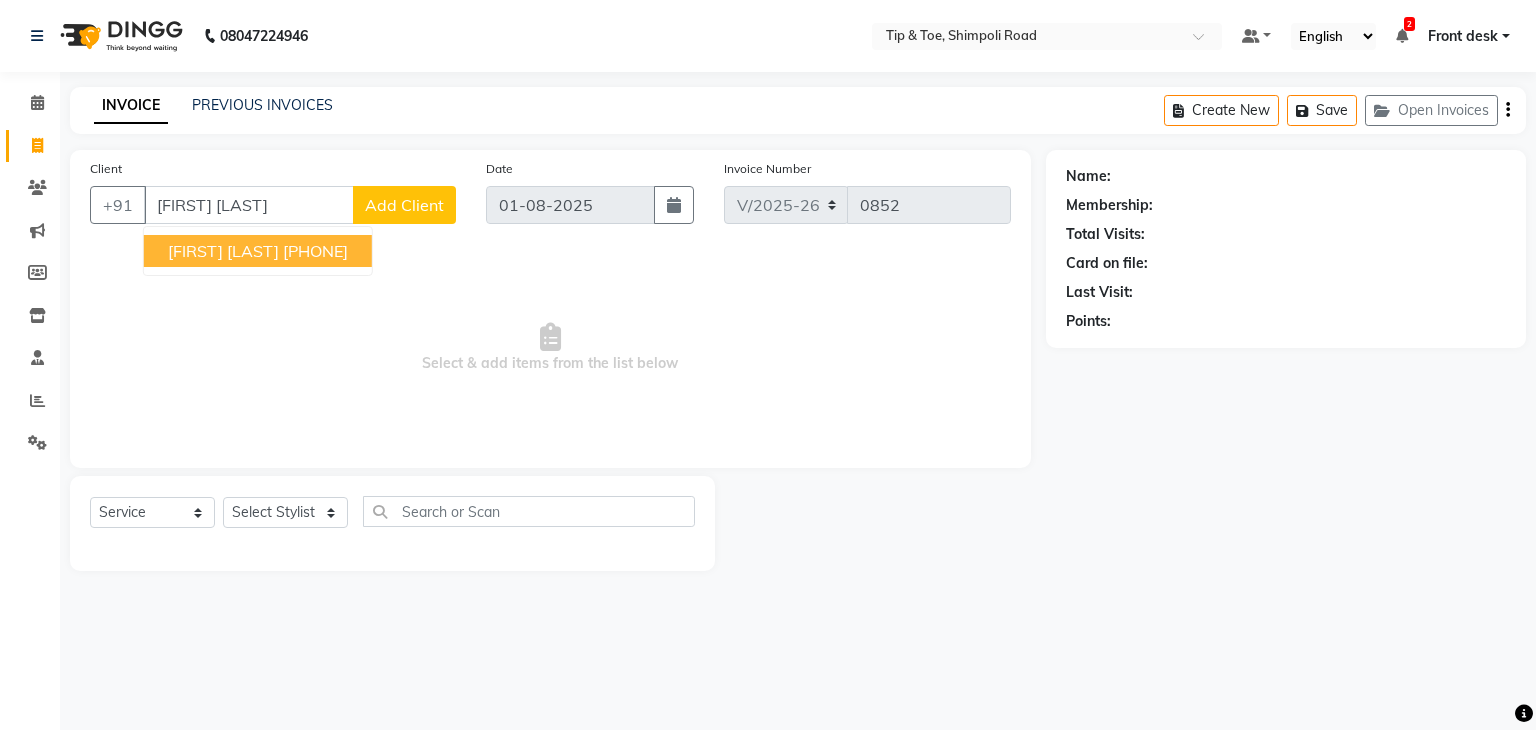 click on "[FIRST] [LAST]  [PHONE]" at bounding box center [258, 251] 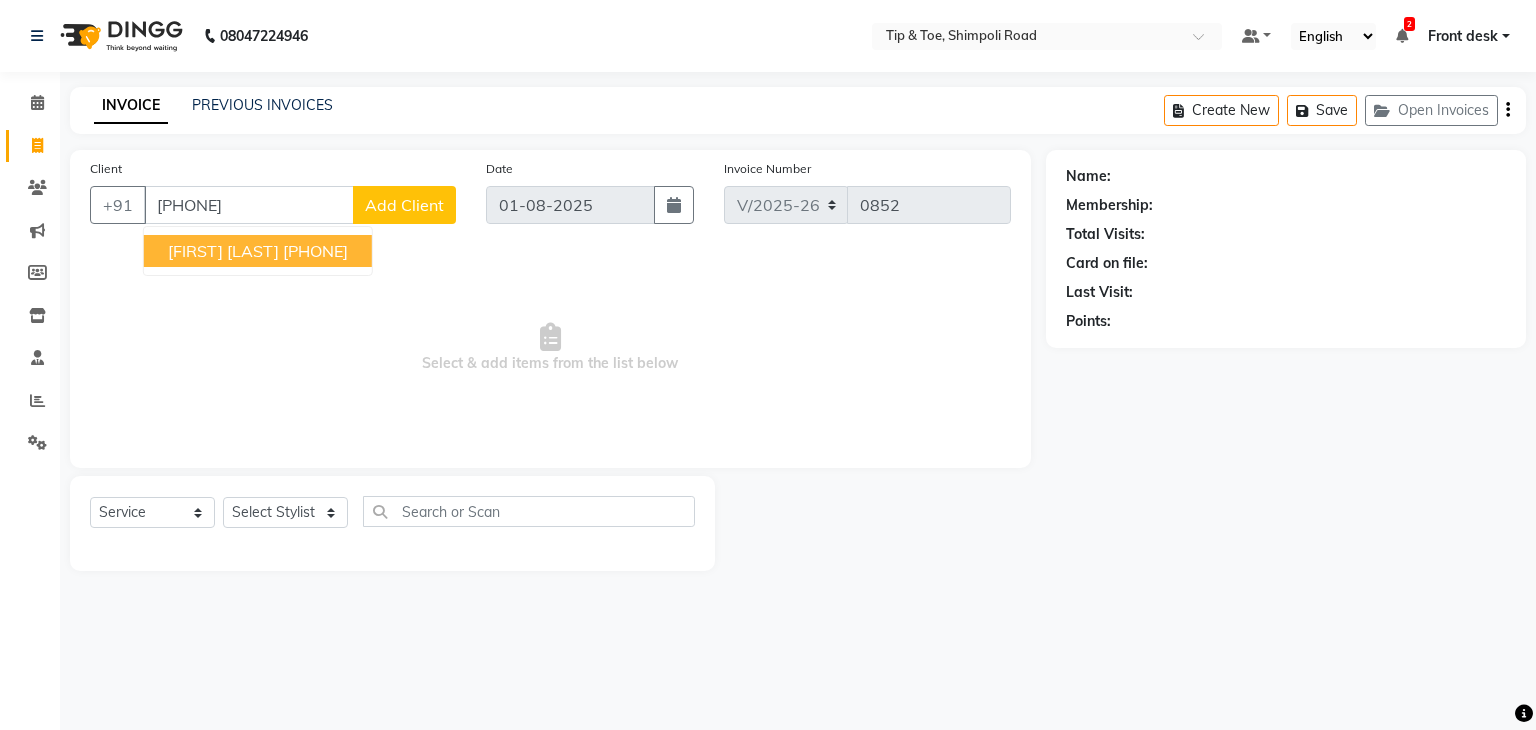type on "[PHONE]" 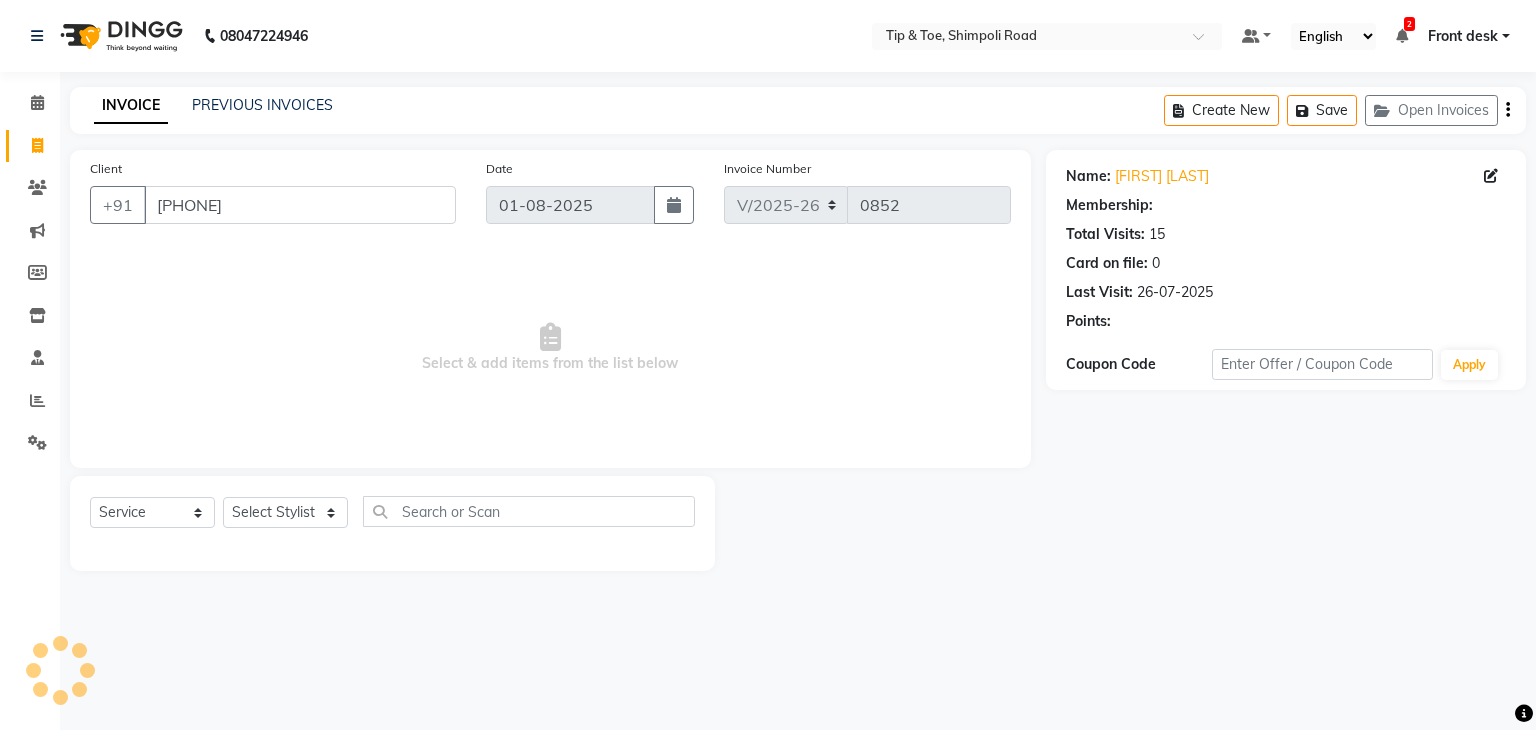 select on "1: Object" 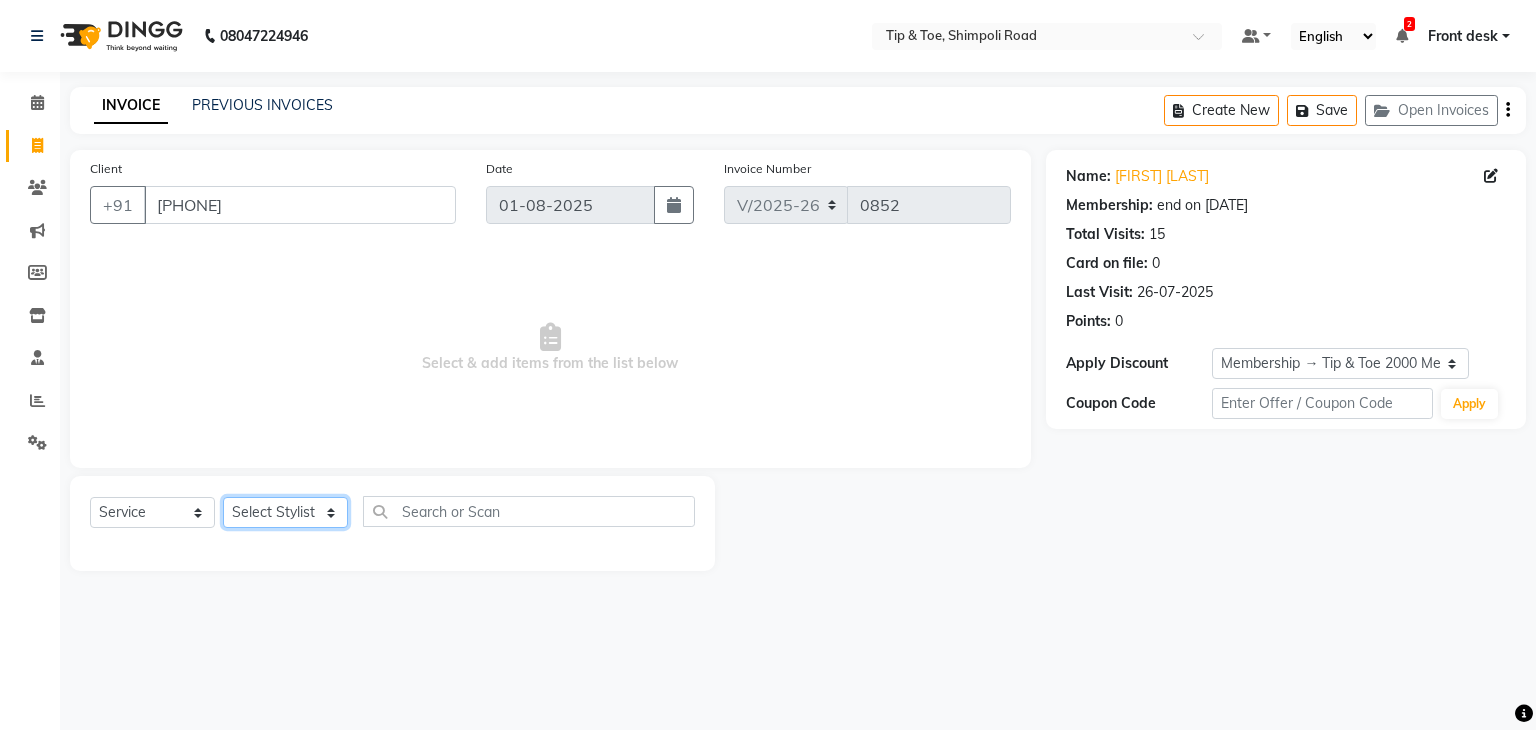 click on "Select Stylist Front desk Madhura Regan Suman Supriya Sweety tasmiya  Ujair Vikarm Yash Zoya" 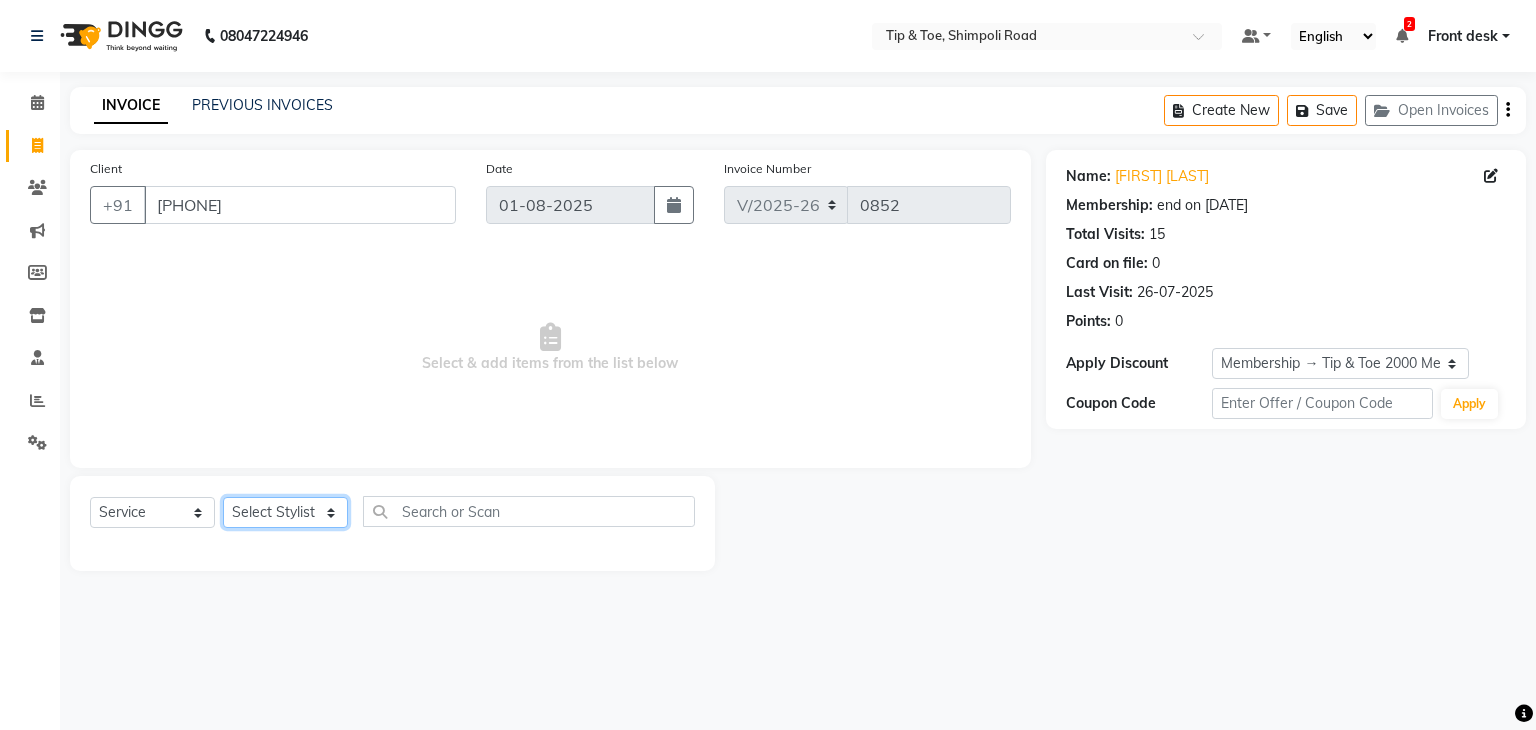 select on "83790" 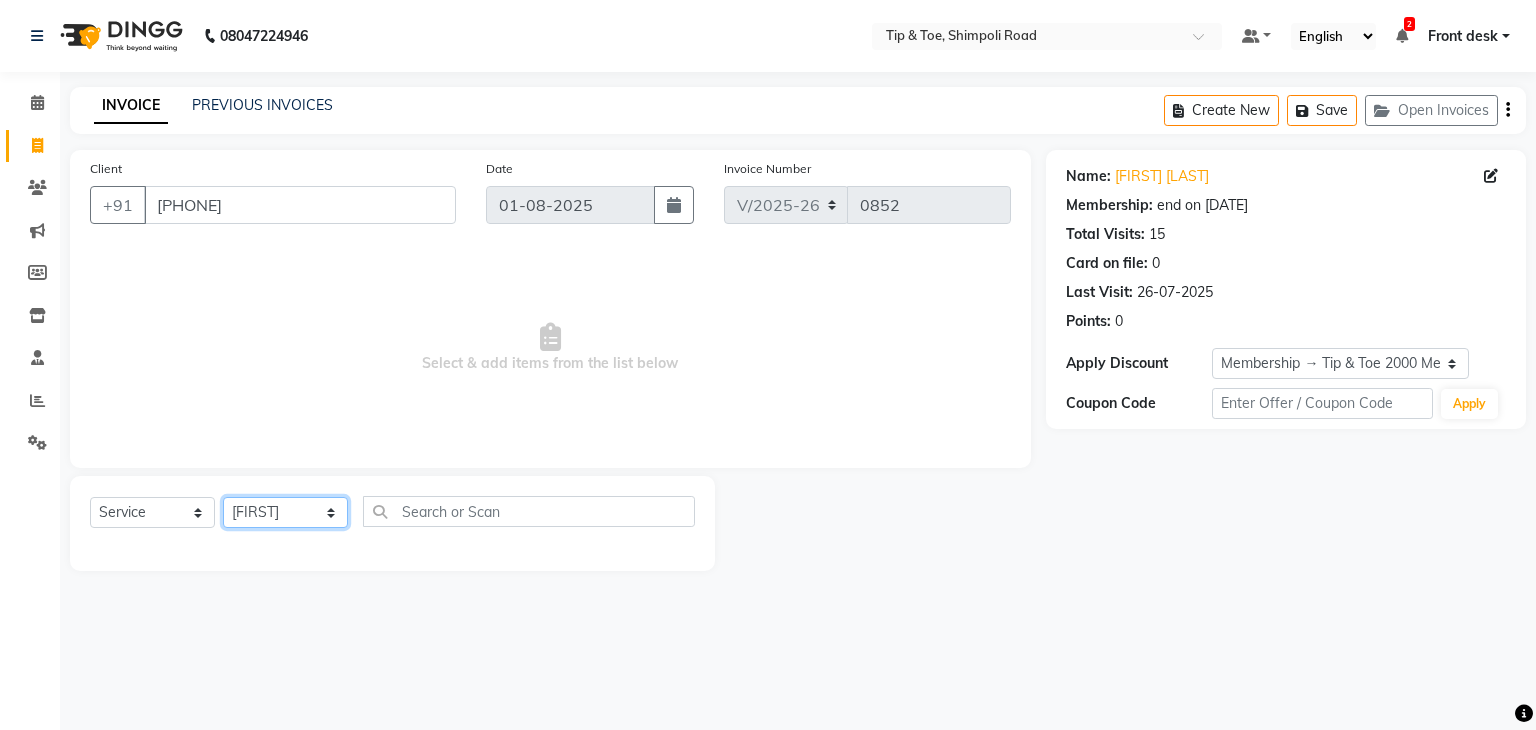 click on "Select Stylist Front desk Madhura Regan Suman Supriya Sweety tasmiya  Ujair Vikarm Yash Zoya" 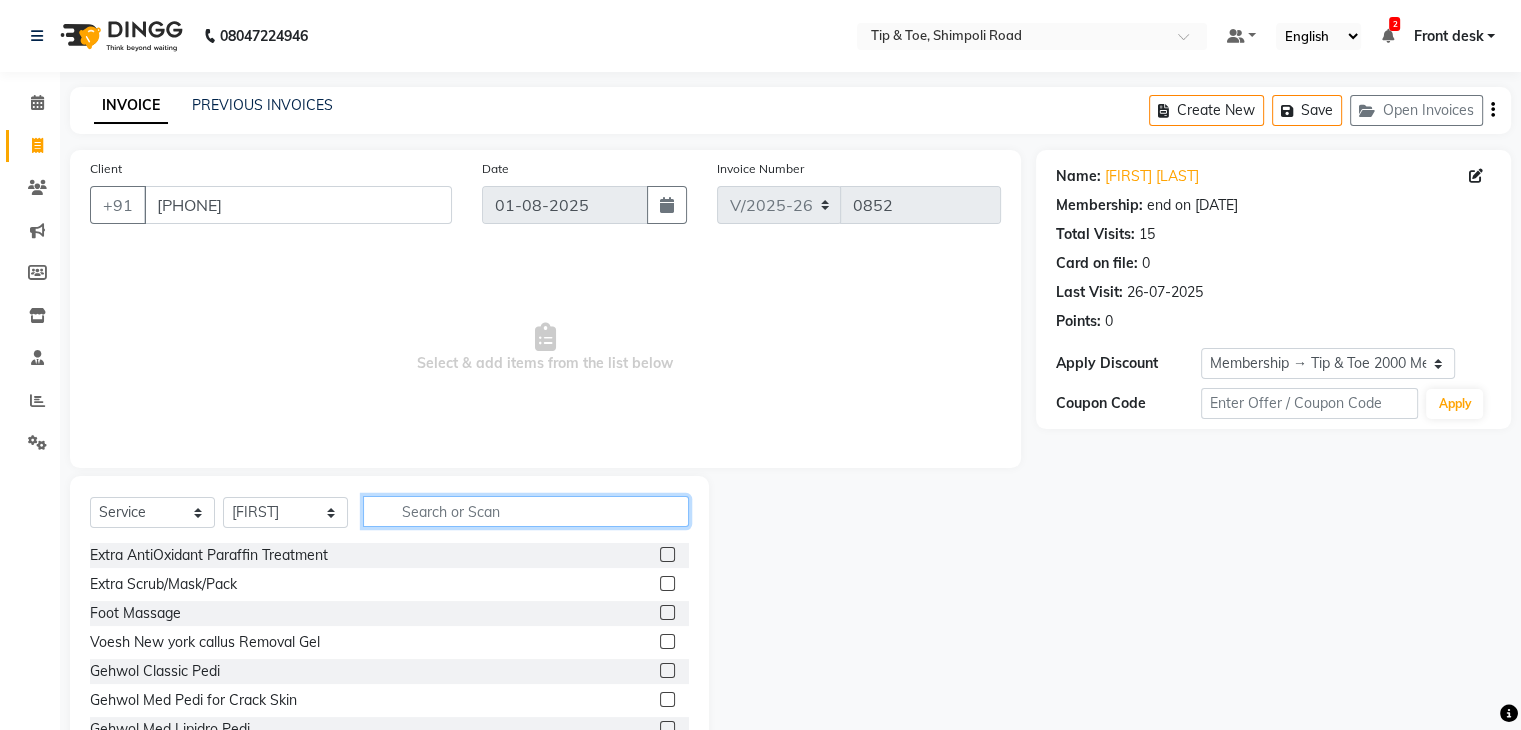 click 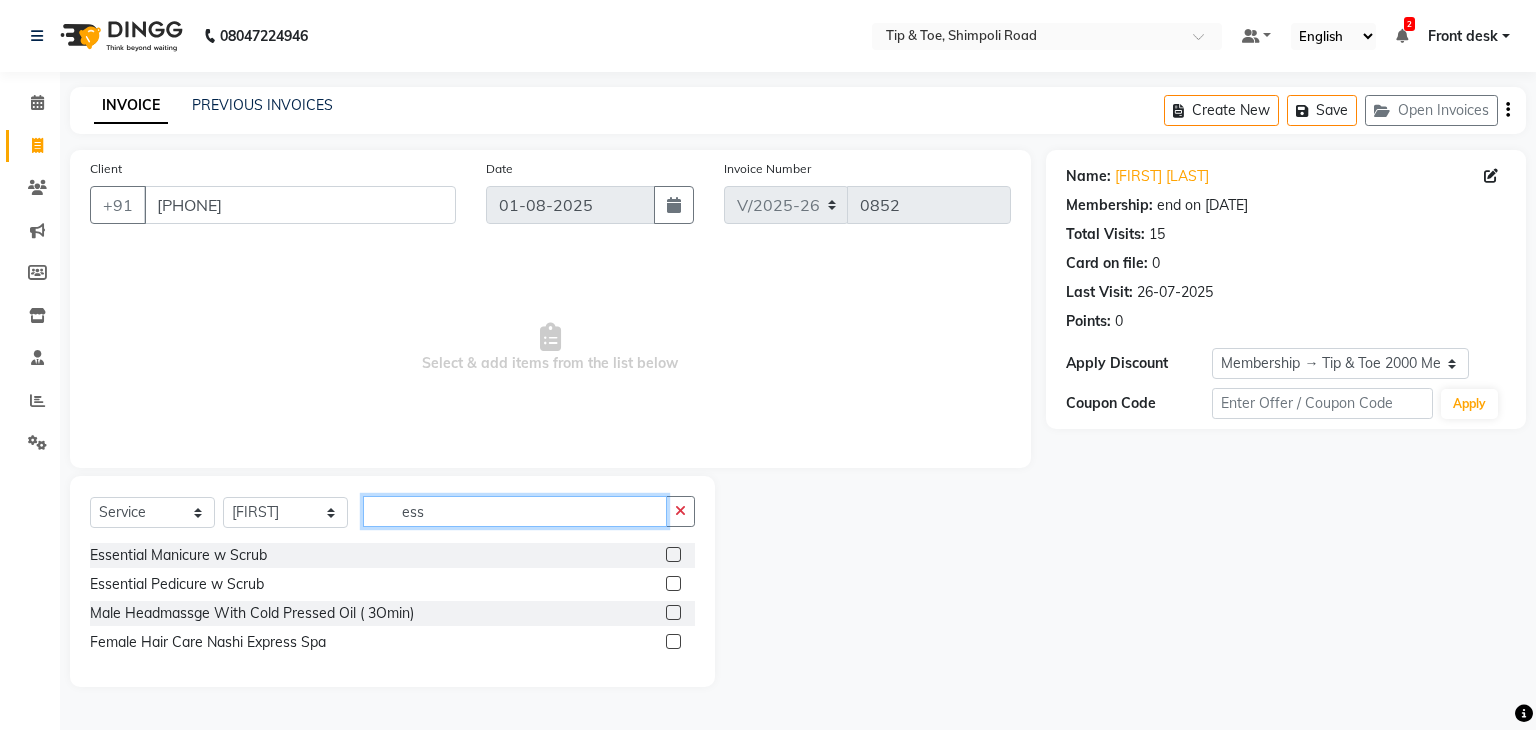 type on "ess" 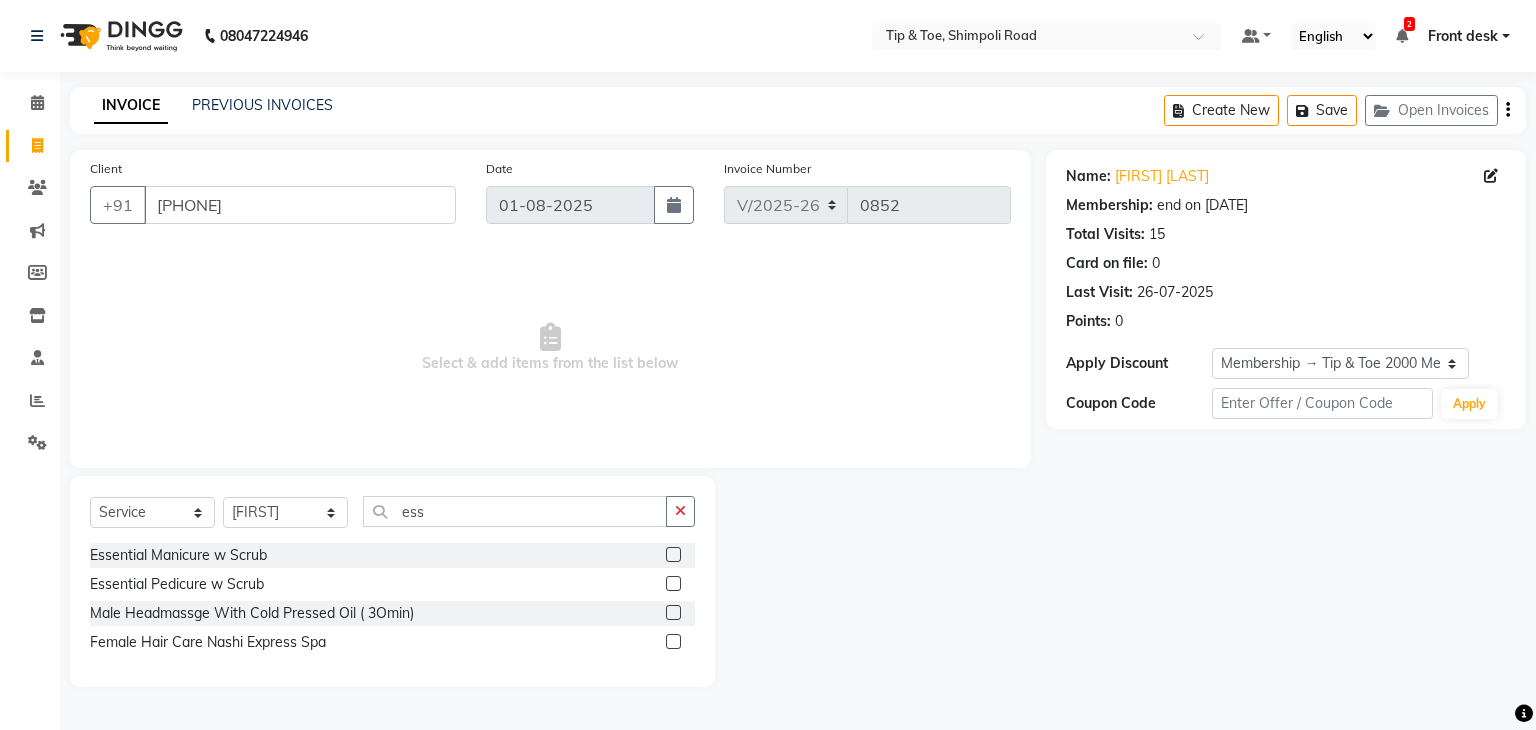 click 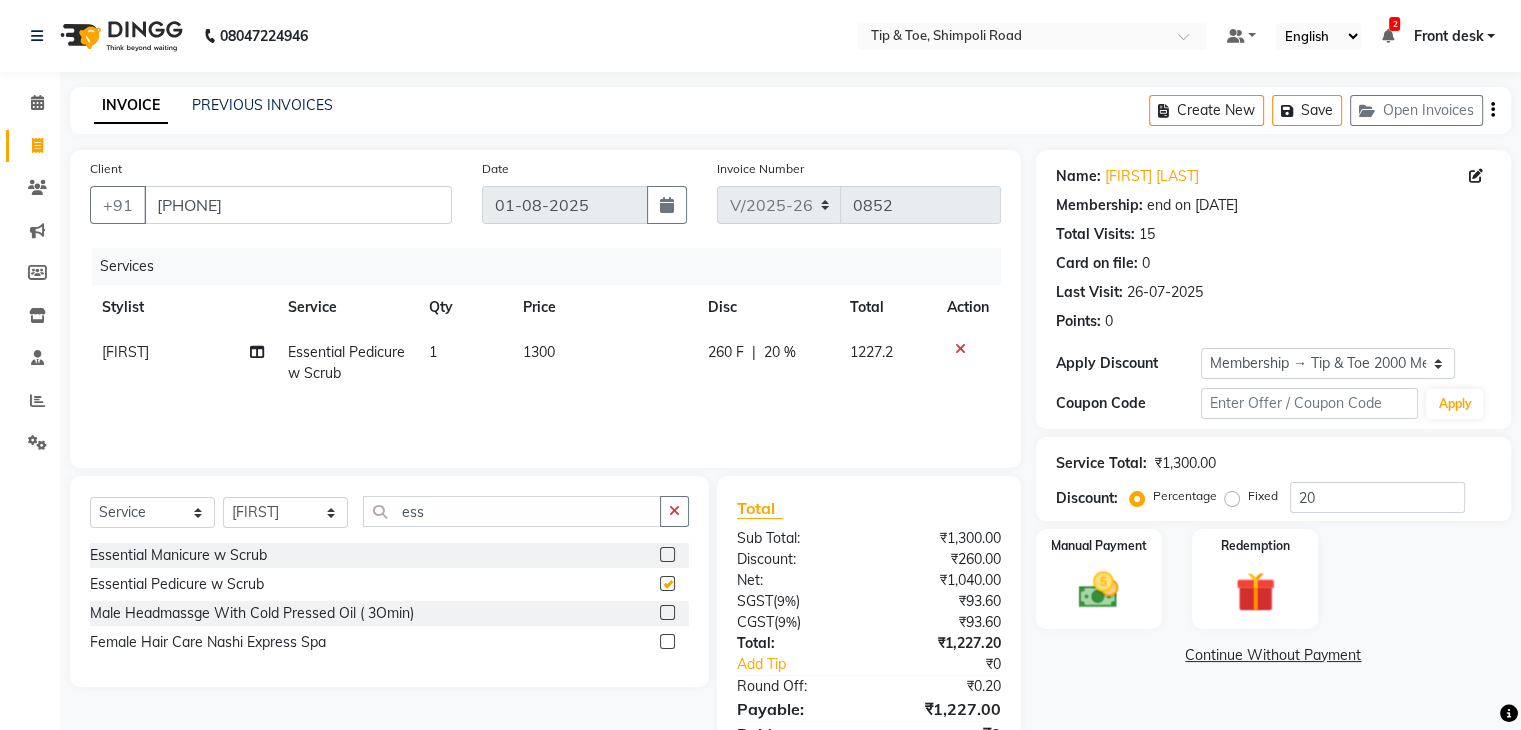 checkbox on "false" 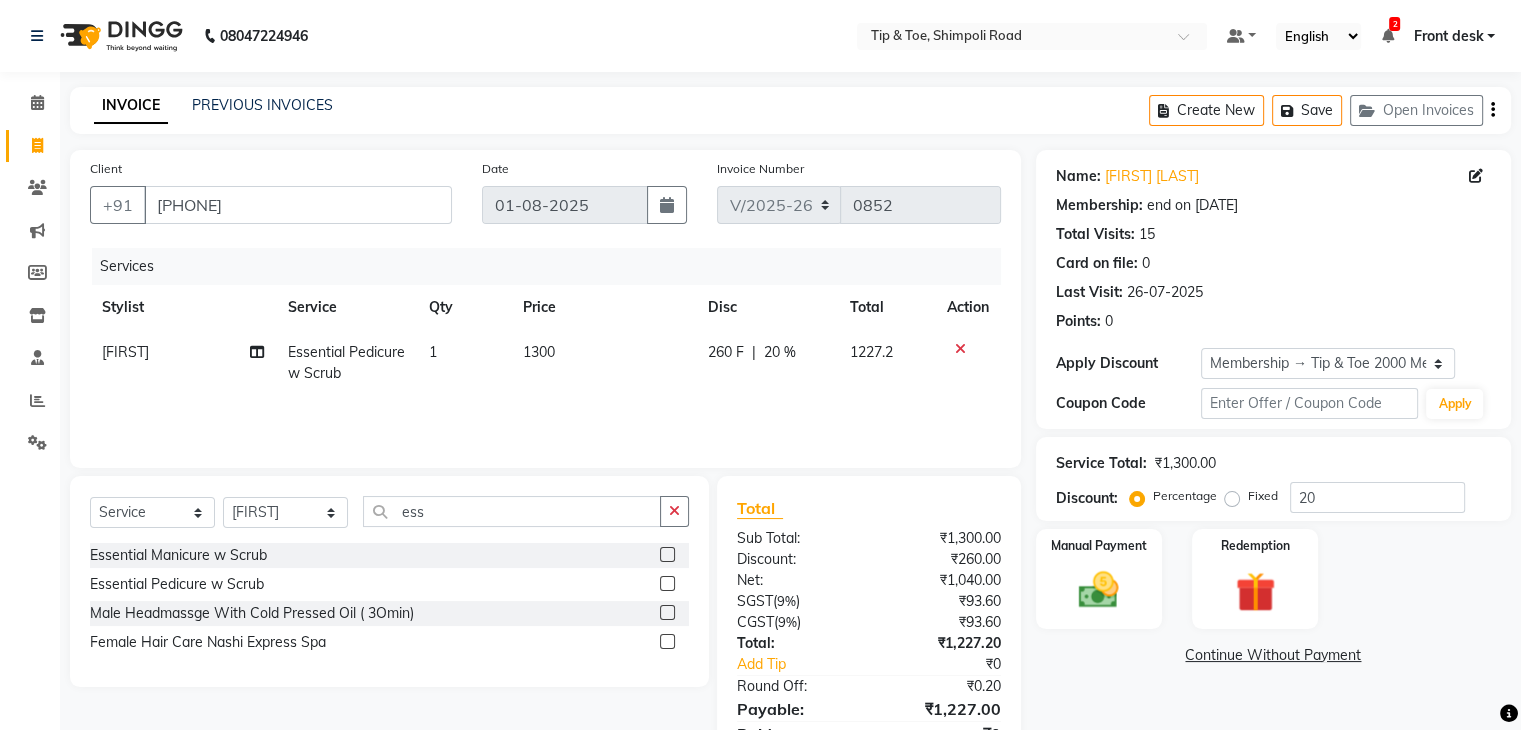 click on "Select  Service  Product  Membership  Package Voucher Prepaid Gift Card  Select Stylist Front desk Madhura Regan Suman Supriya Sweety tasmiya  Ujair Vikarm Yash Zoya ess" 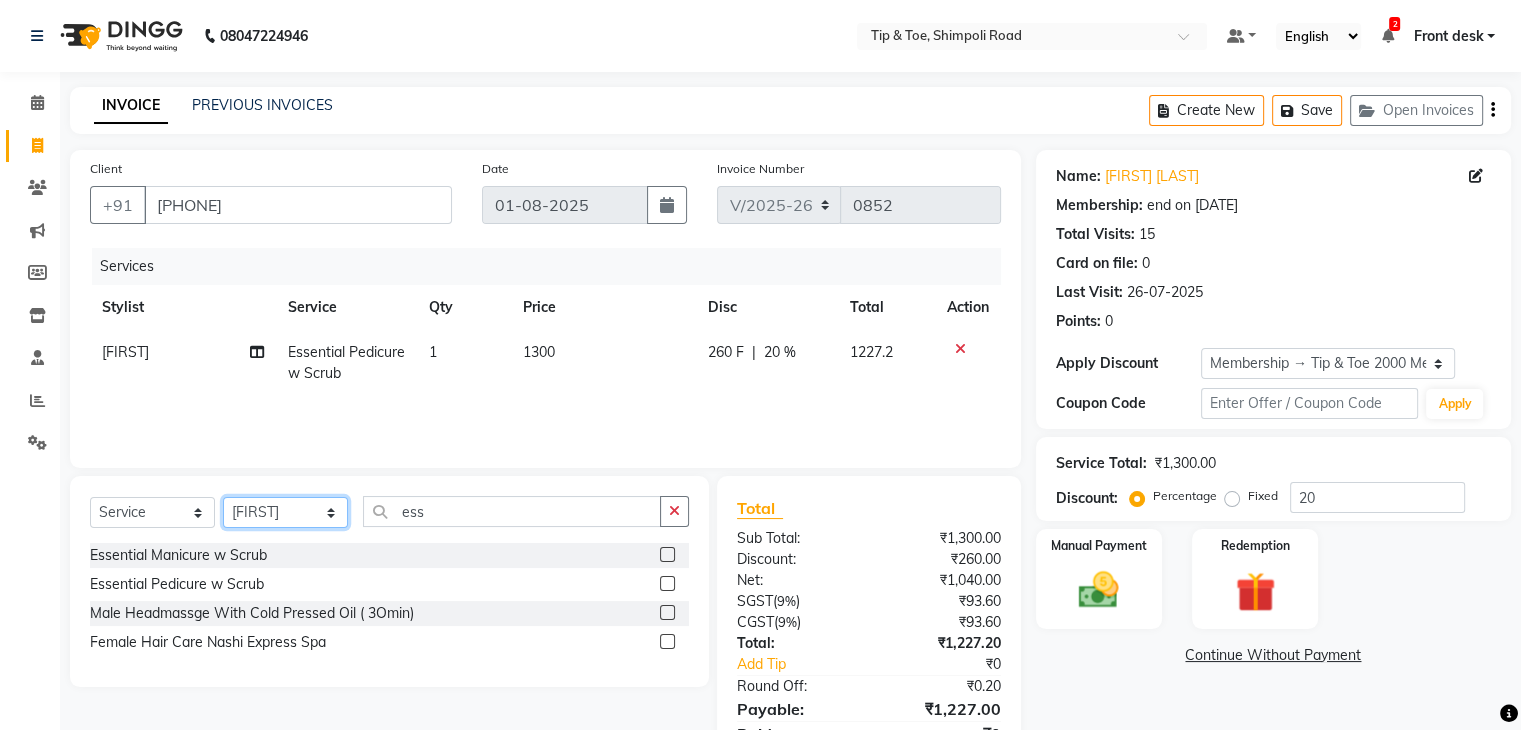 click on "Select Stylist Front desk Madhura Regan Suman Supriya Sweety tasmiya  Ujair Vikarm Yash Zoya" 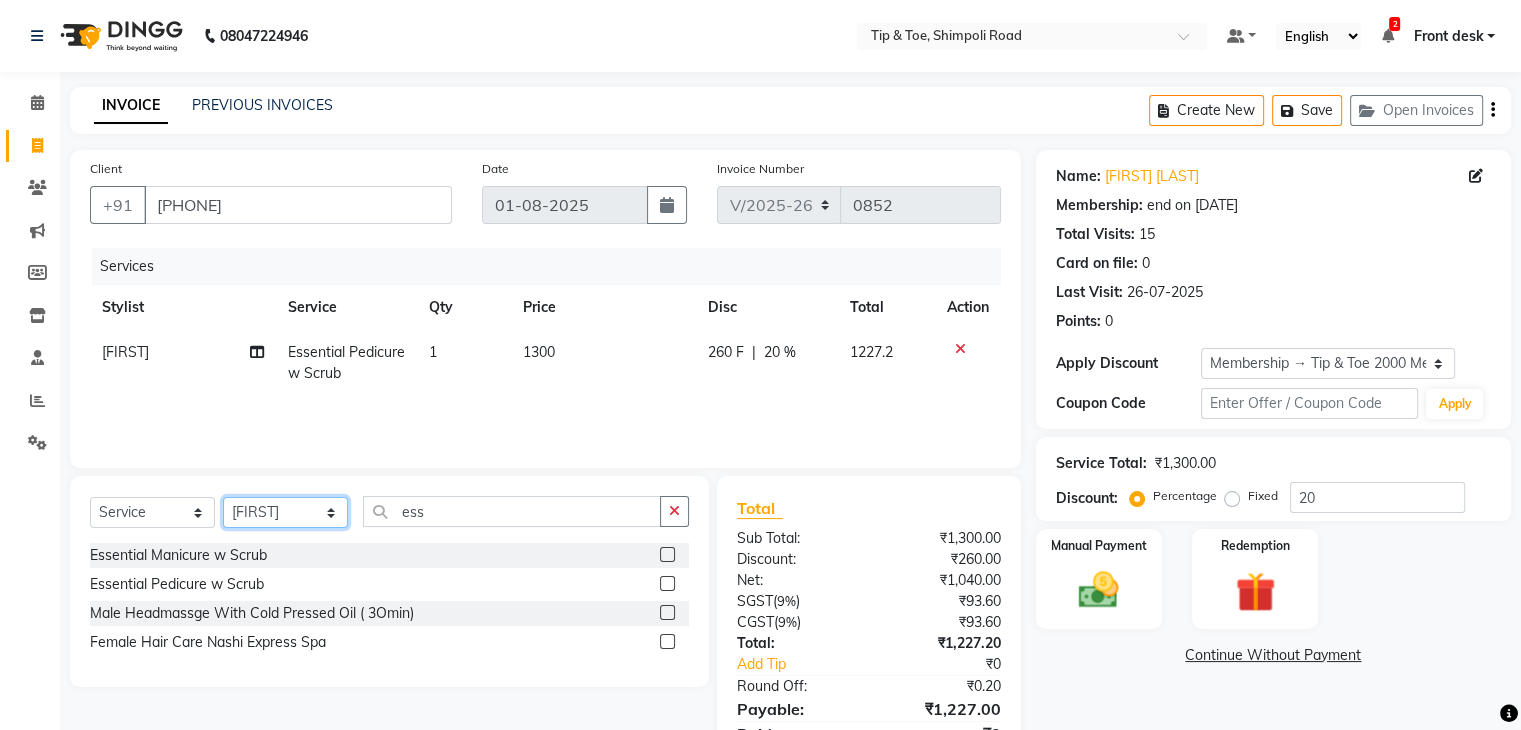 select on "83602" 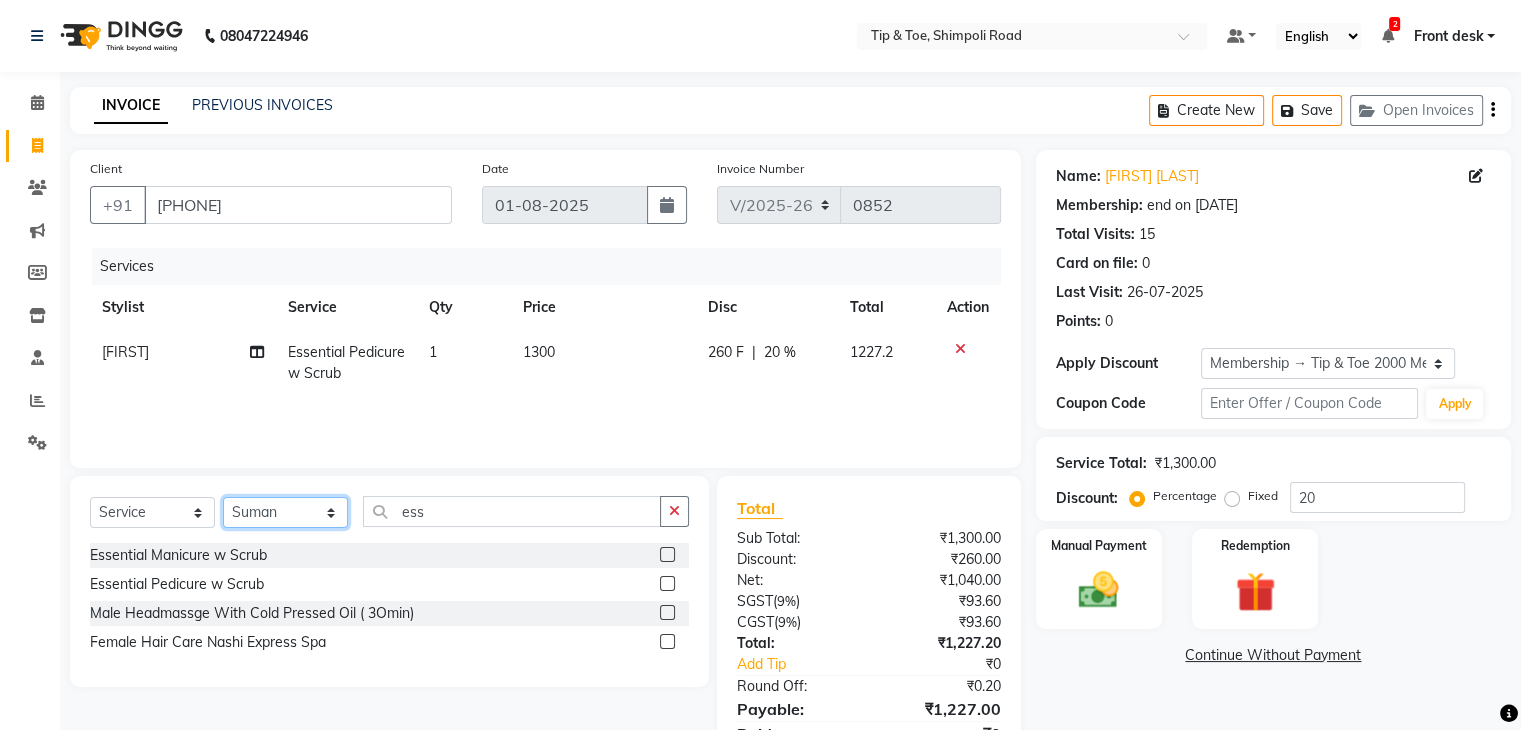 click on "Select Stylist Front desk Madhura Regan Suman Supriya Sweety tasmiya  Ujair Vikarm Yash Zoya" 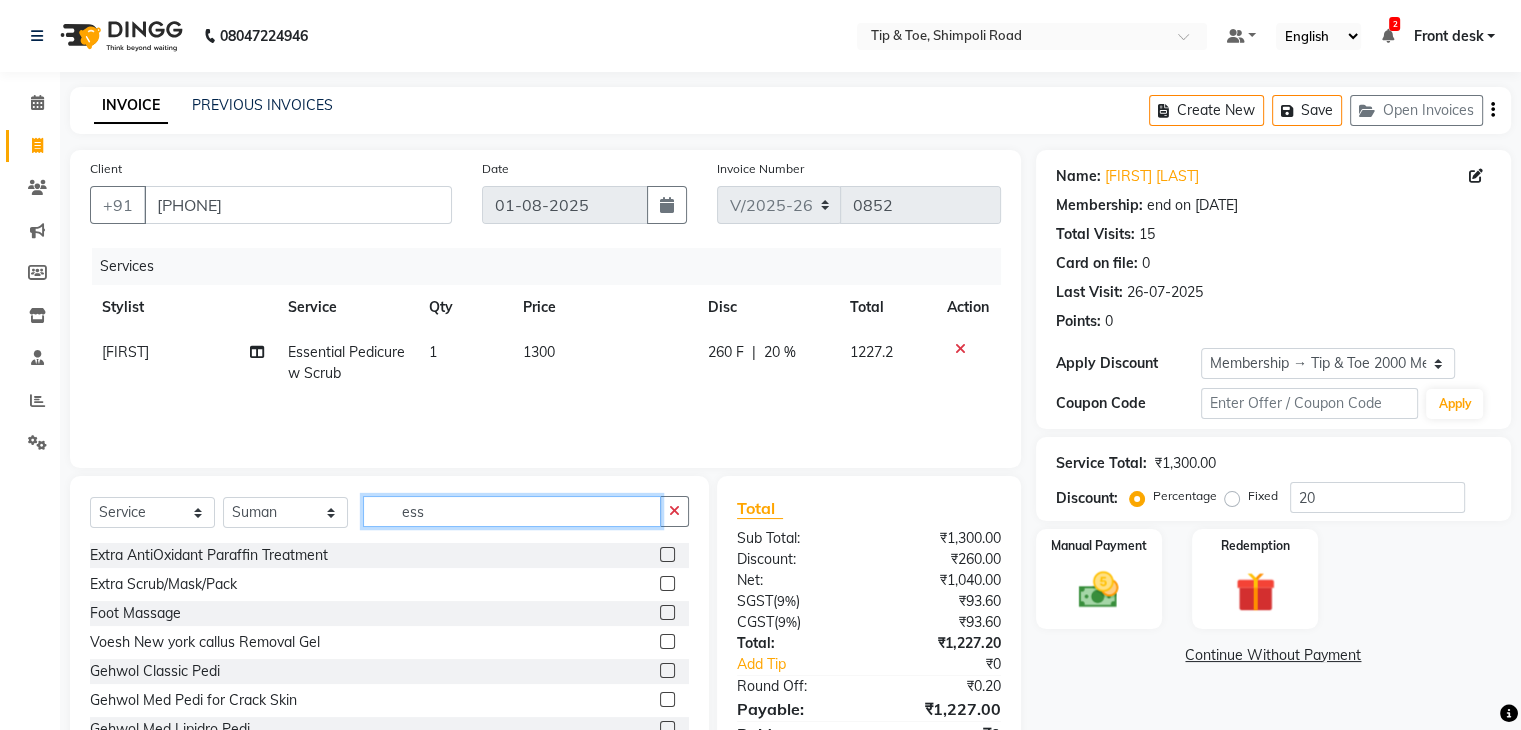 click on "ess" 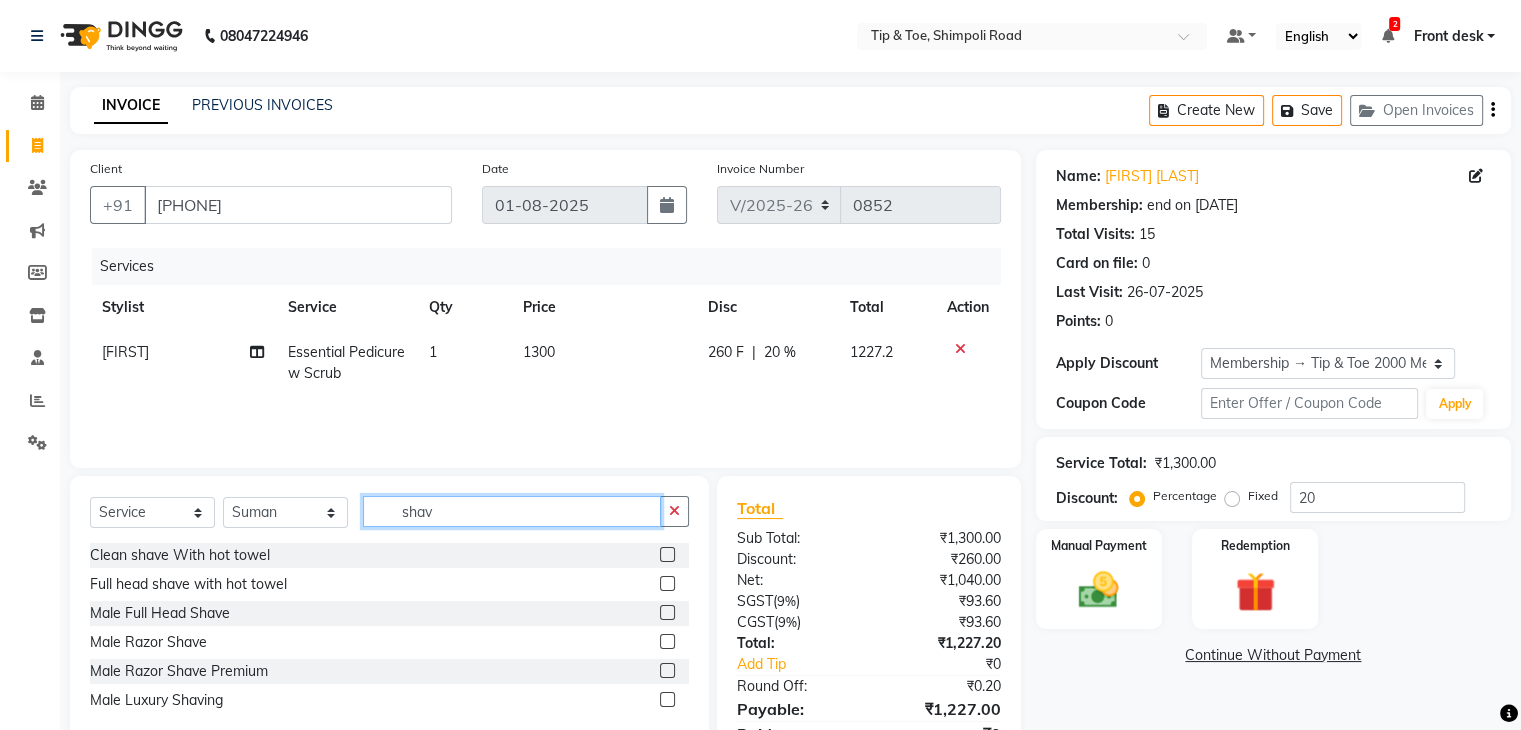 click on "shav" 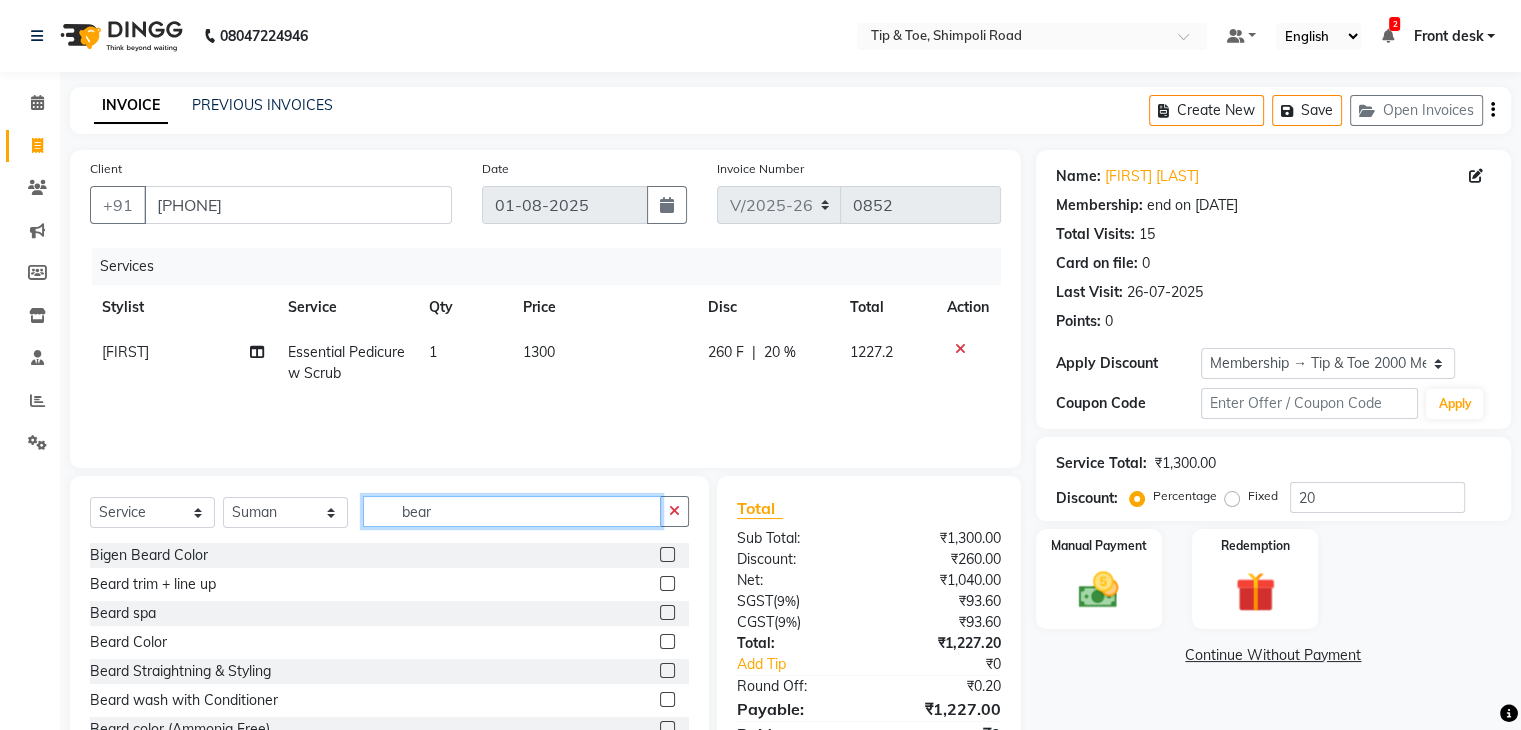 type on "bear" 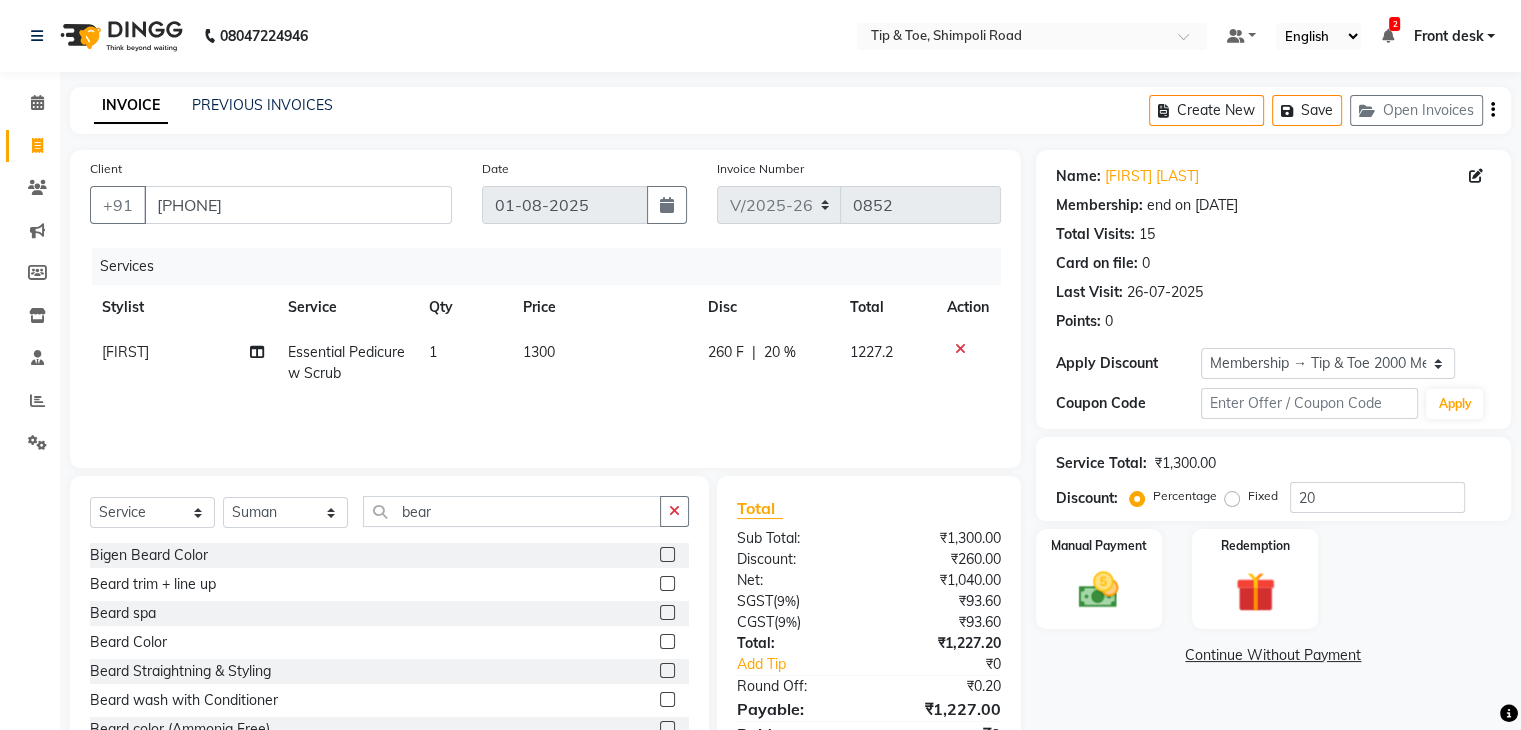 click 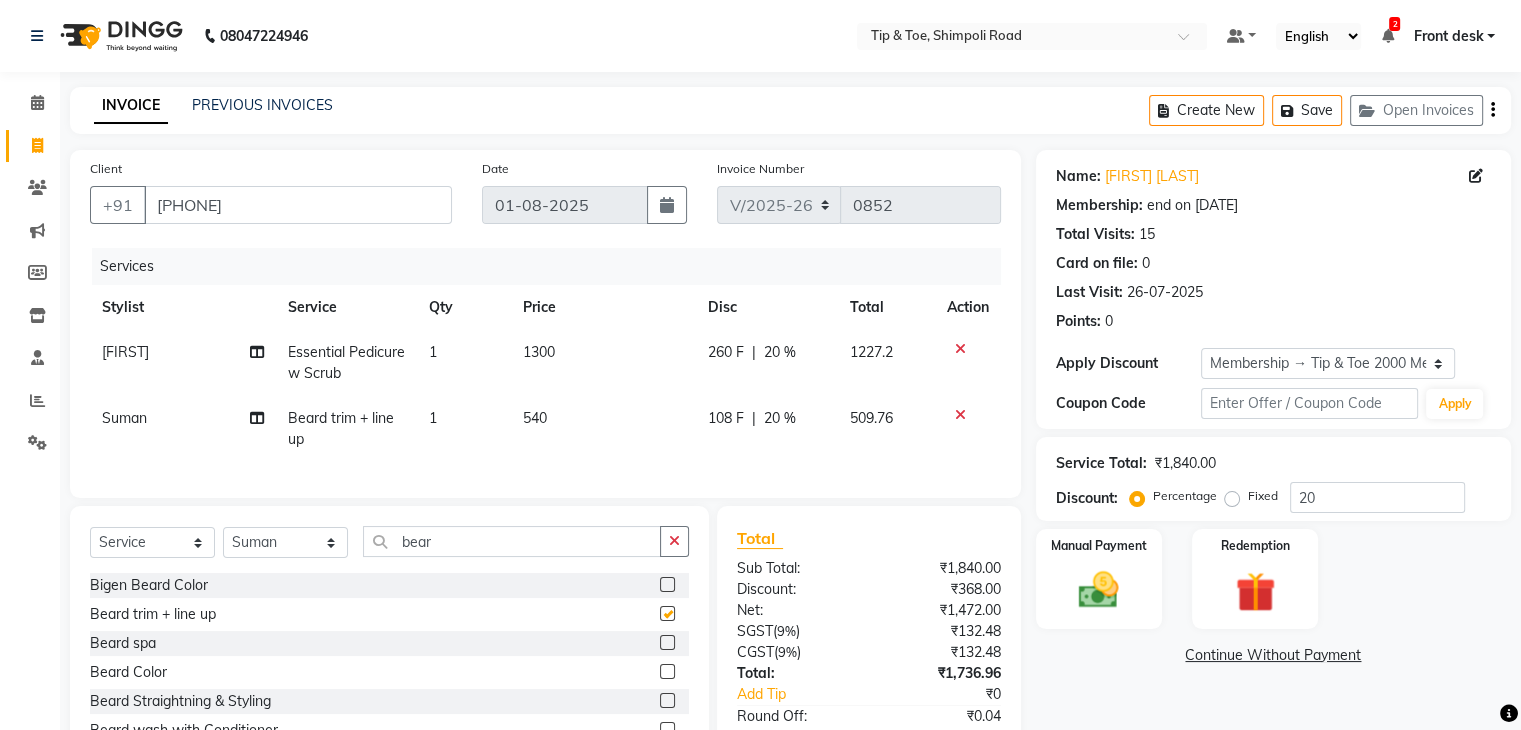 checkbox on "false" 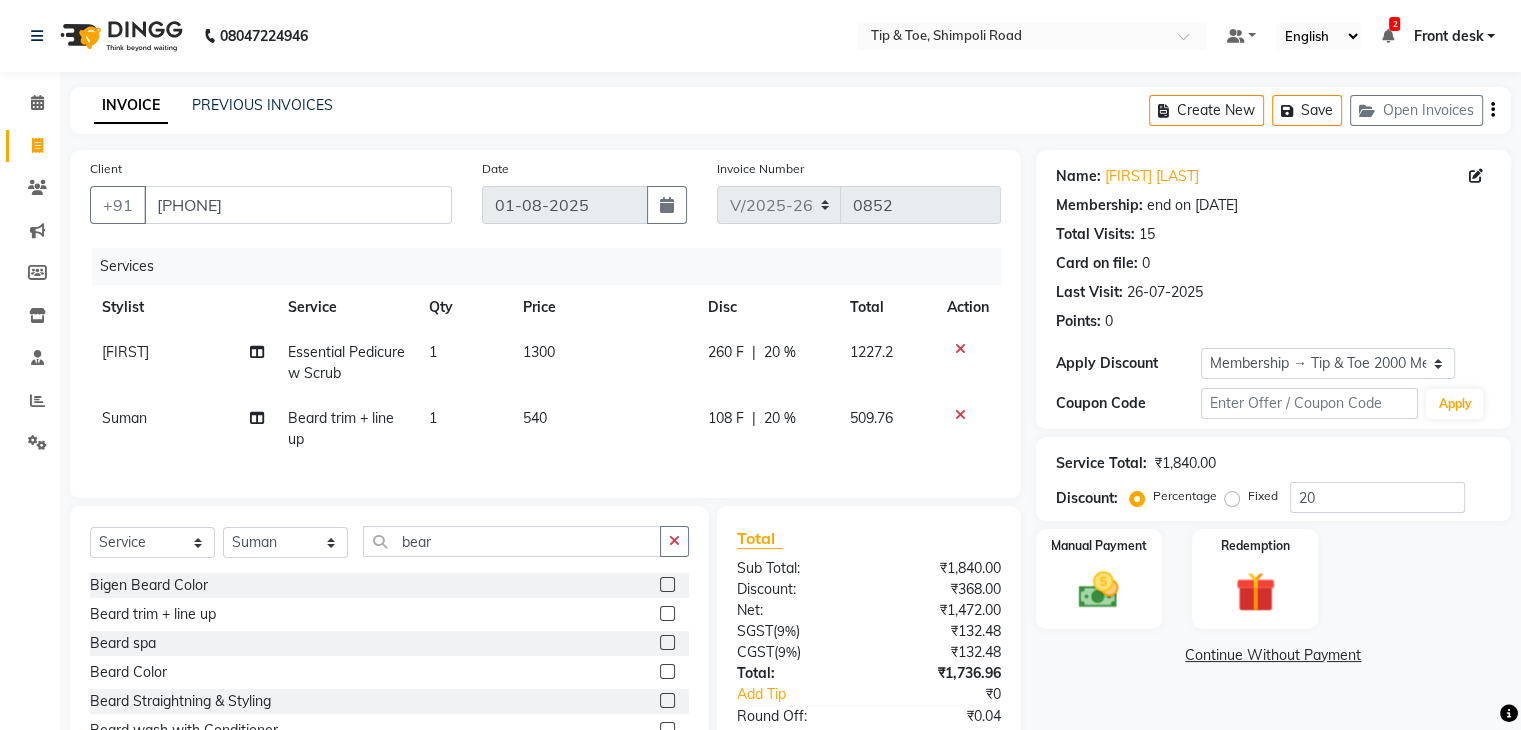 scroll, scrollTop: 137, scrollLeft: 0, axis: vertical 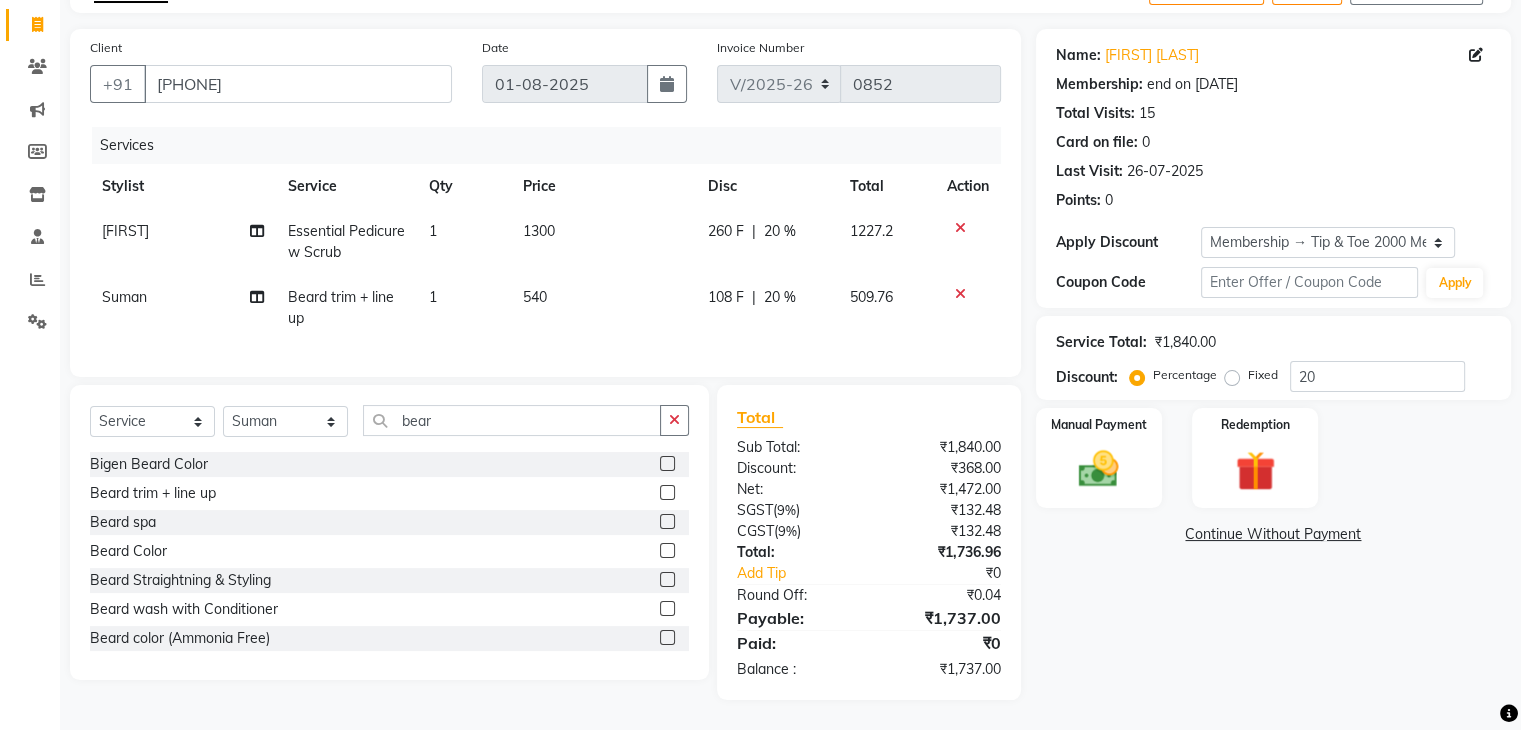 click on "Essential Pedicure w Scrub" 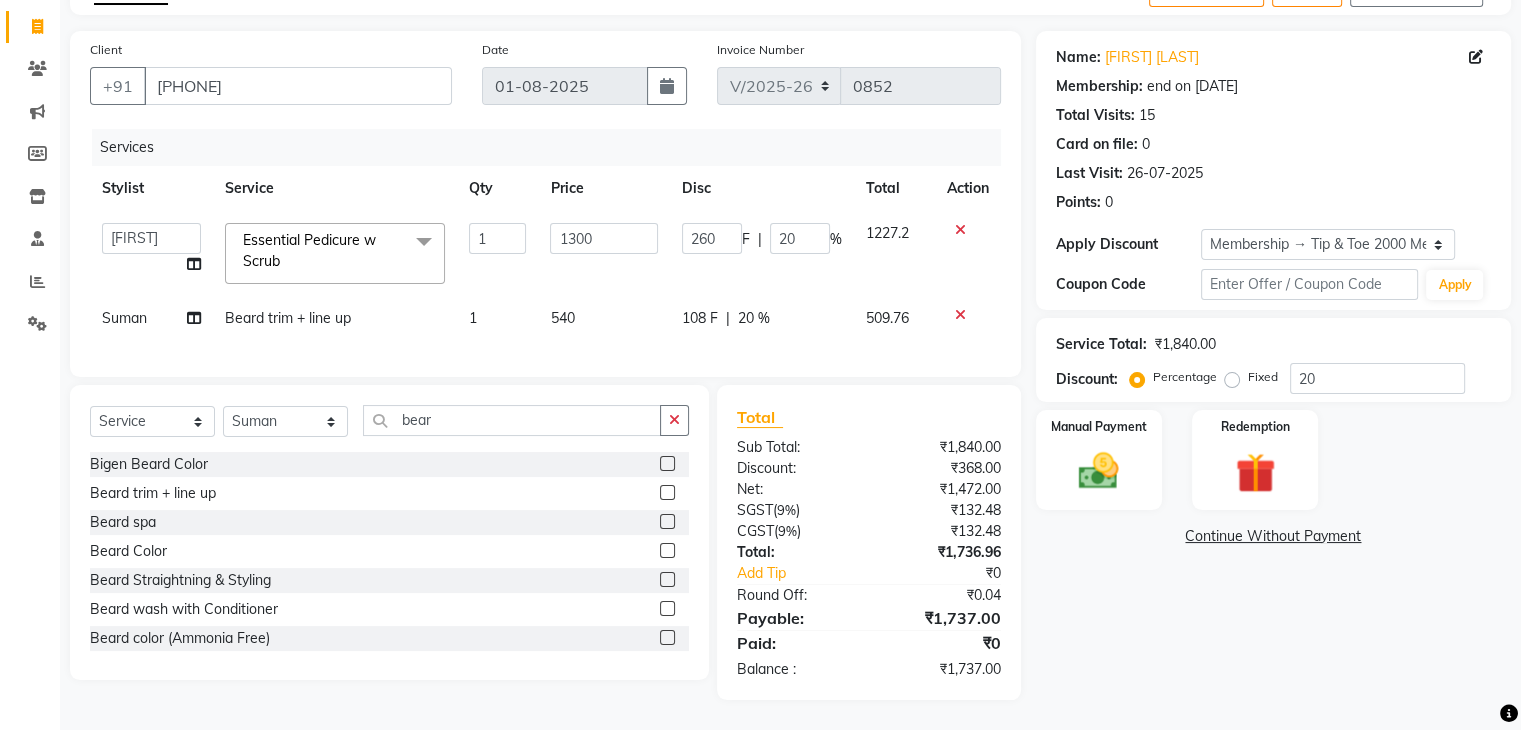 click on "Essential Pedicure w Scrub" 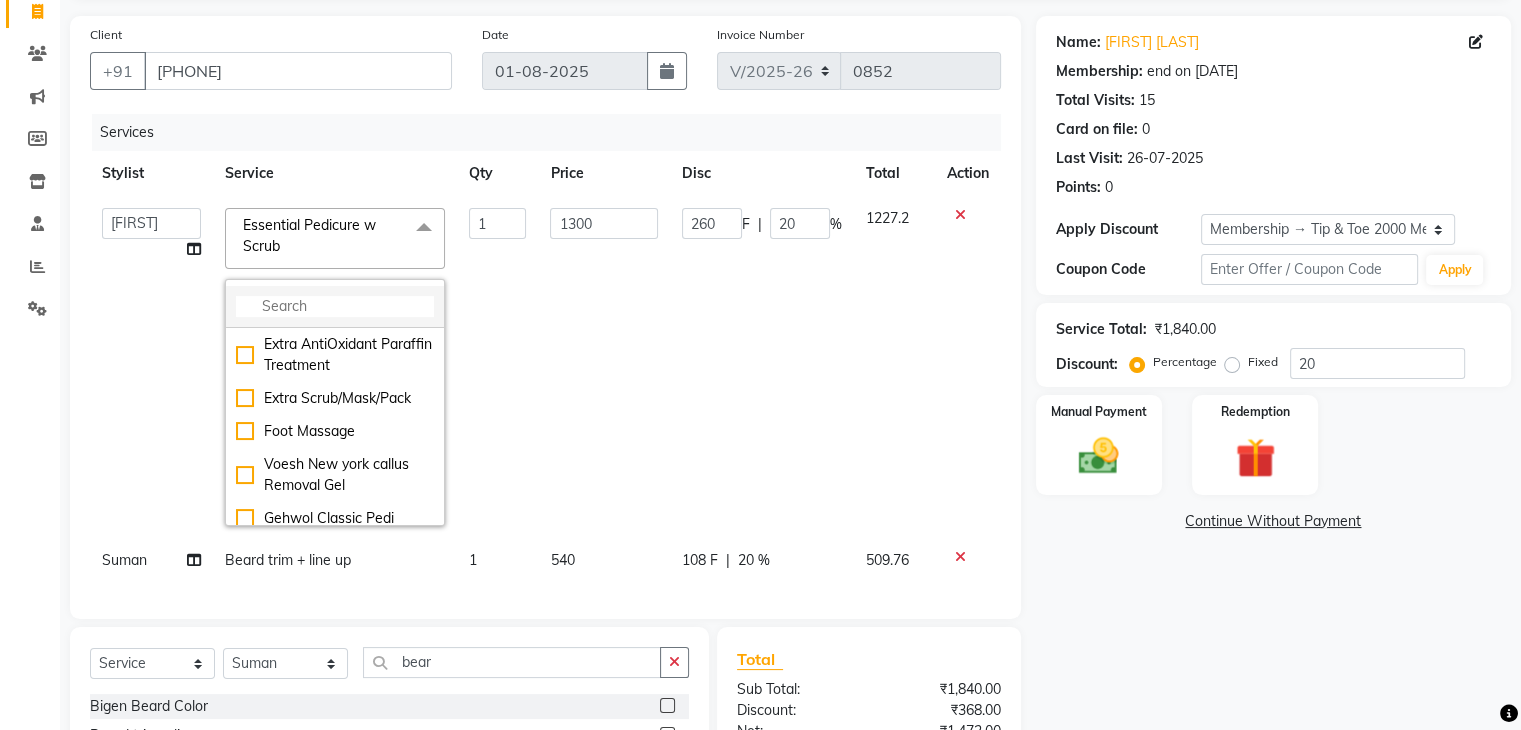 click 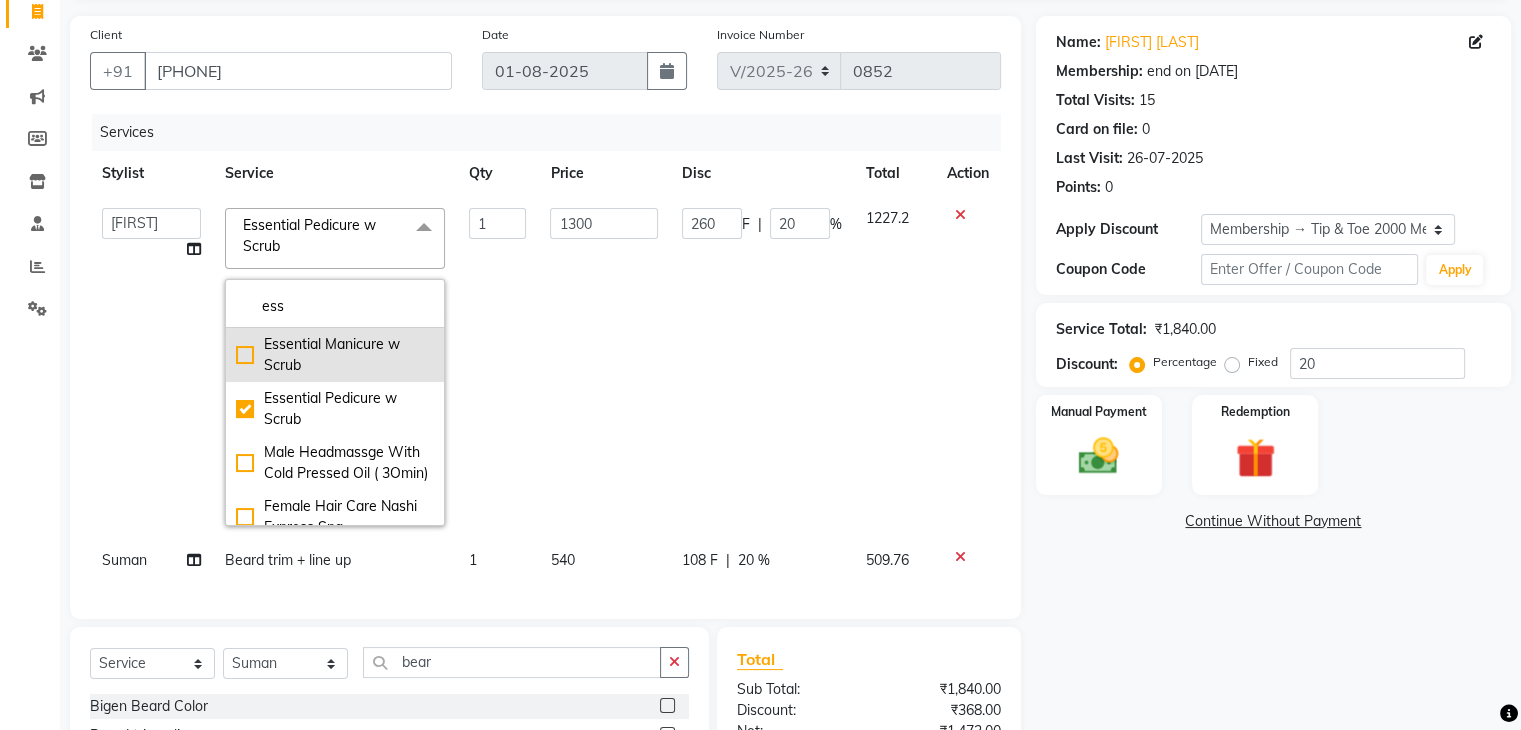 type on "ess" 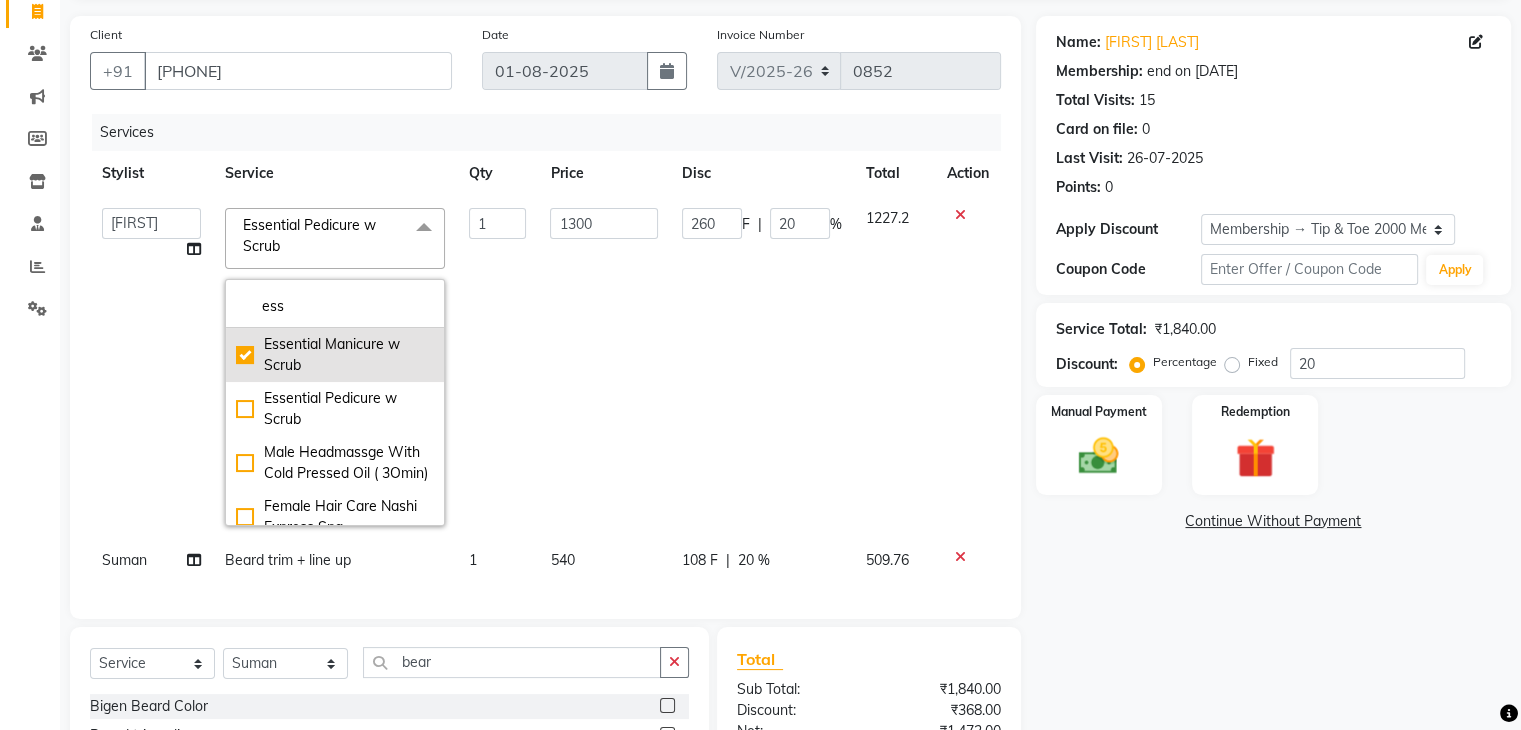 checkbox on "true" 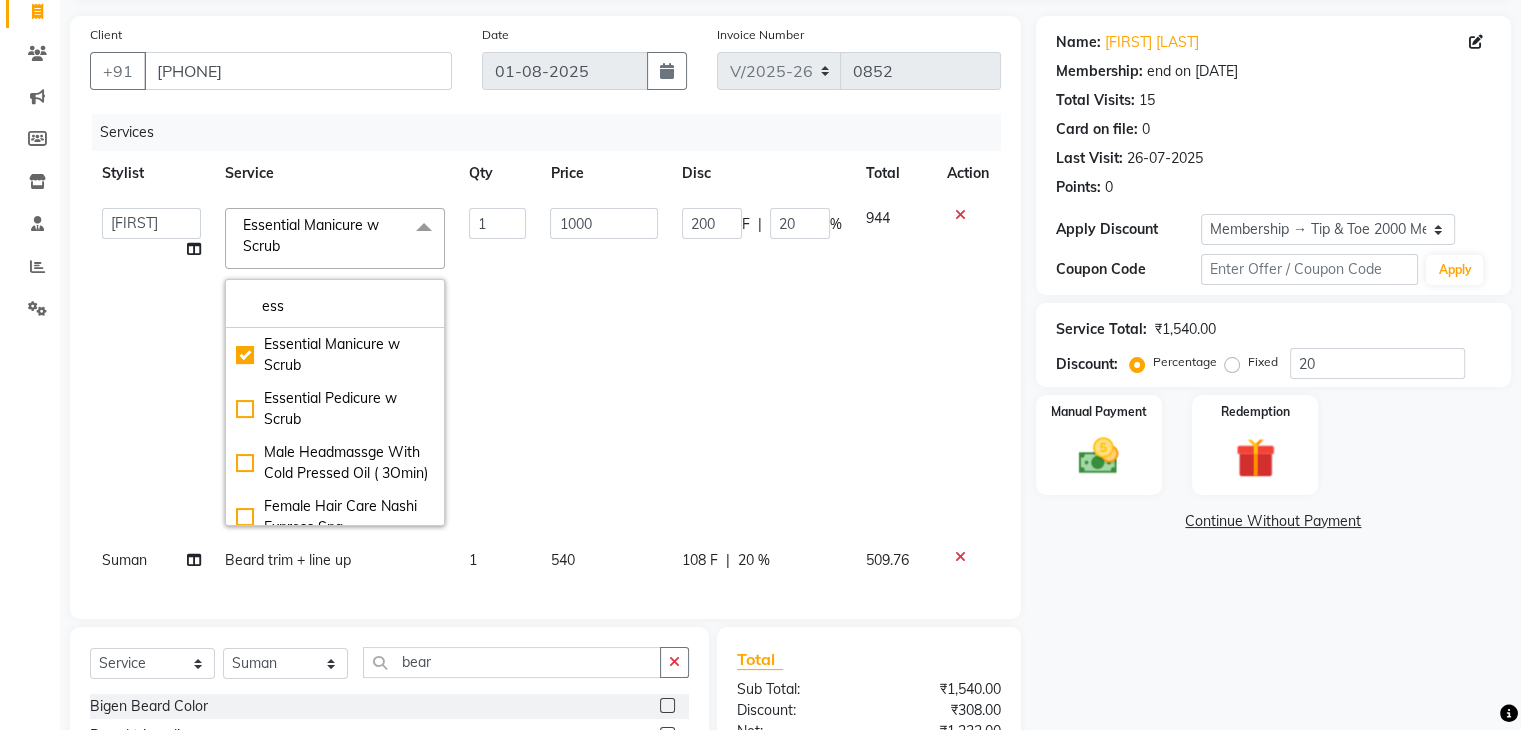 click on "Front desk   Madhura   Regan   Suman   Supriya   Sweety   tasmiya    Ujair   Vikarm   Yash   Zoya" 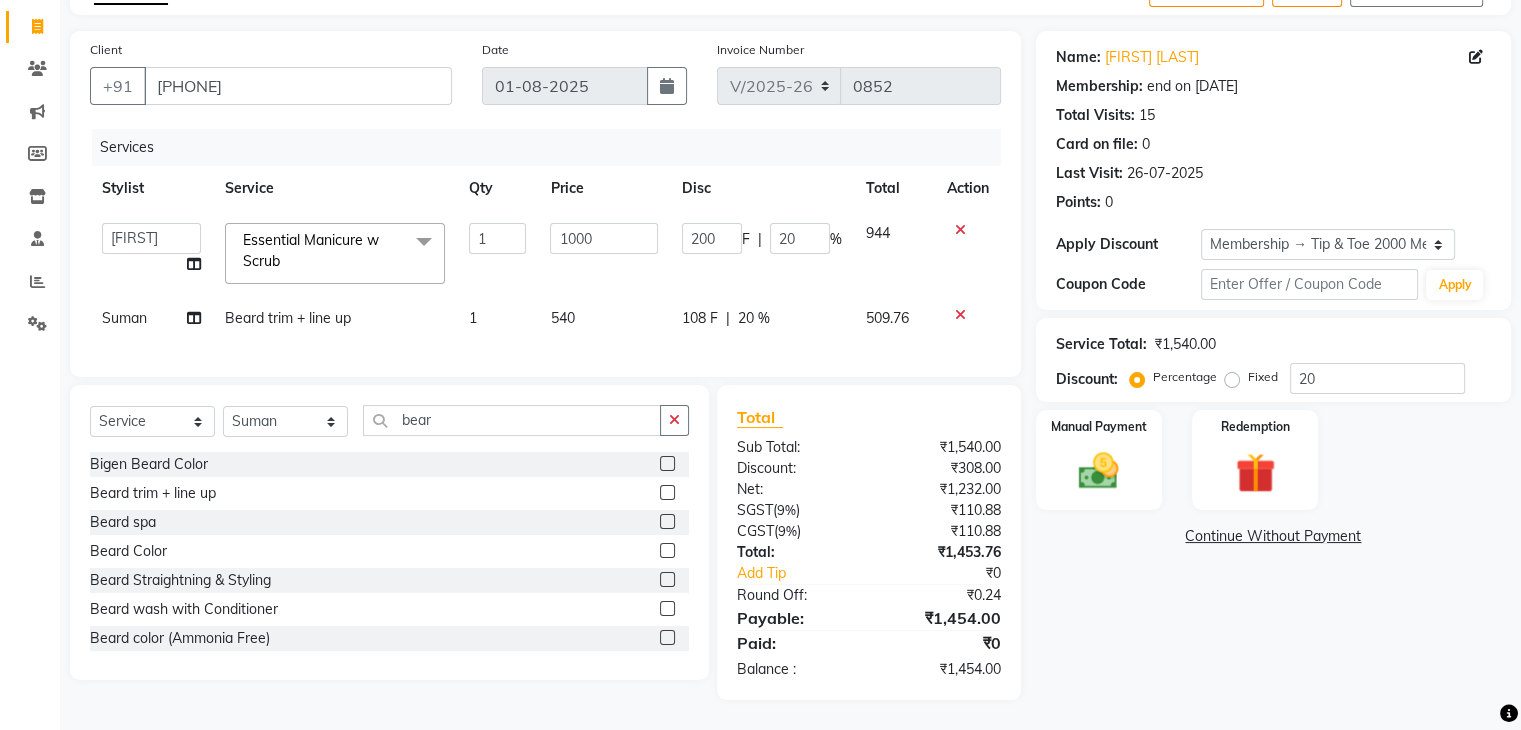 click on "Beard trim + line up" 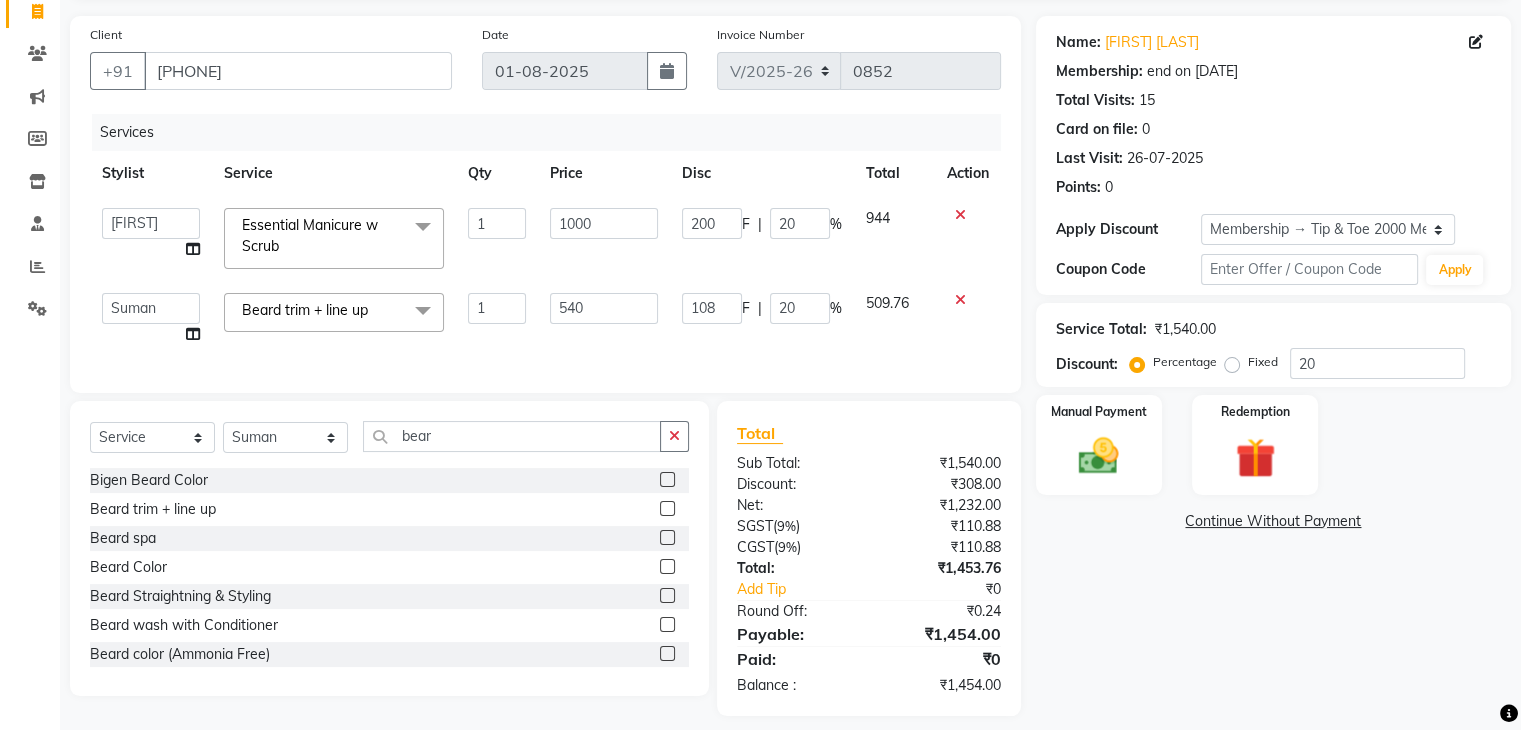 click on "Beard trim + line up" 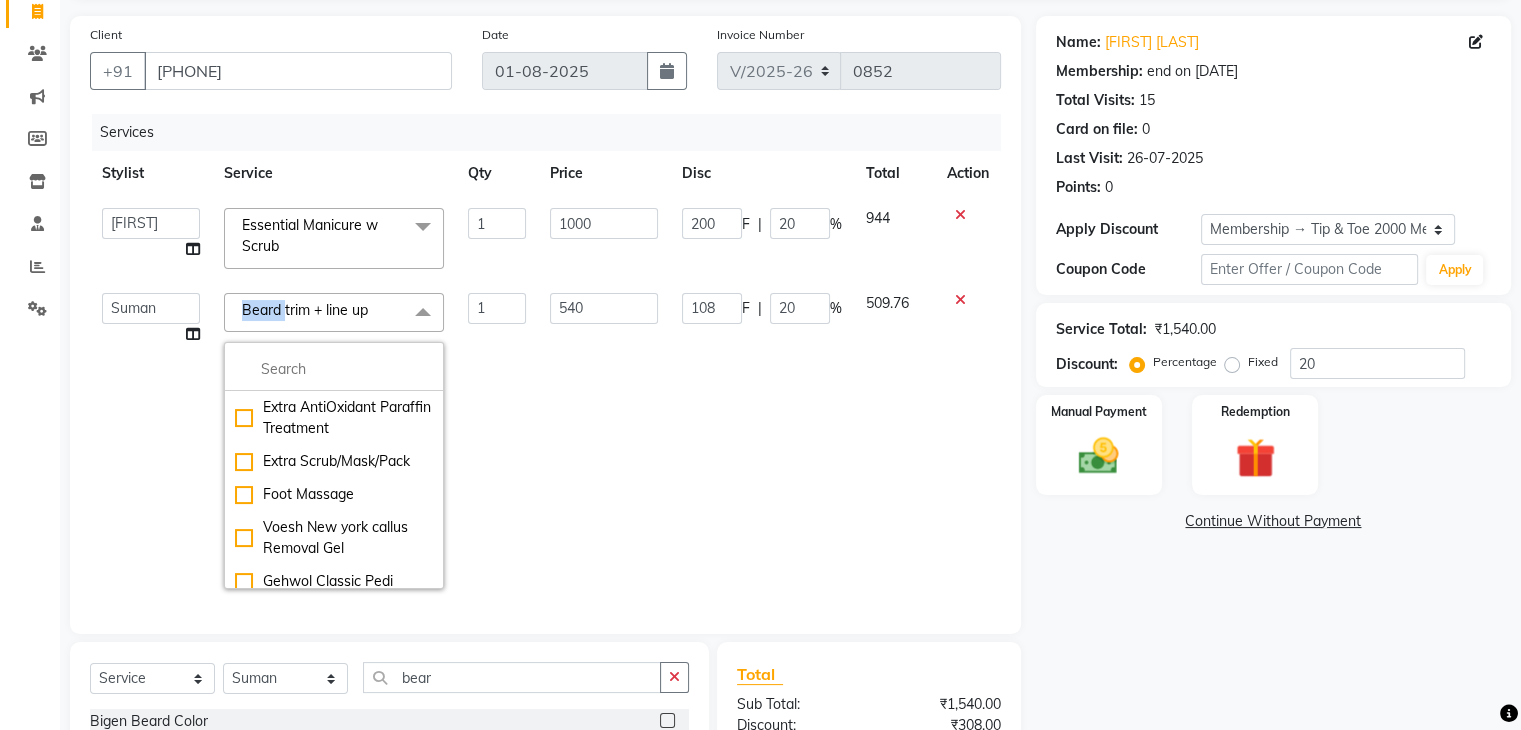 click on "Beard trim + line up" 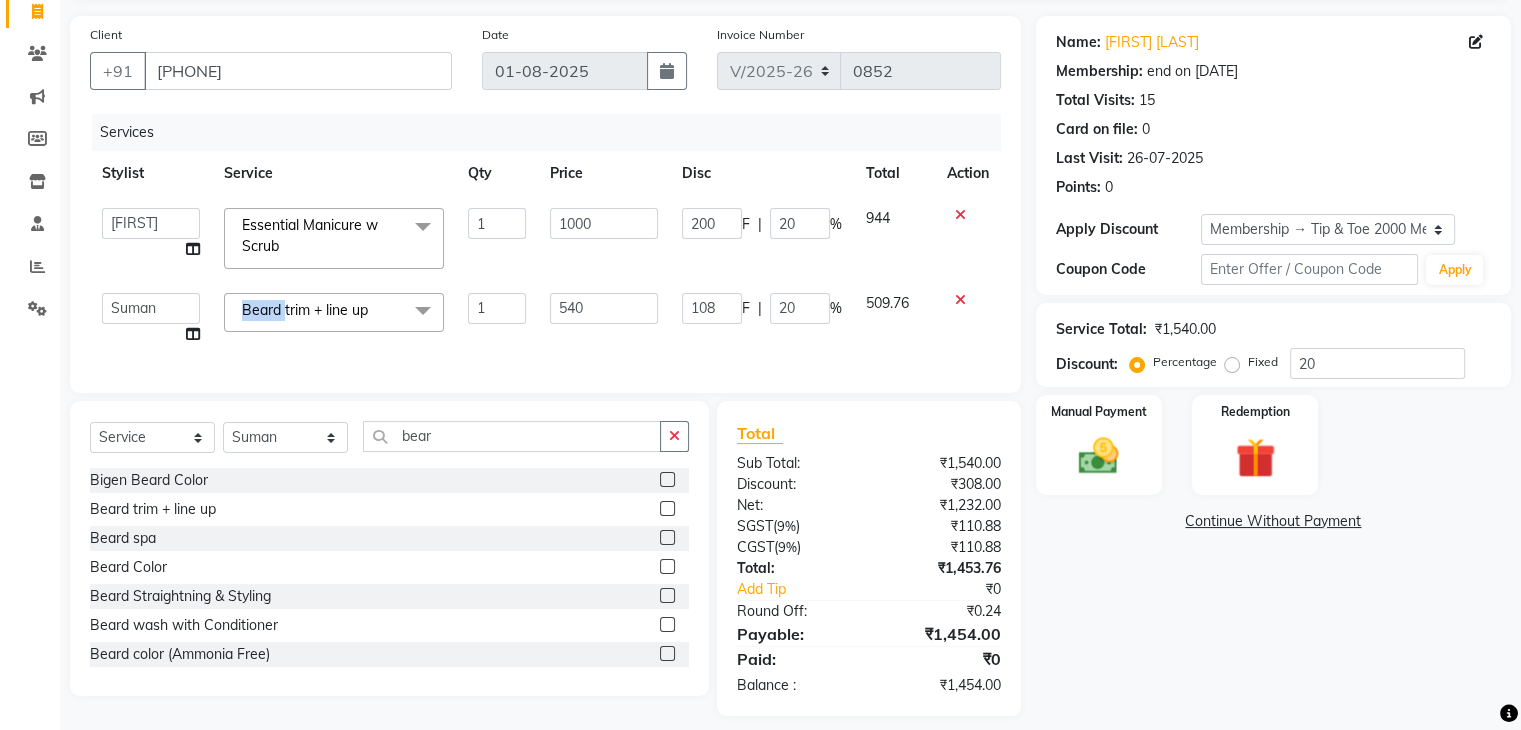 click on "Beard trim + line up  x" 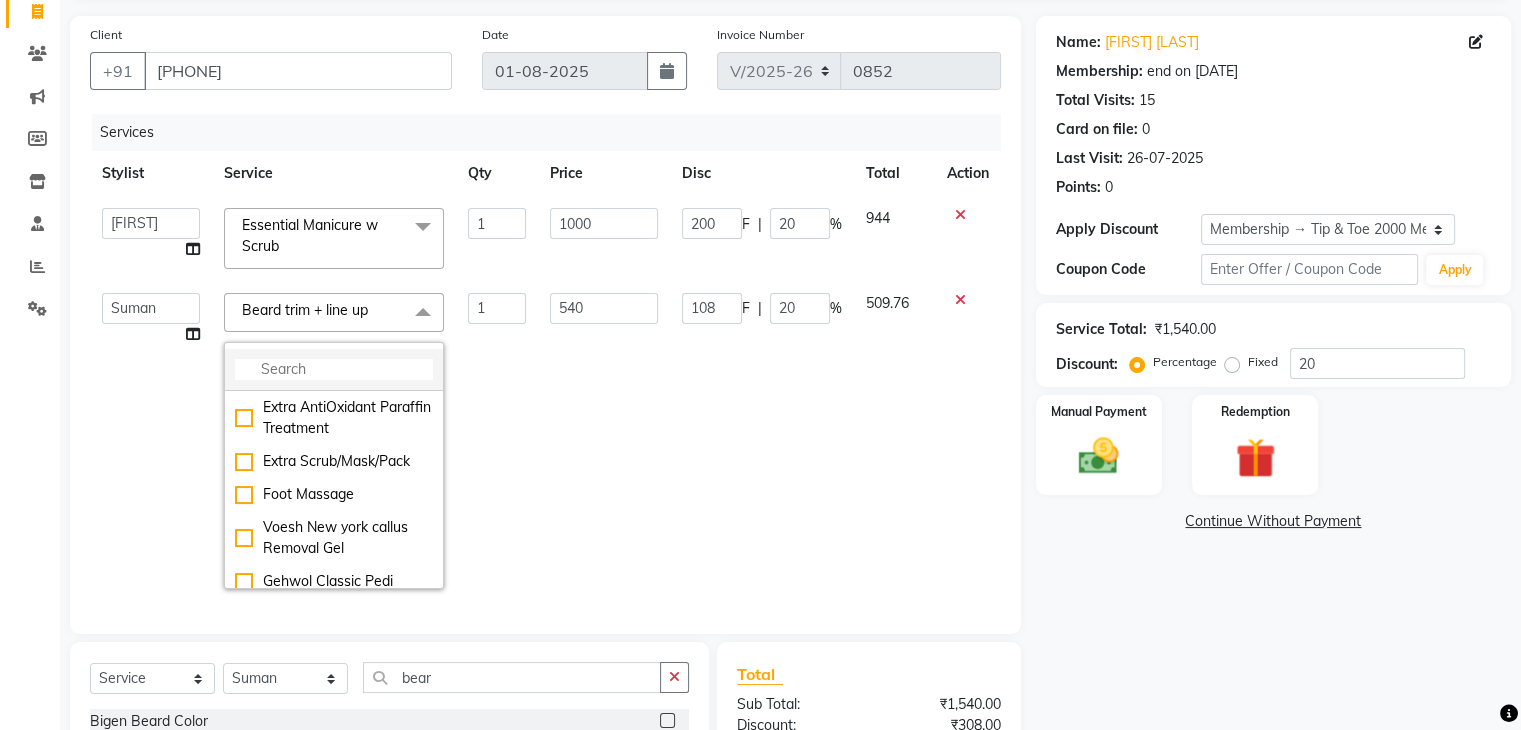 click 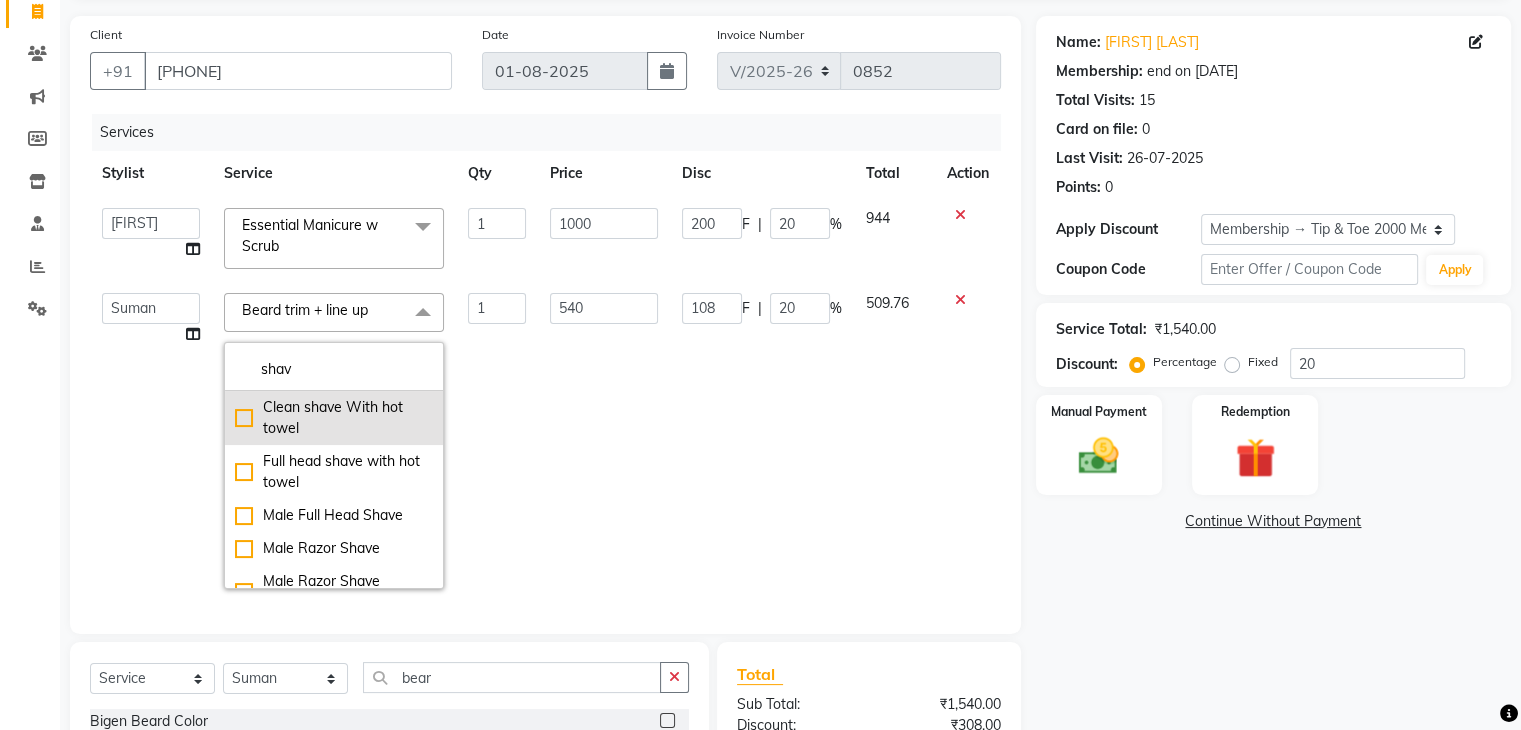 type on "shav" 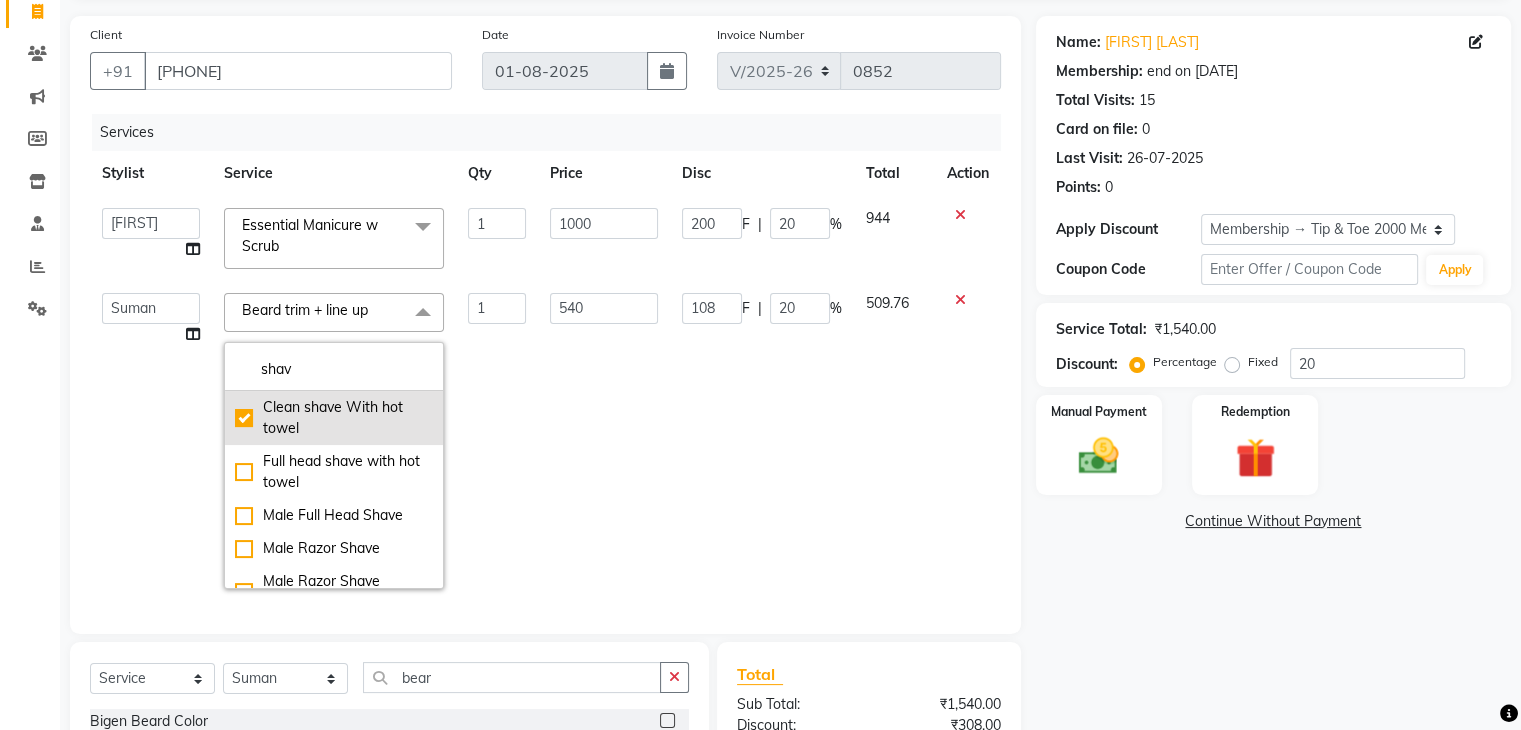 type on "480" 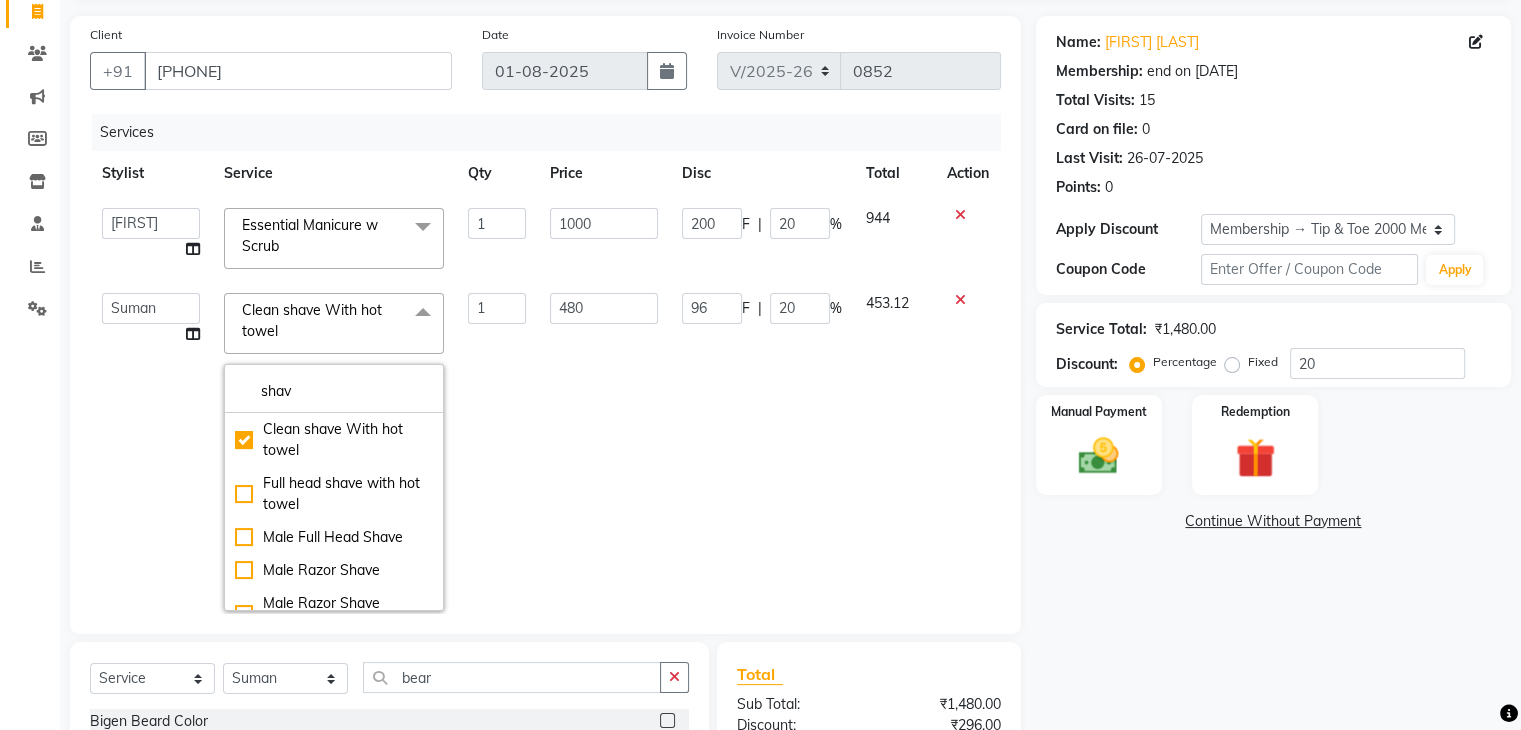 click on "480" 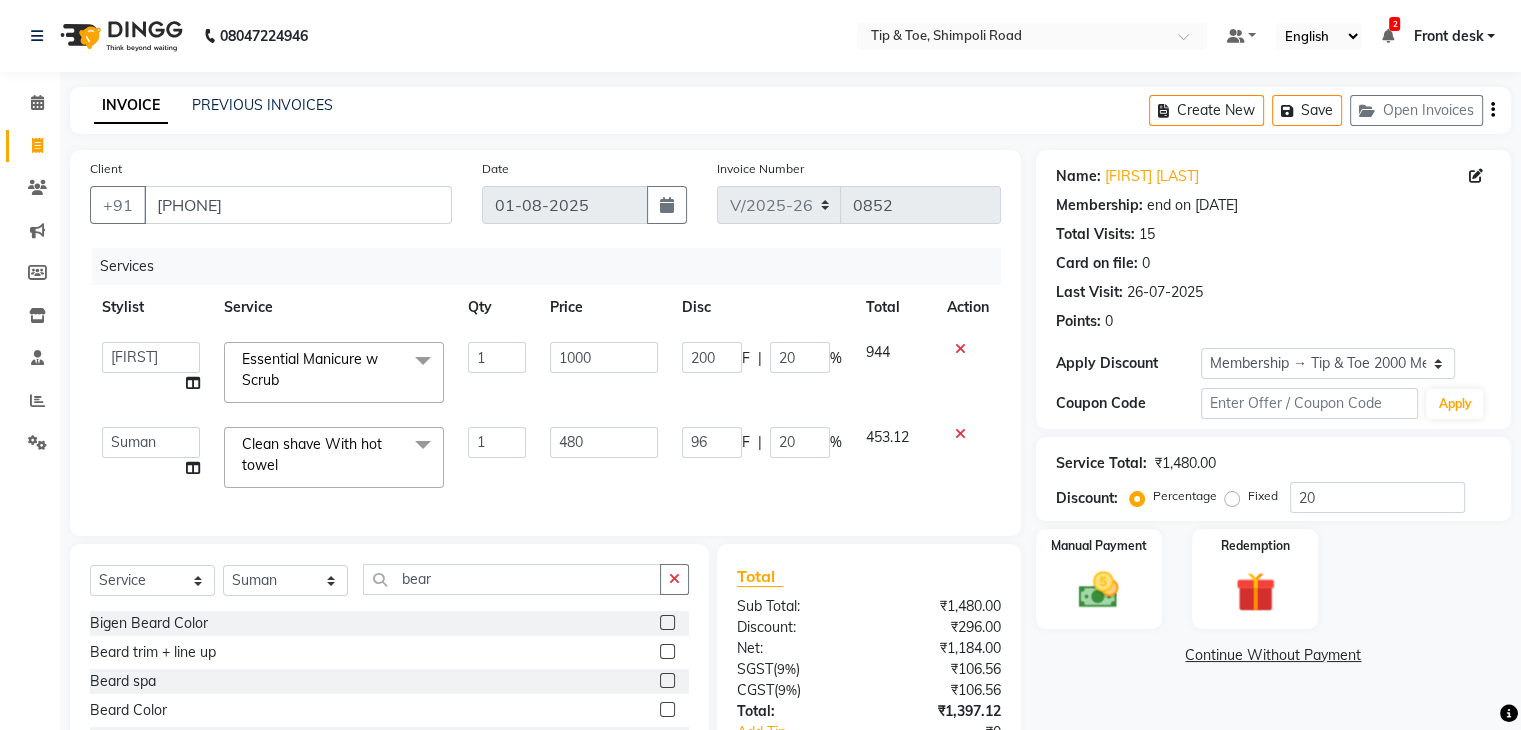 scroll, scrollTop: 100, scrollLeft: 0, axis: vertical 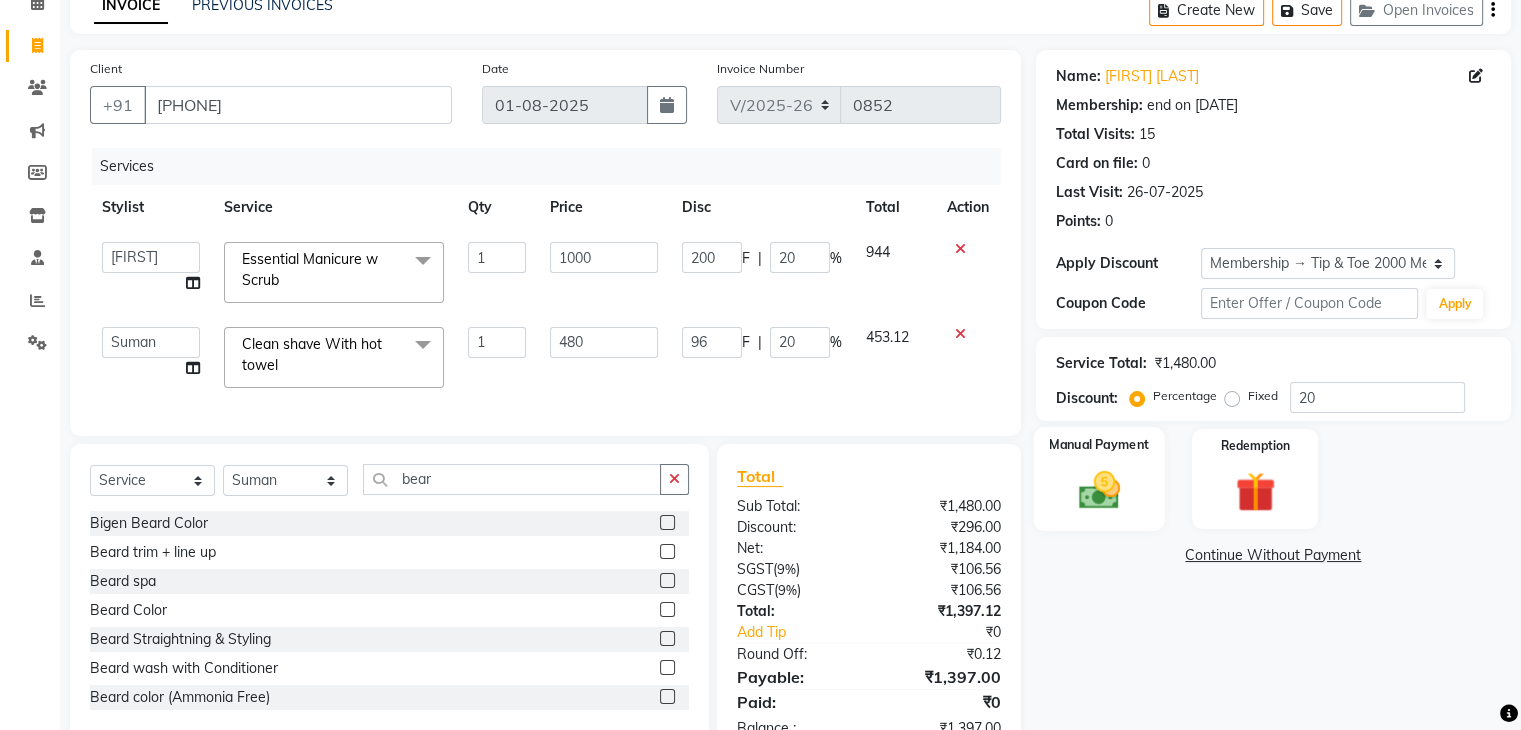 click 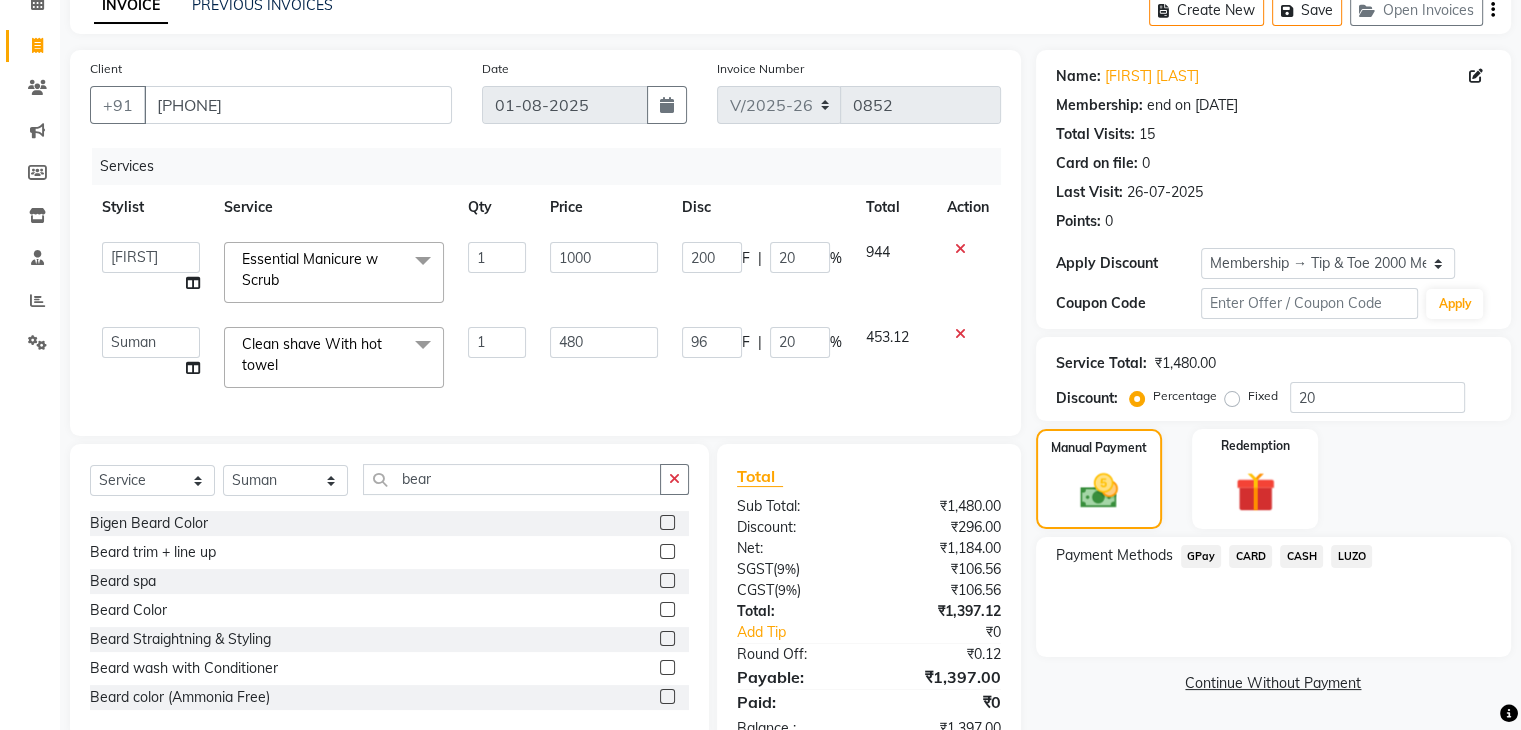 click on "CASH" 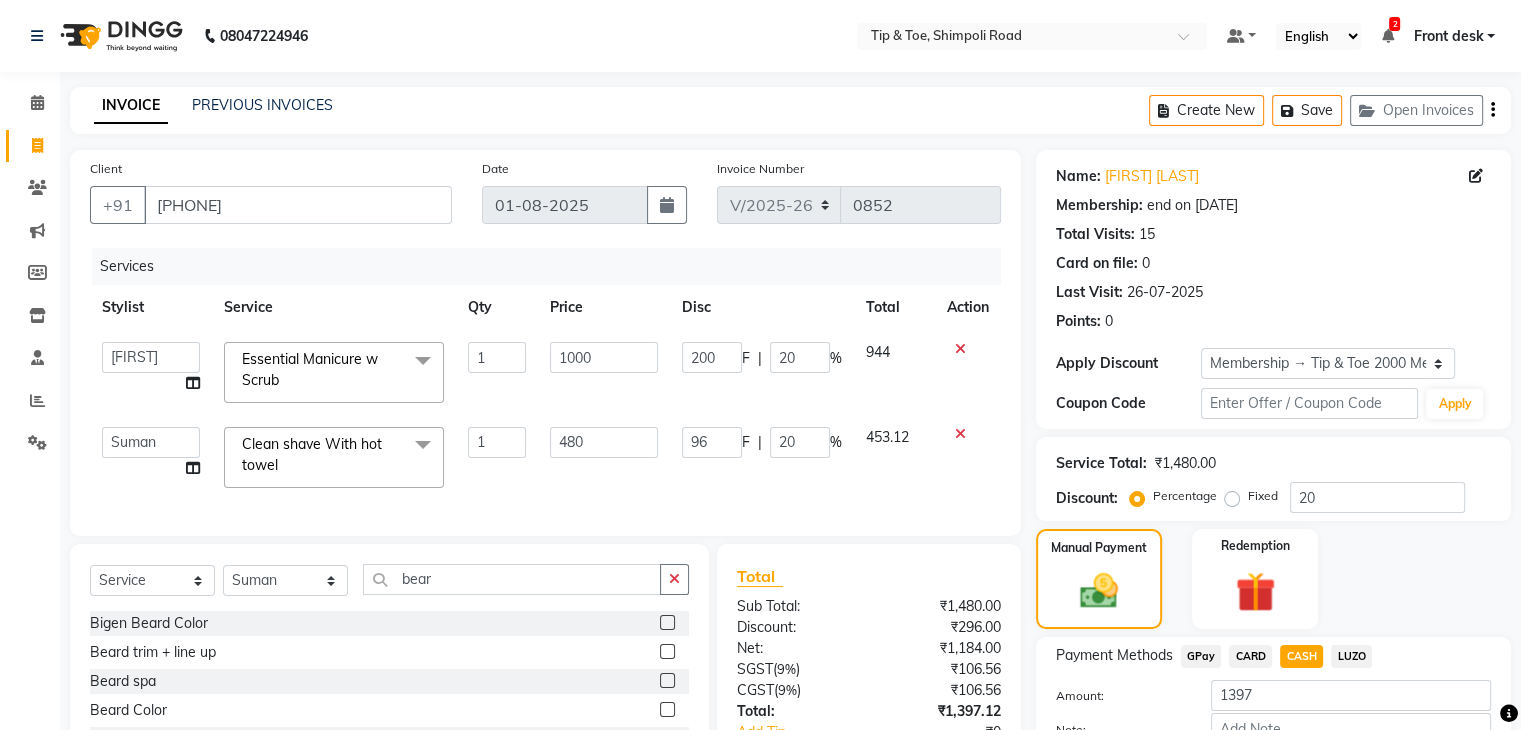 scroll, scrollTop: 174, scrollLeft: 0, axis: vertical 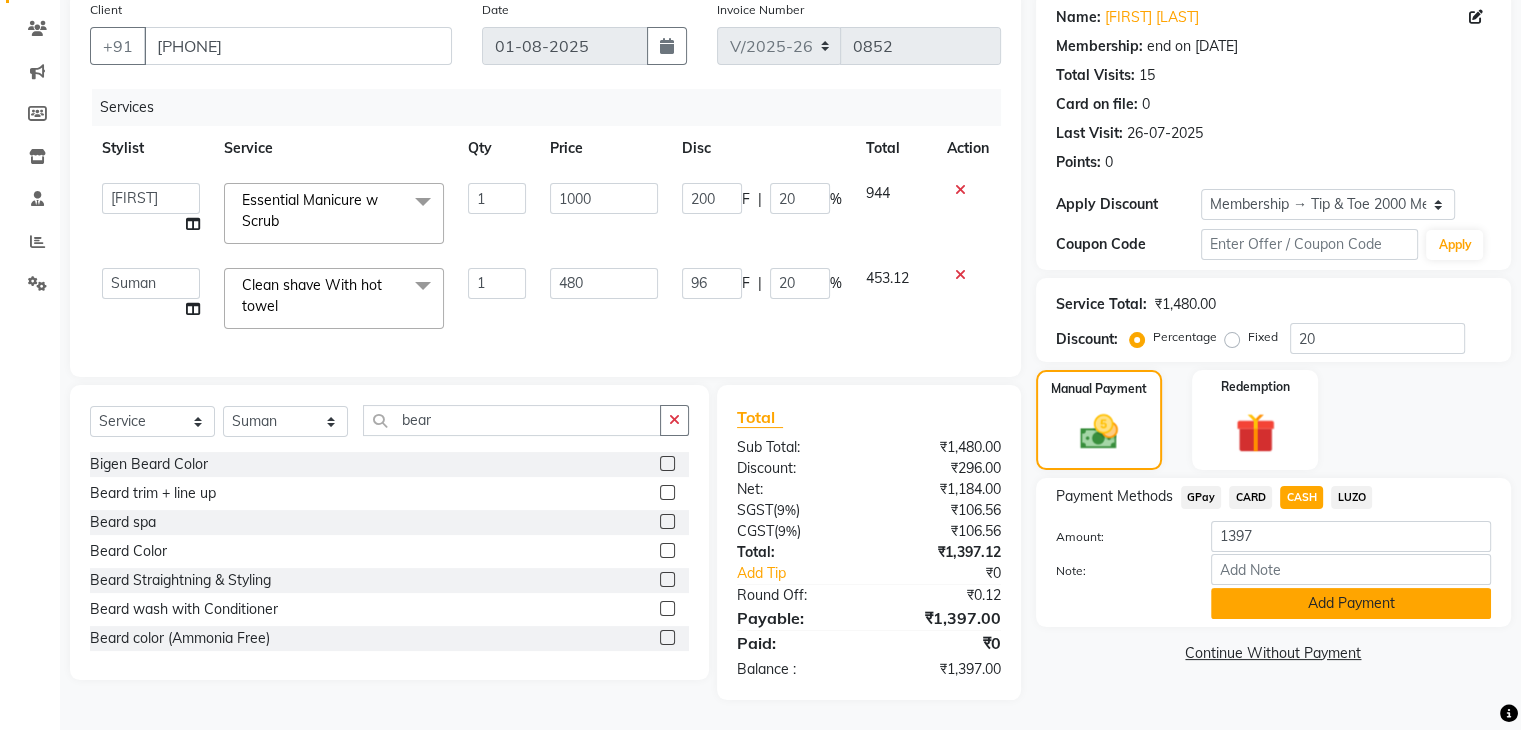 click on "Add Payment" 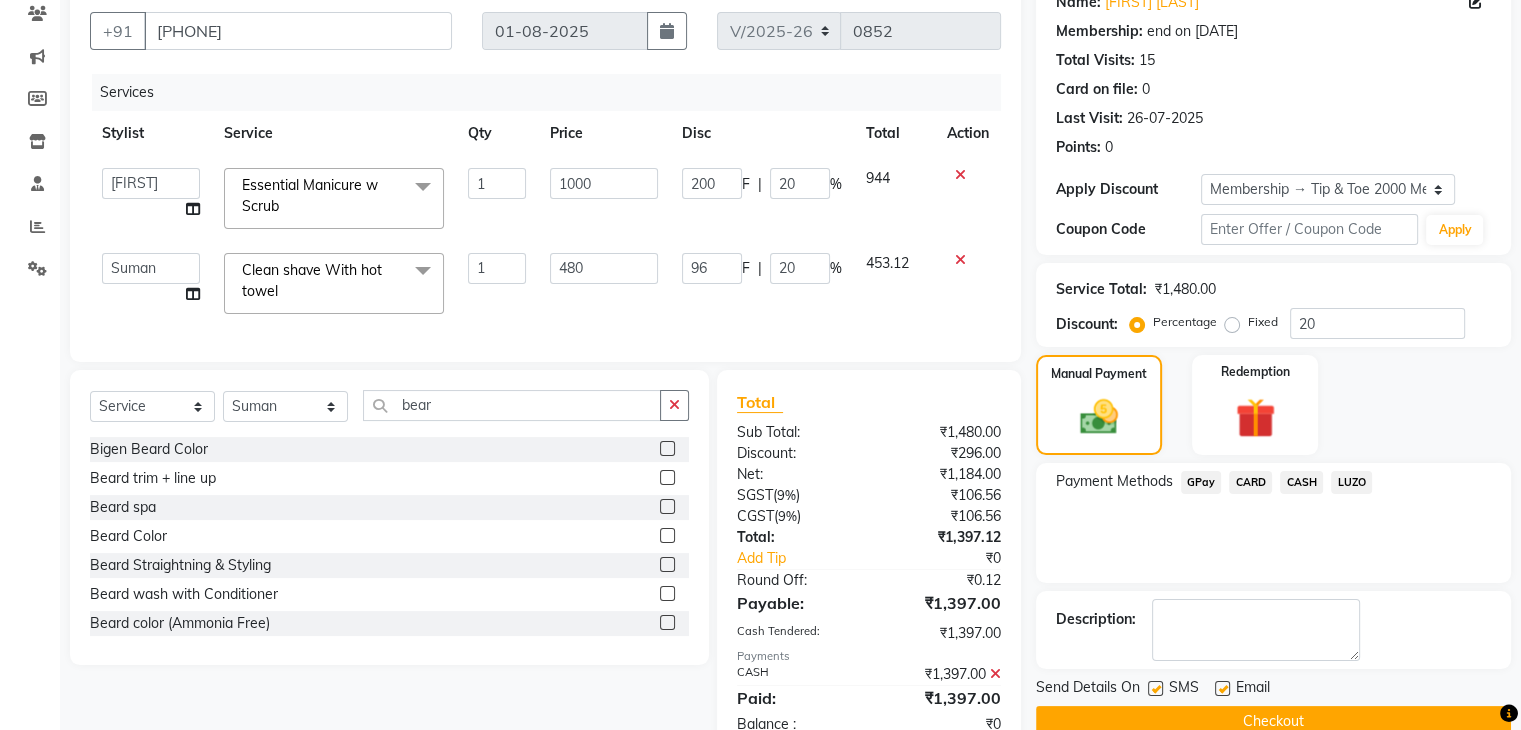 scroll, scrollTop: 244, scrollLeft: 0, axis: vertical 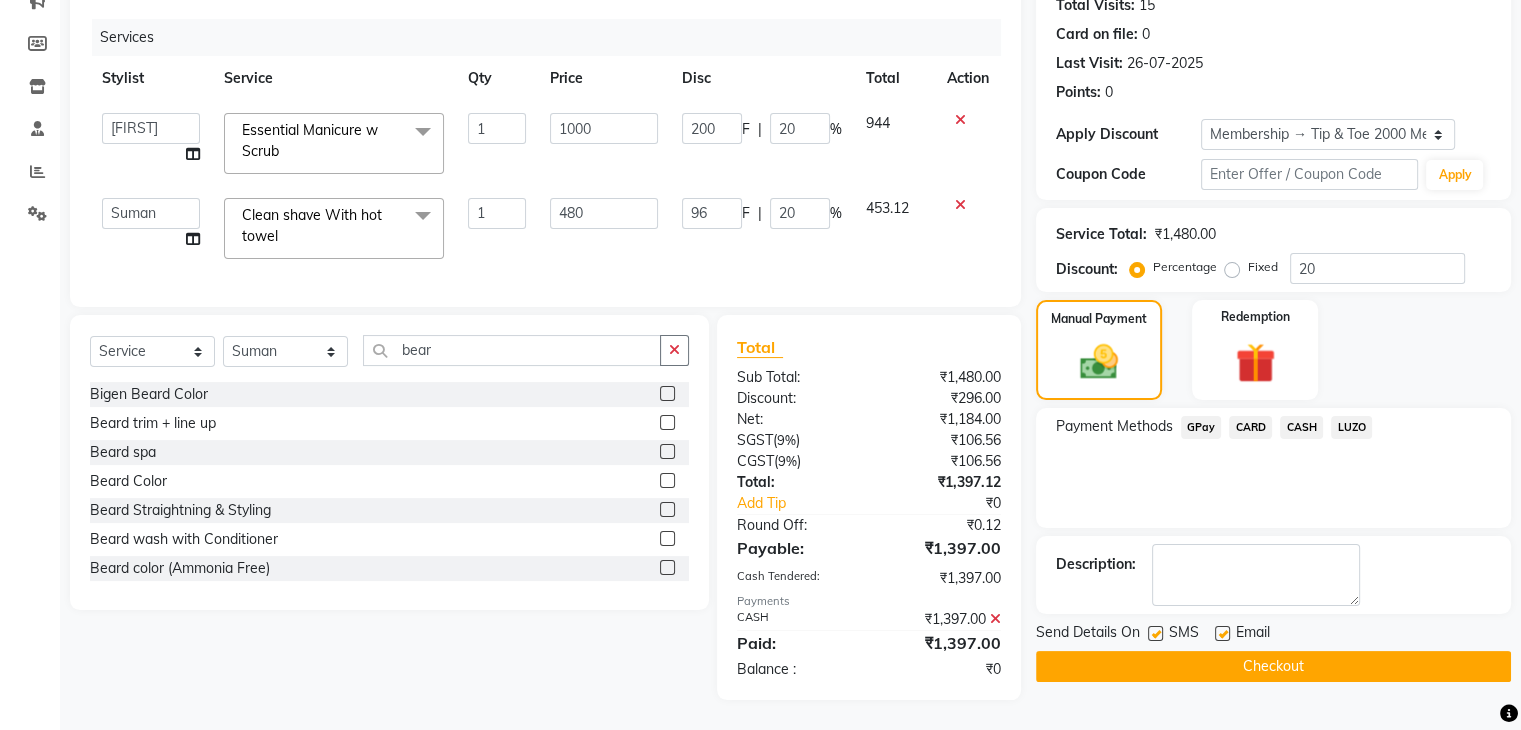 click on "Checkout" 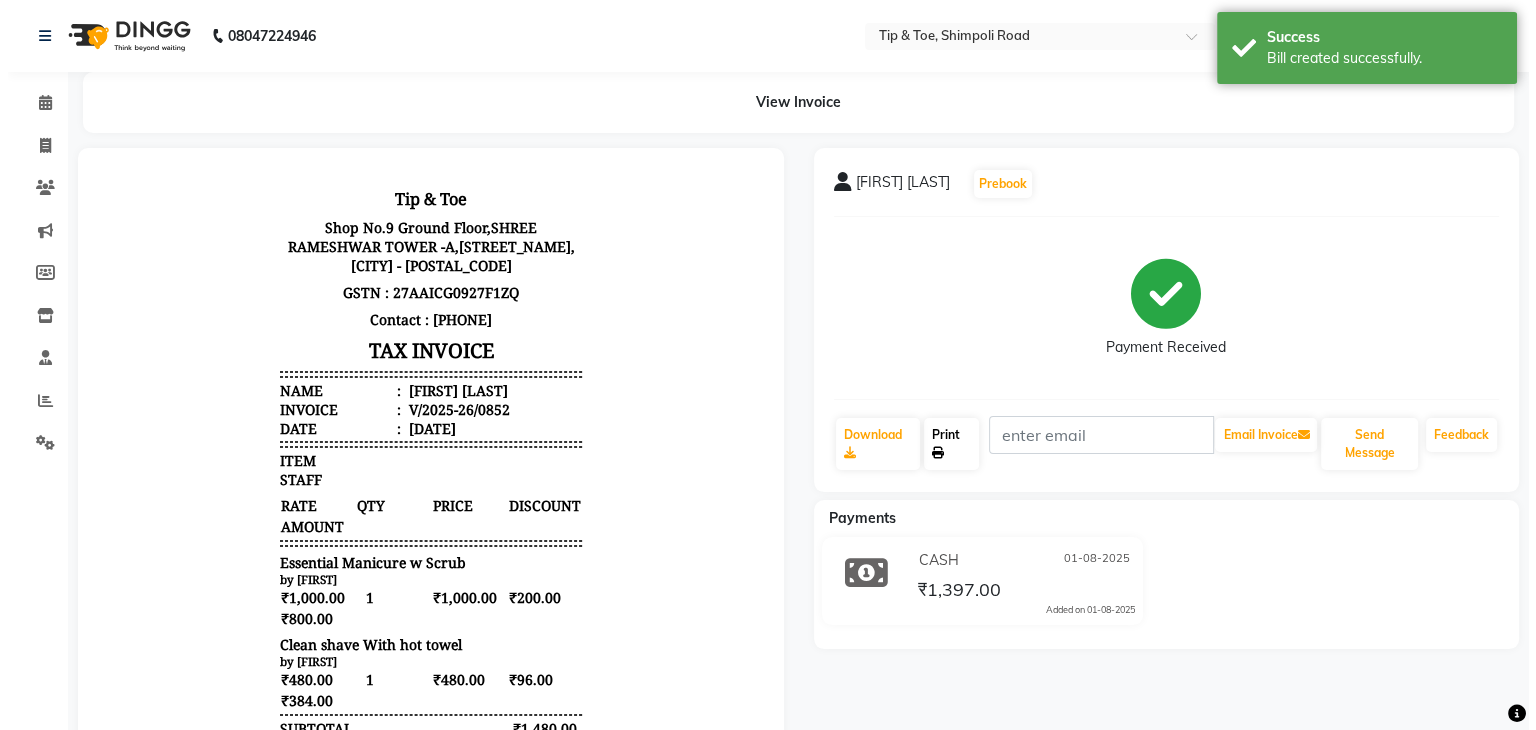 scroll, scrollTop: 0, scrollLeft: 0, axis: both 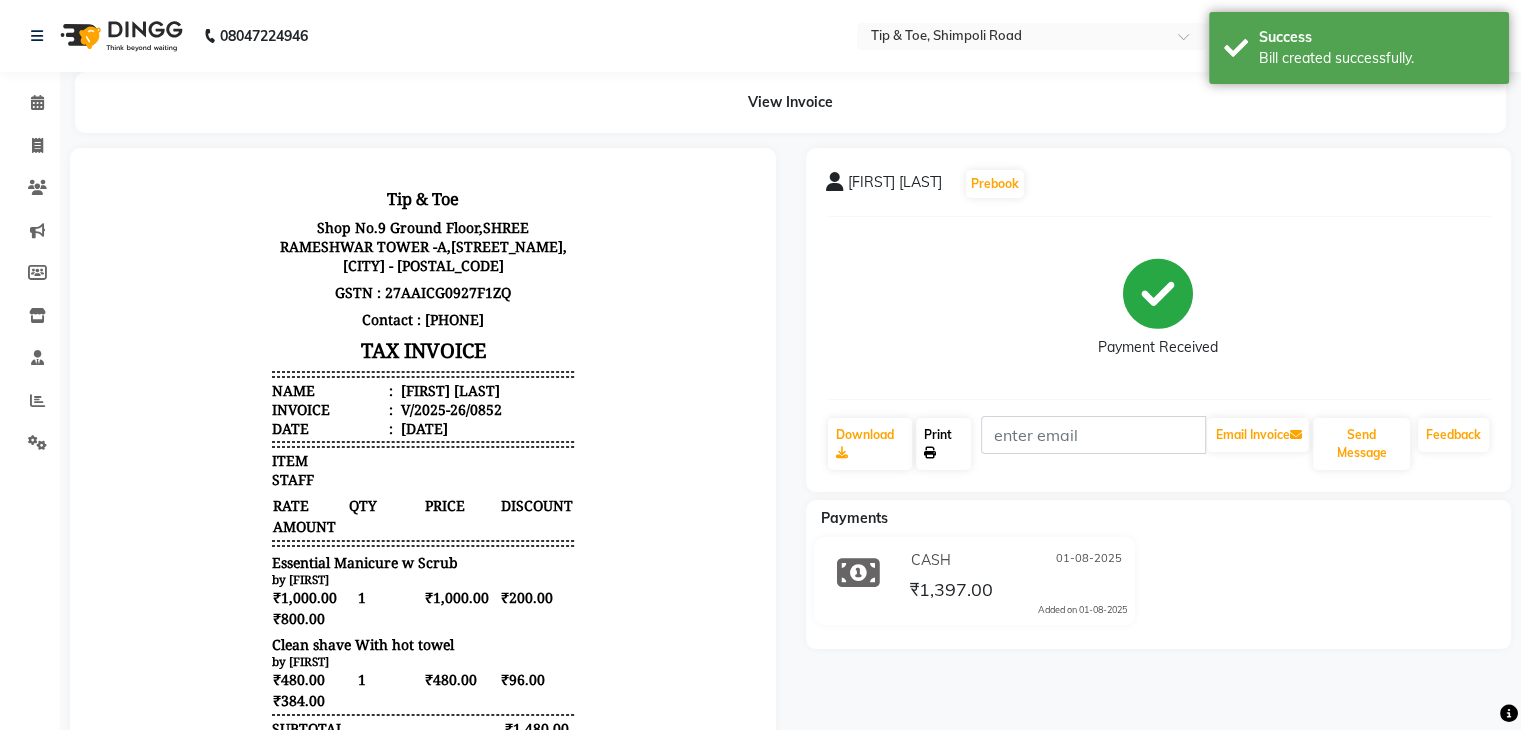 click on "Print" 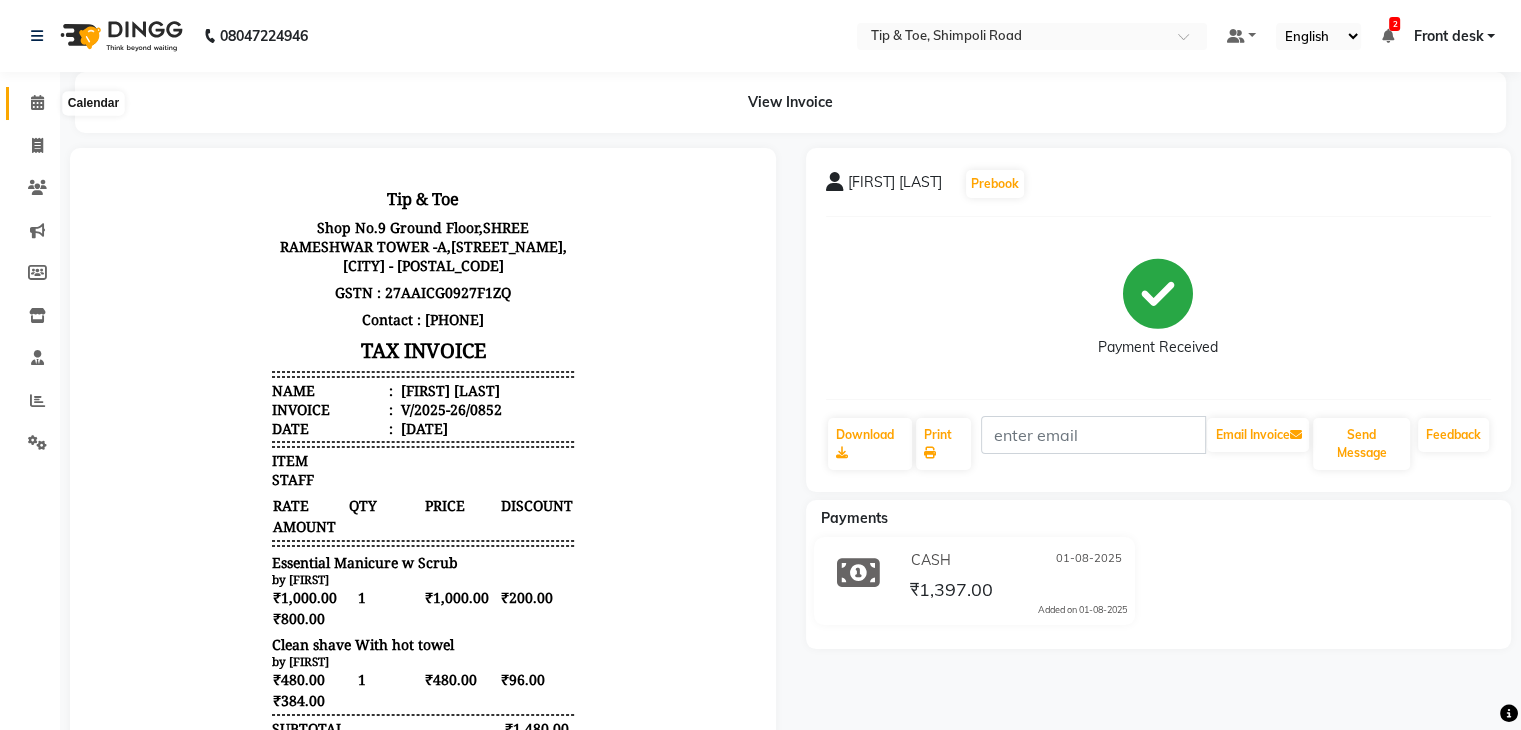 click 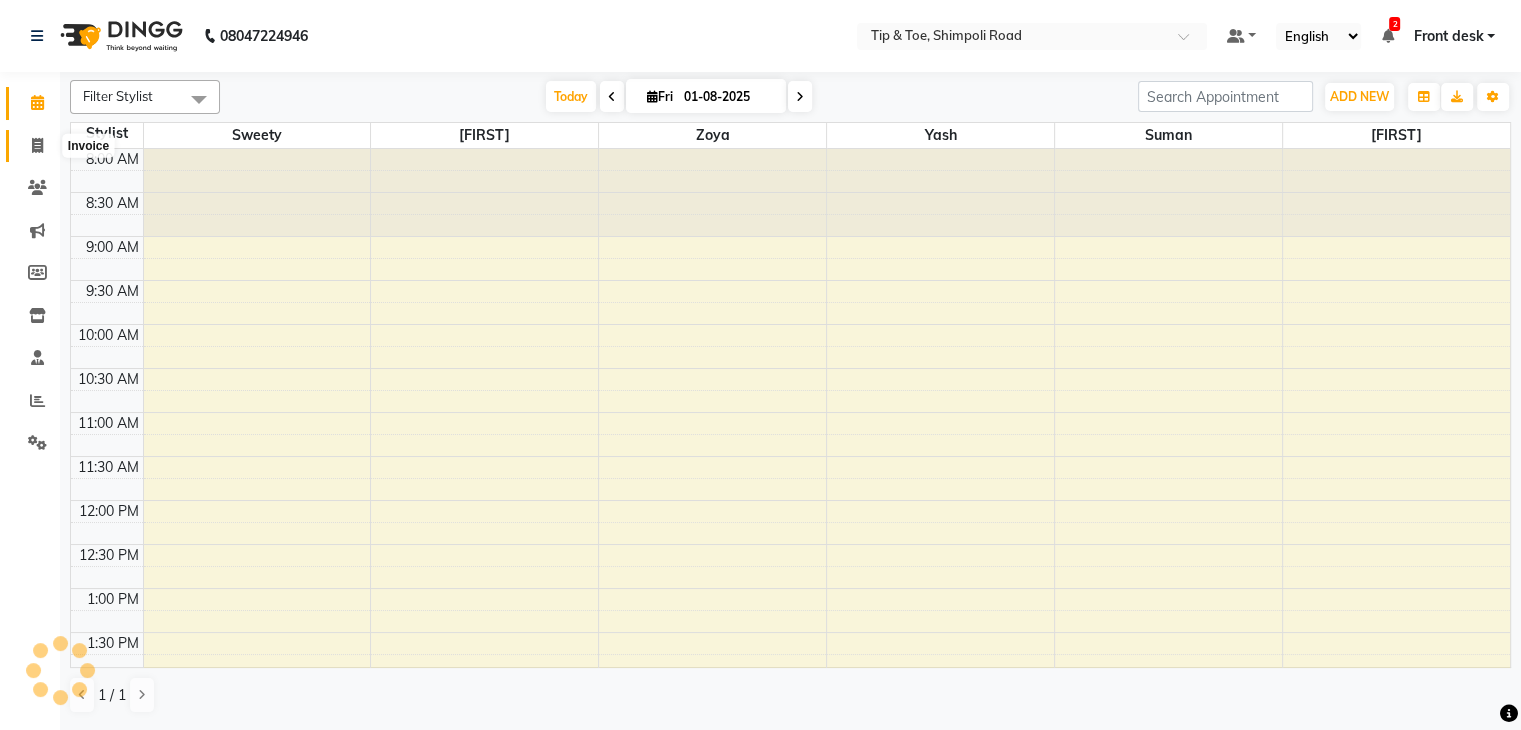 click 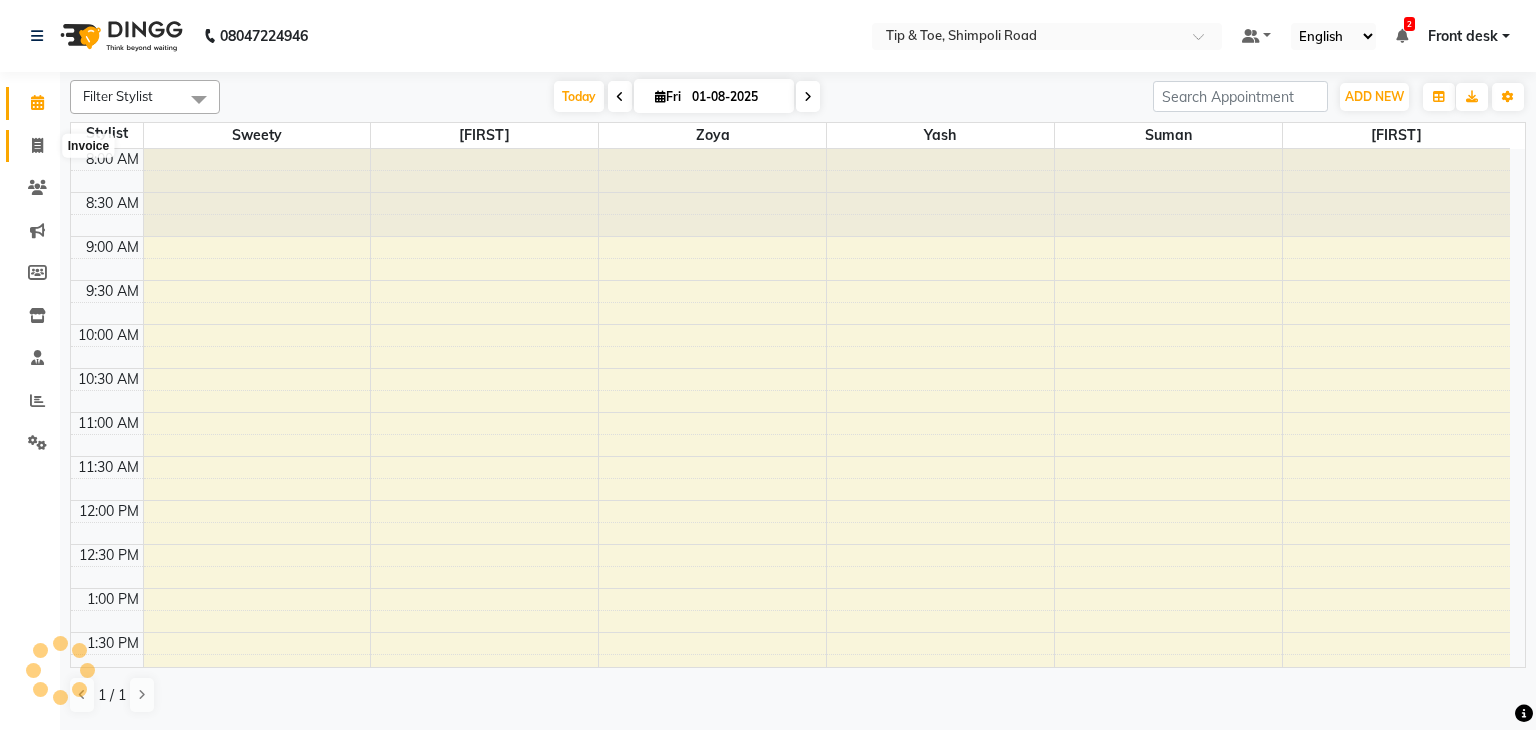 scroll, scrollTop: 0, scrollLeft: 0, axis: both 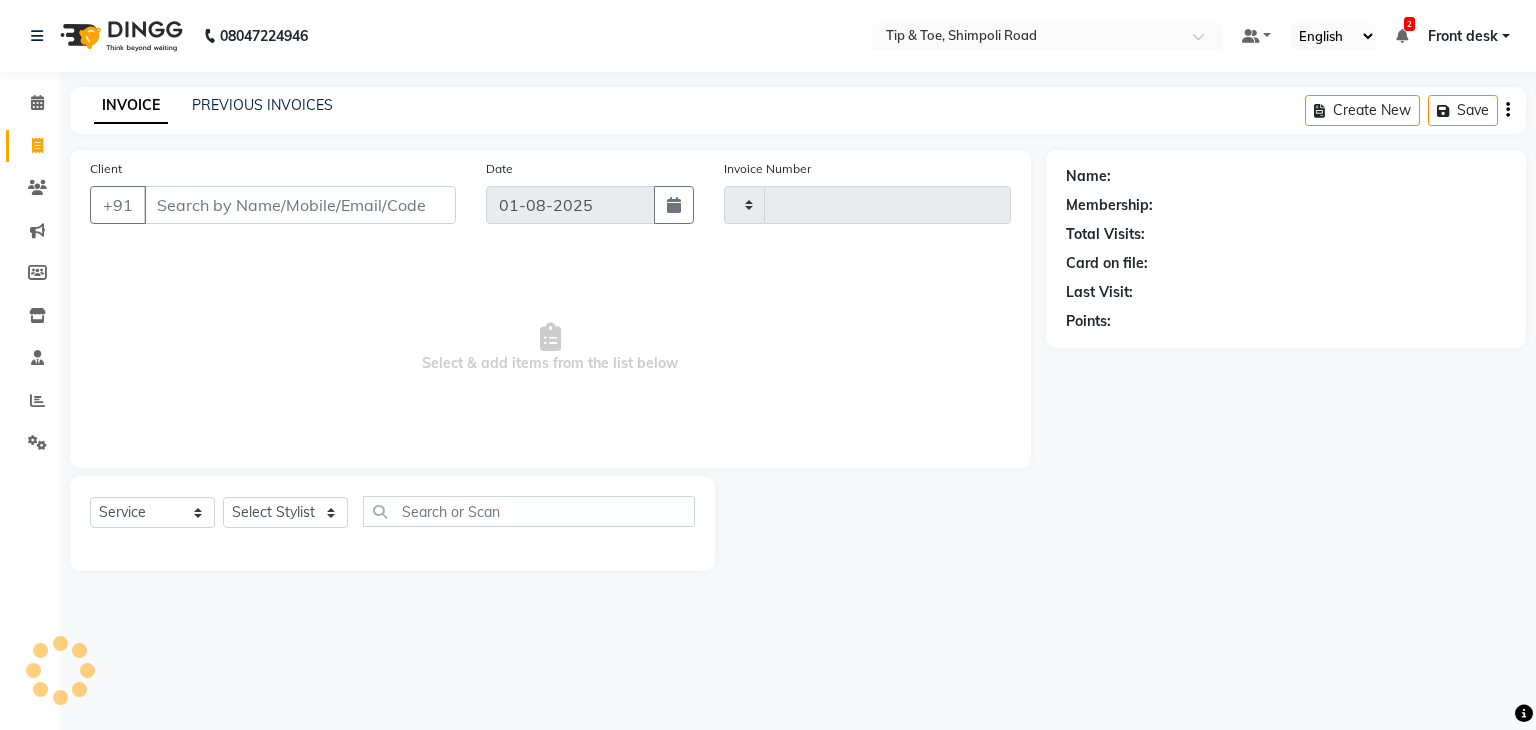type on "0853" 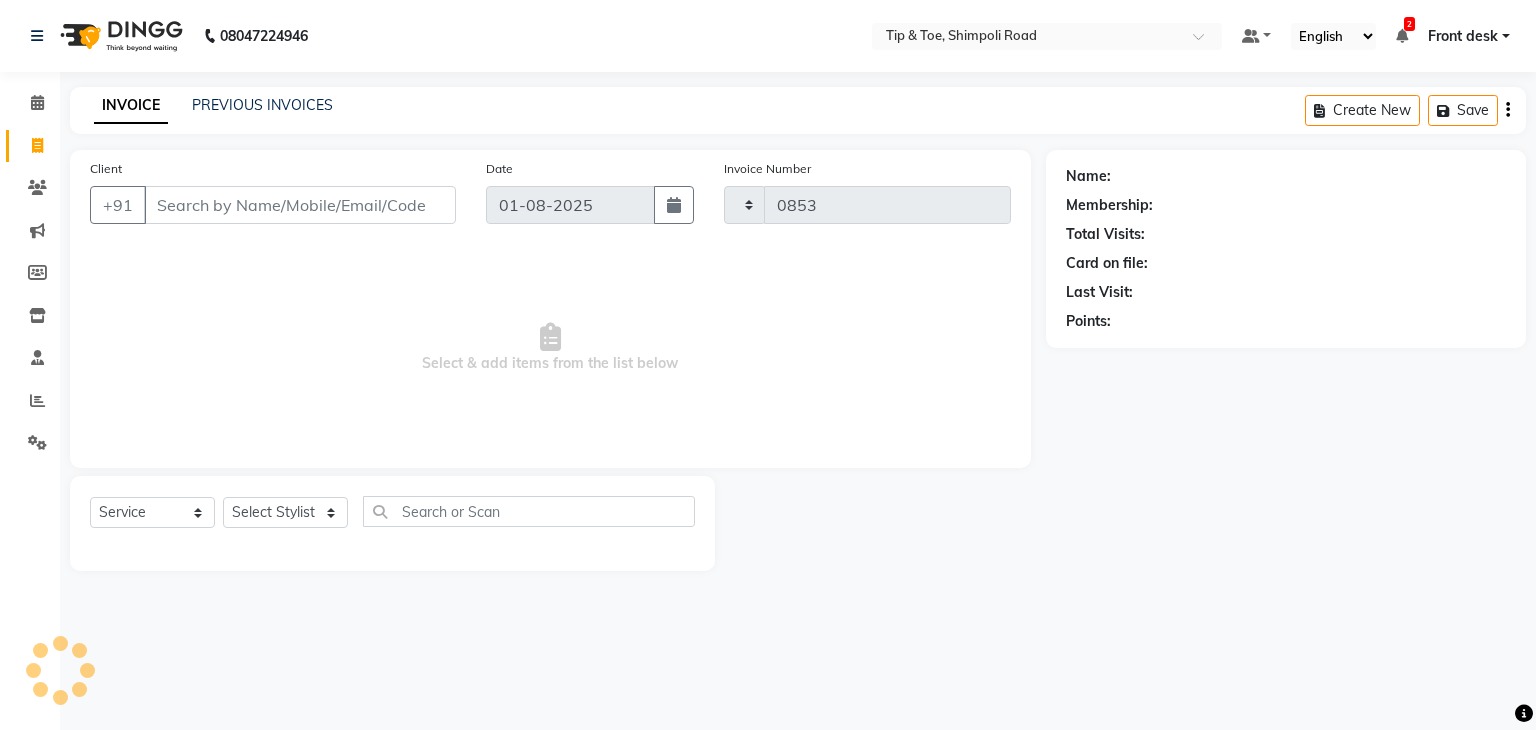 select on "5942" 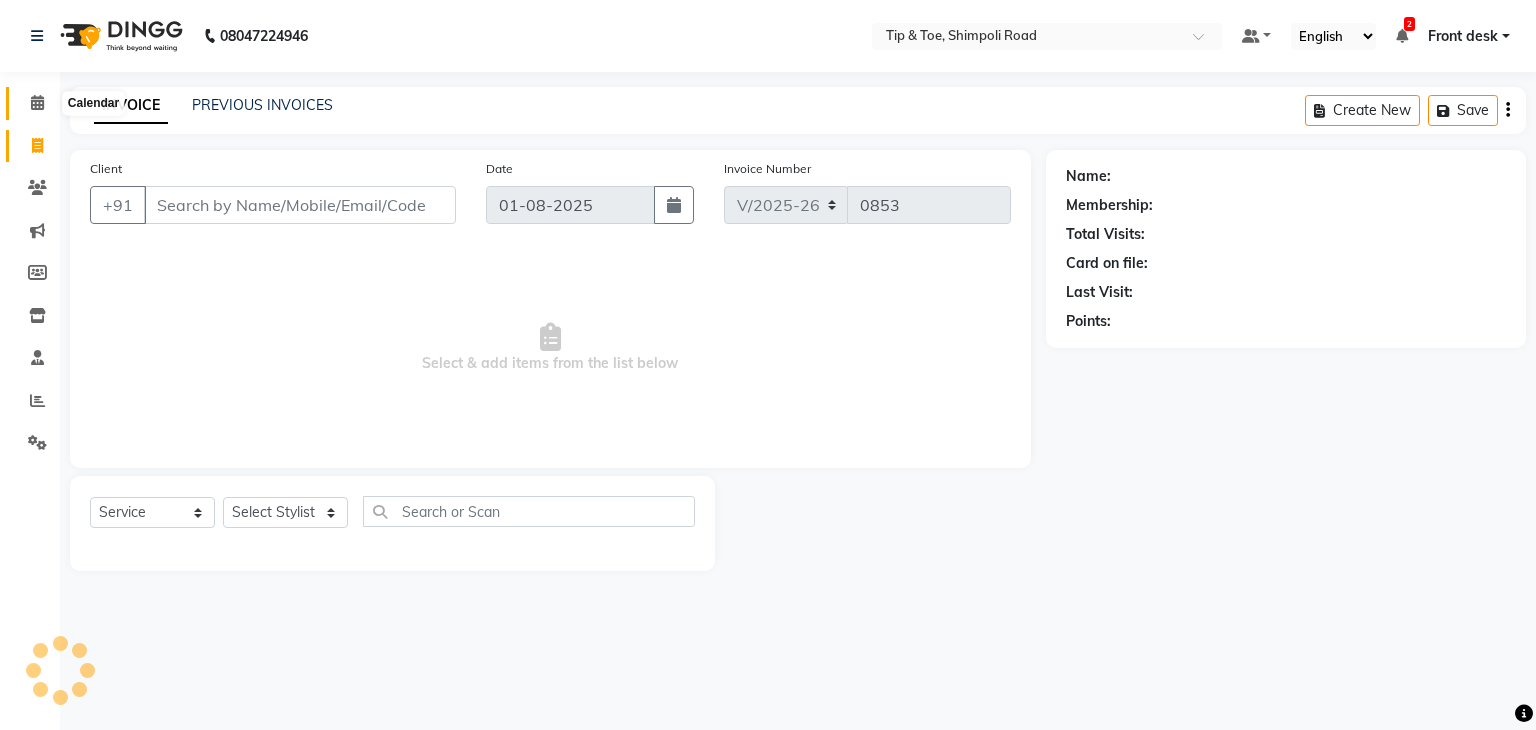 click 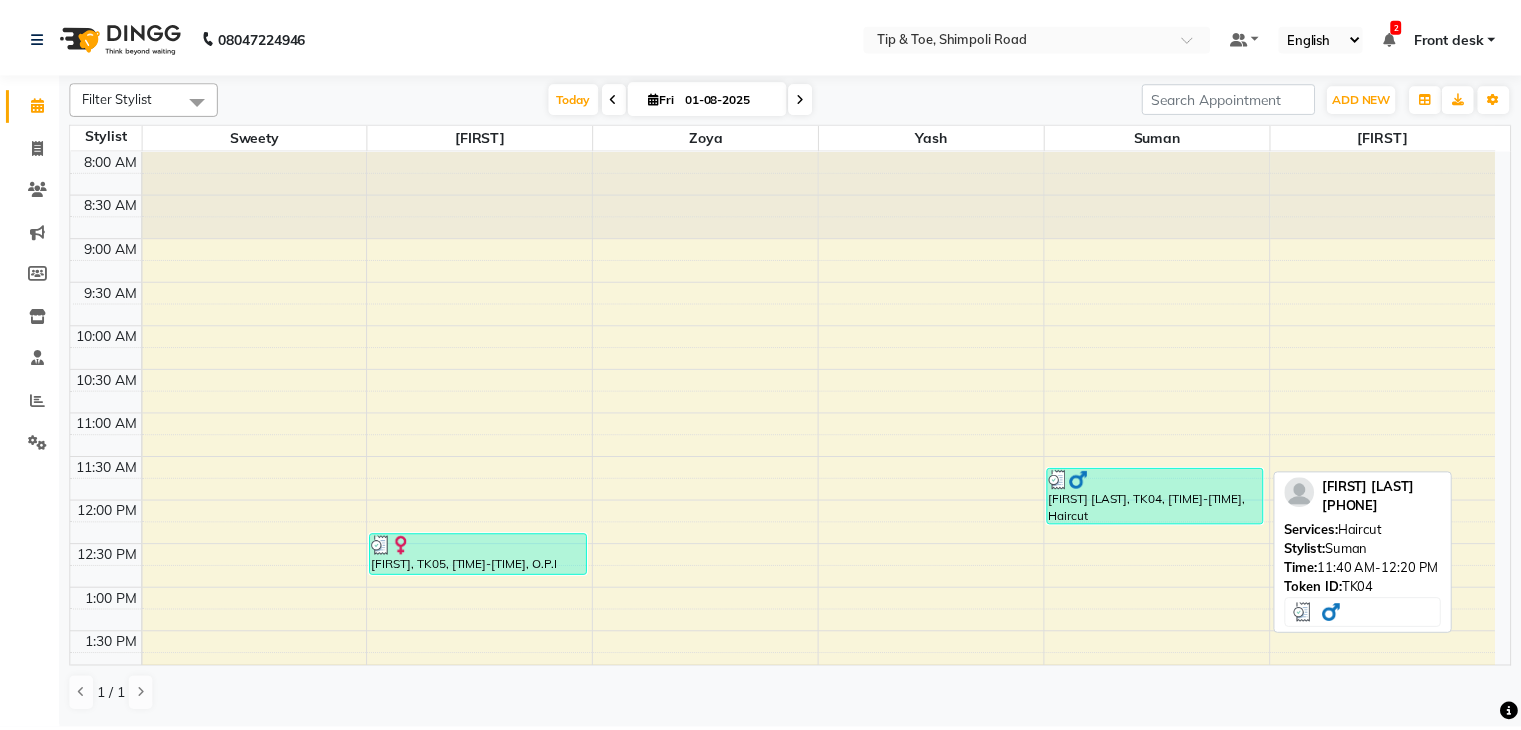 scroll, scrollTop: 300, scrollLeft: 0, axis: vertical 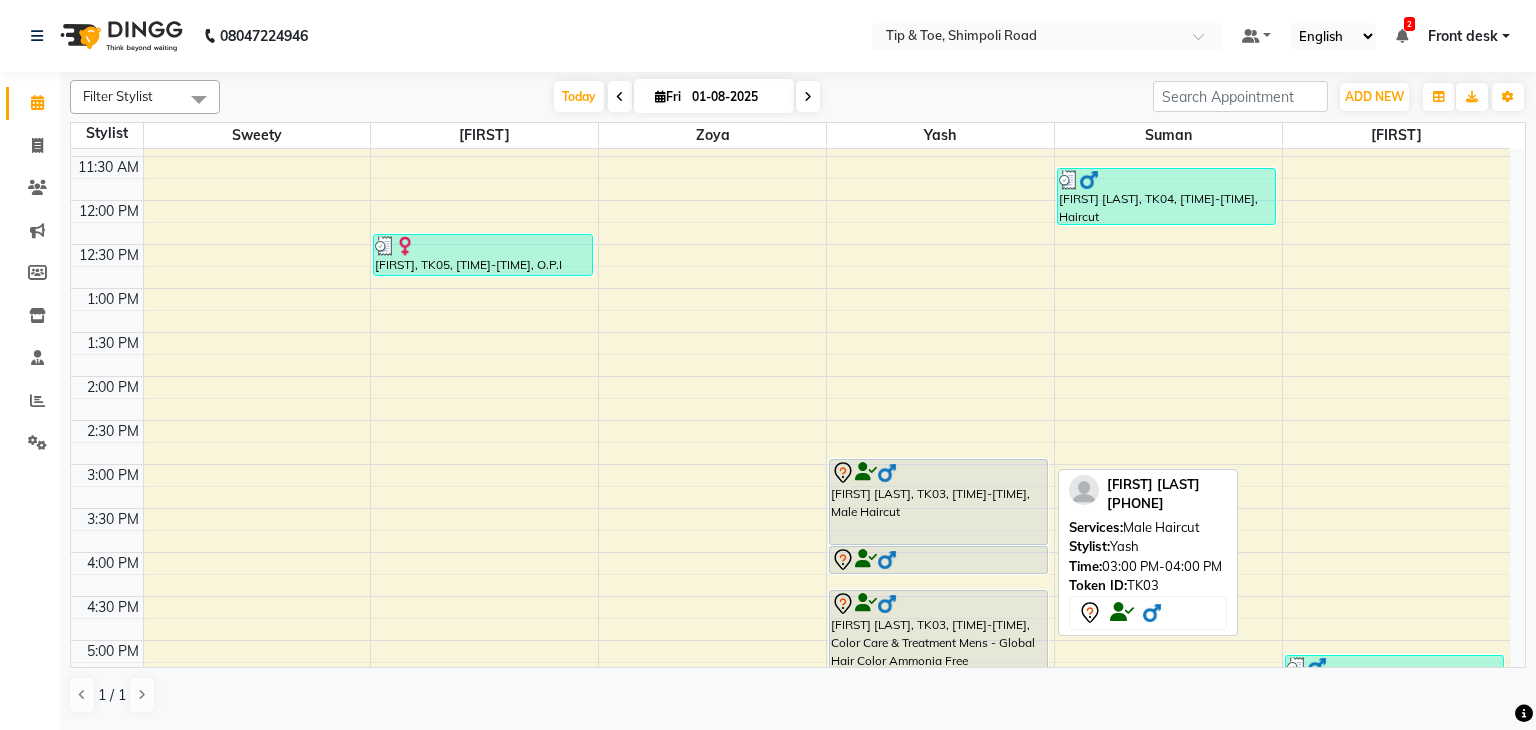 click on "[FIRST] [LAST], TK03, [TIME]-[TIME], Male Haircut" at bounding box center [938, 502] 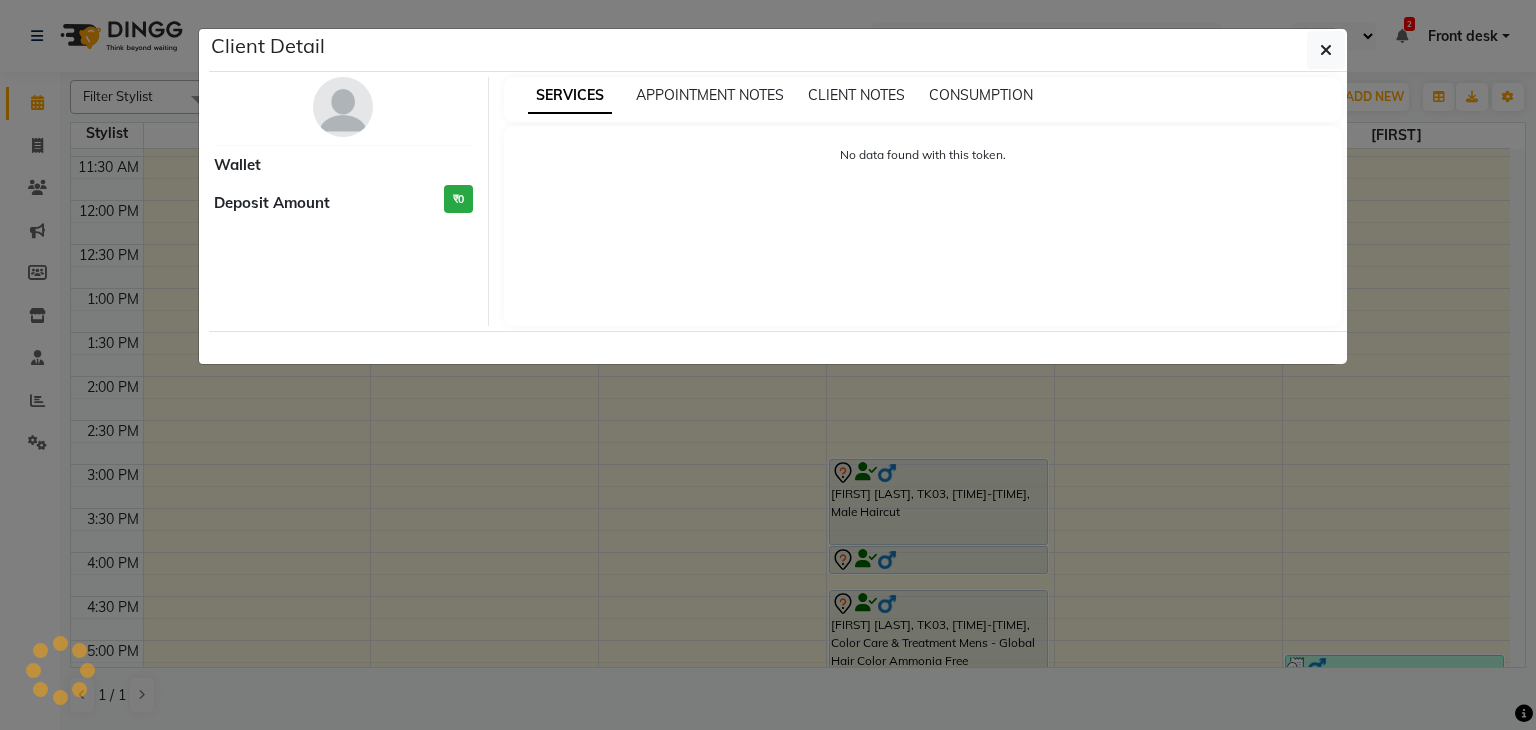 select on "7" 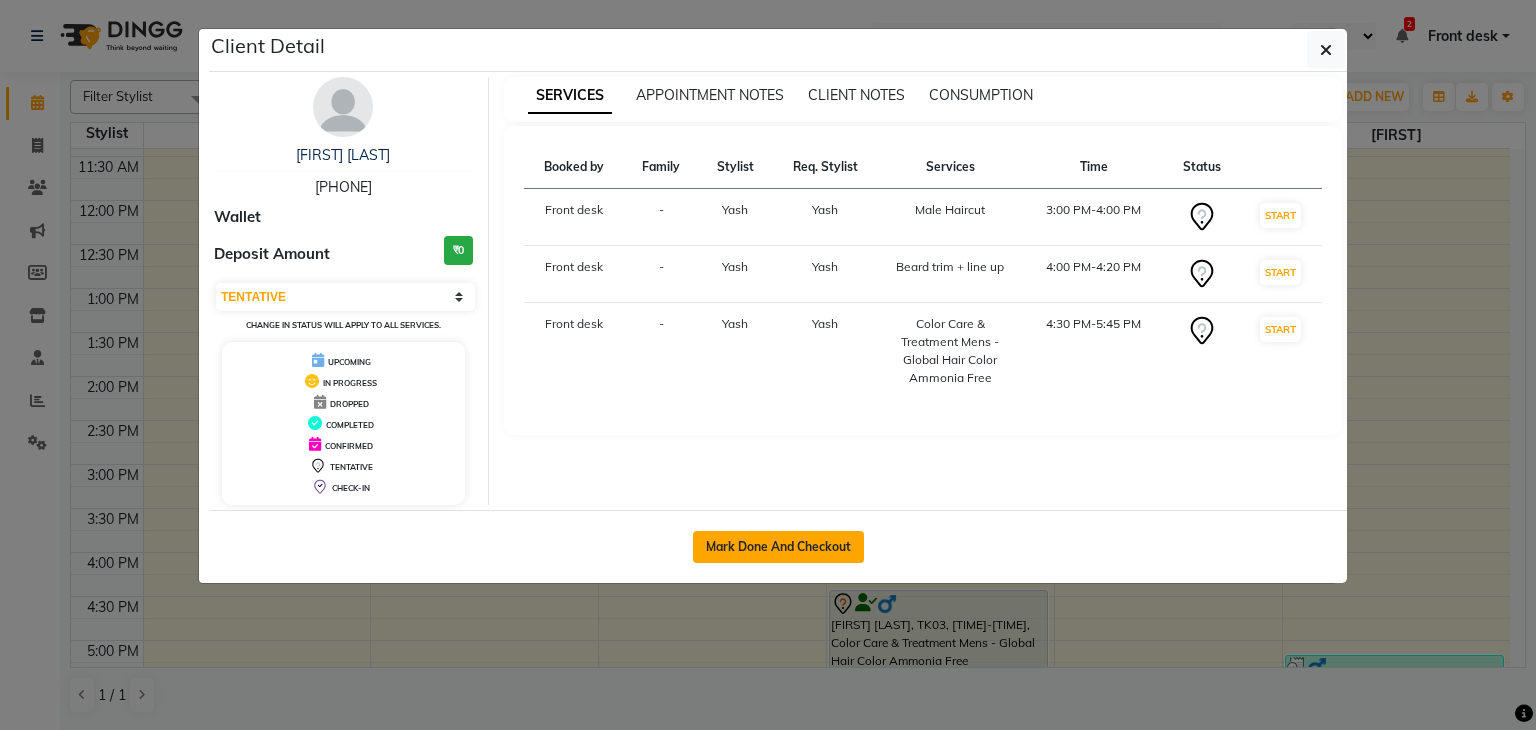 click on "Mark Done And Checkout" 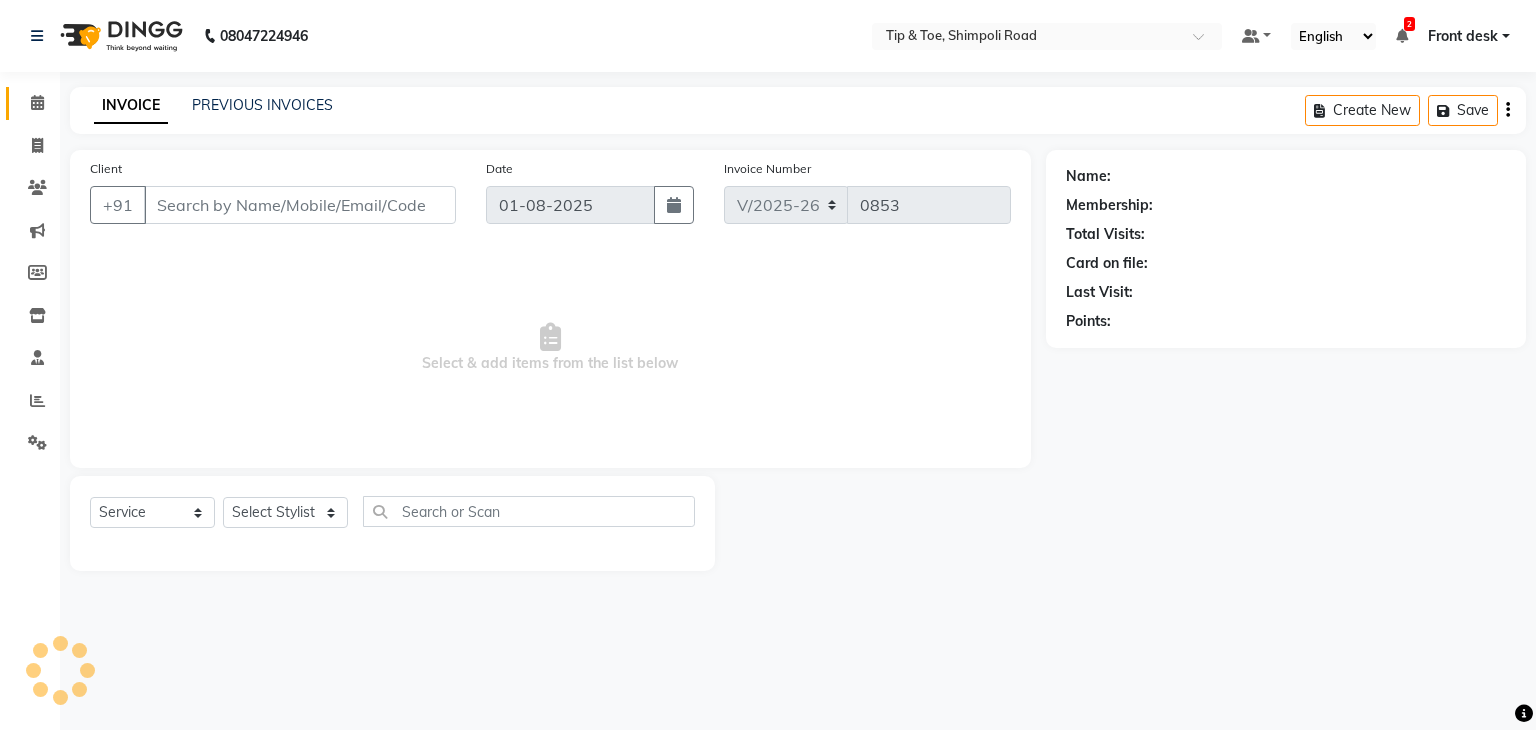 type on "[PHONE]" 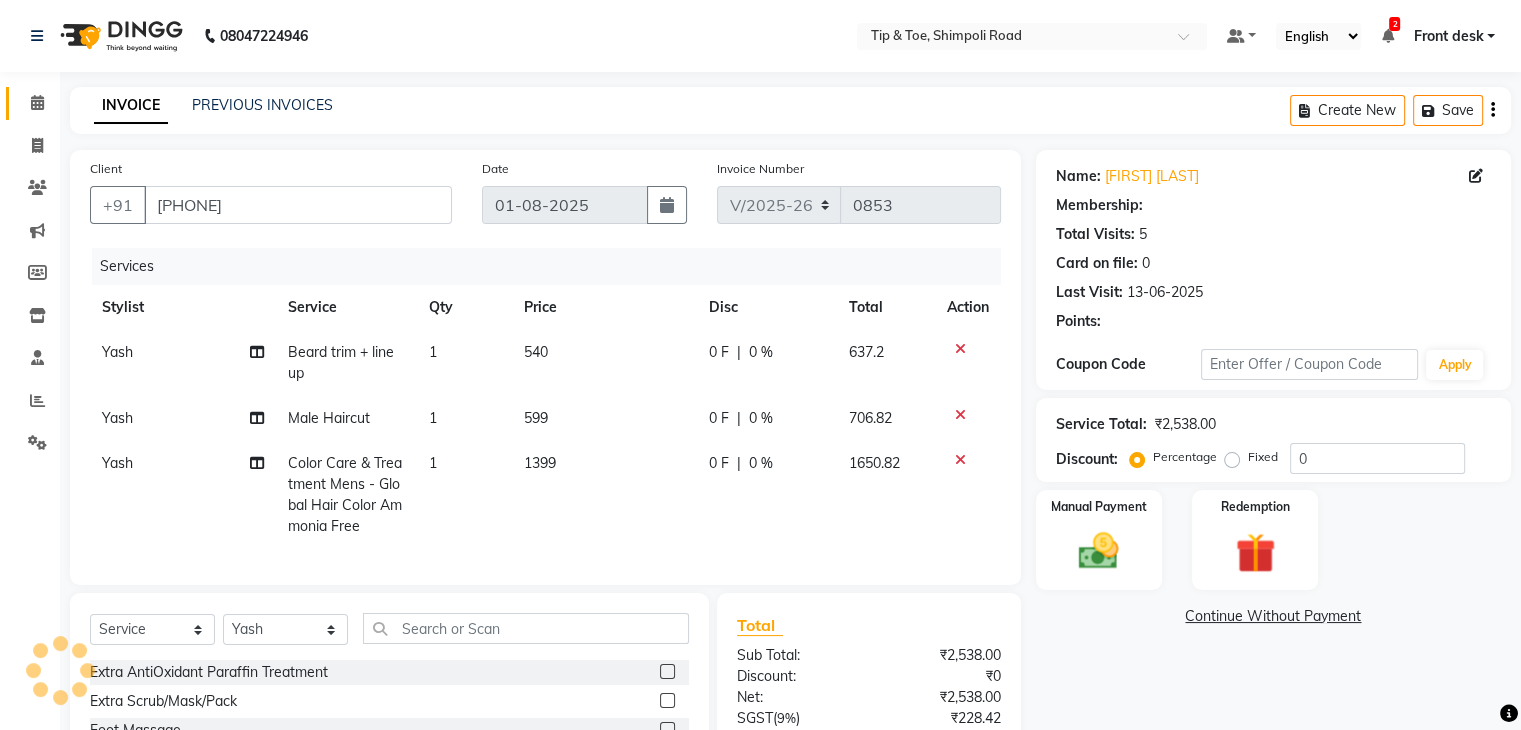 select on "1: Object" 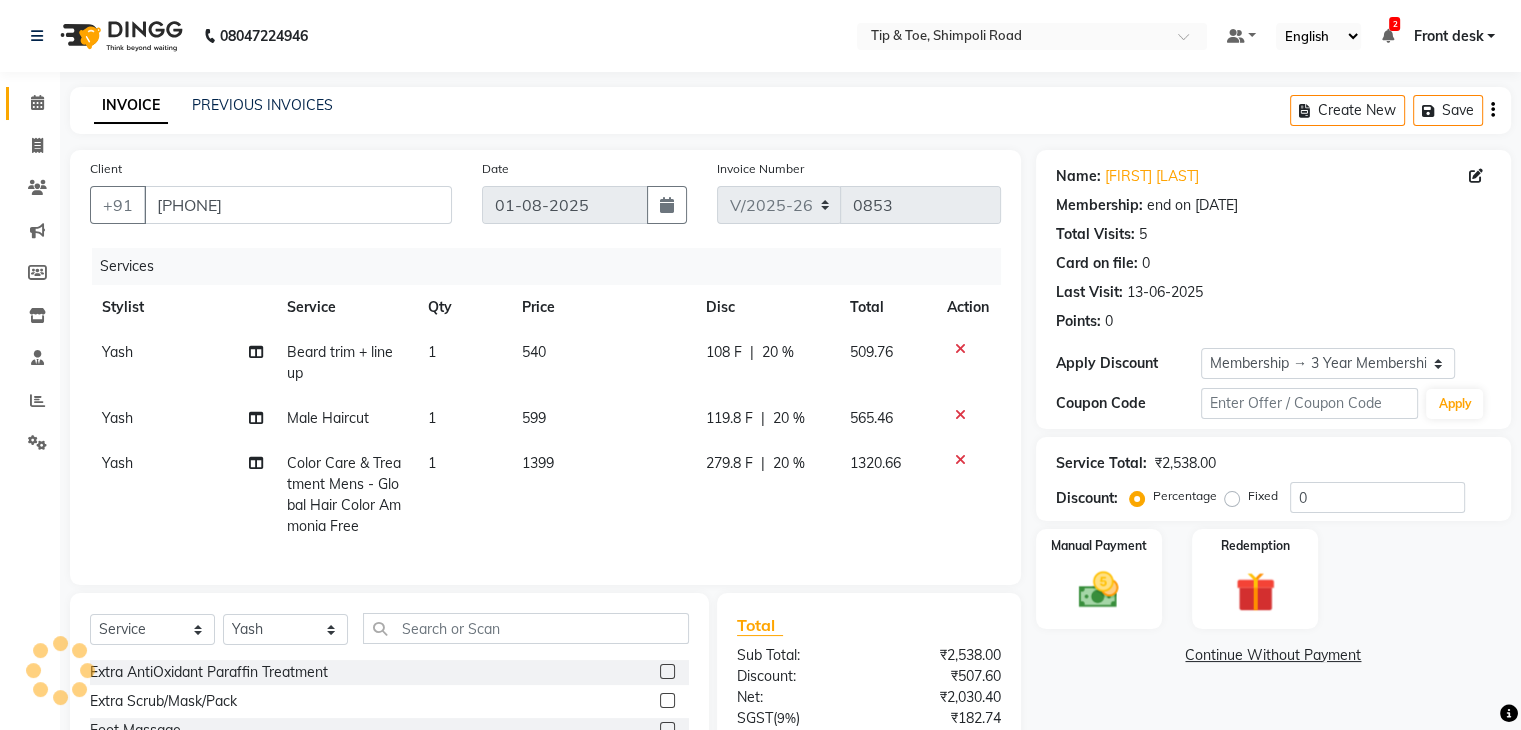 type on "20" 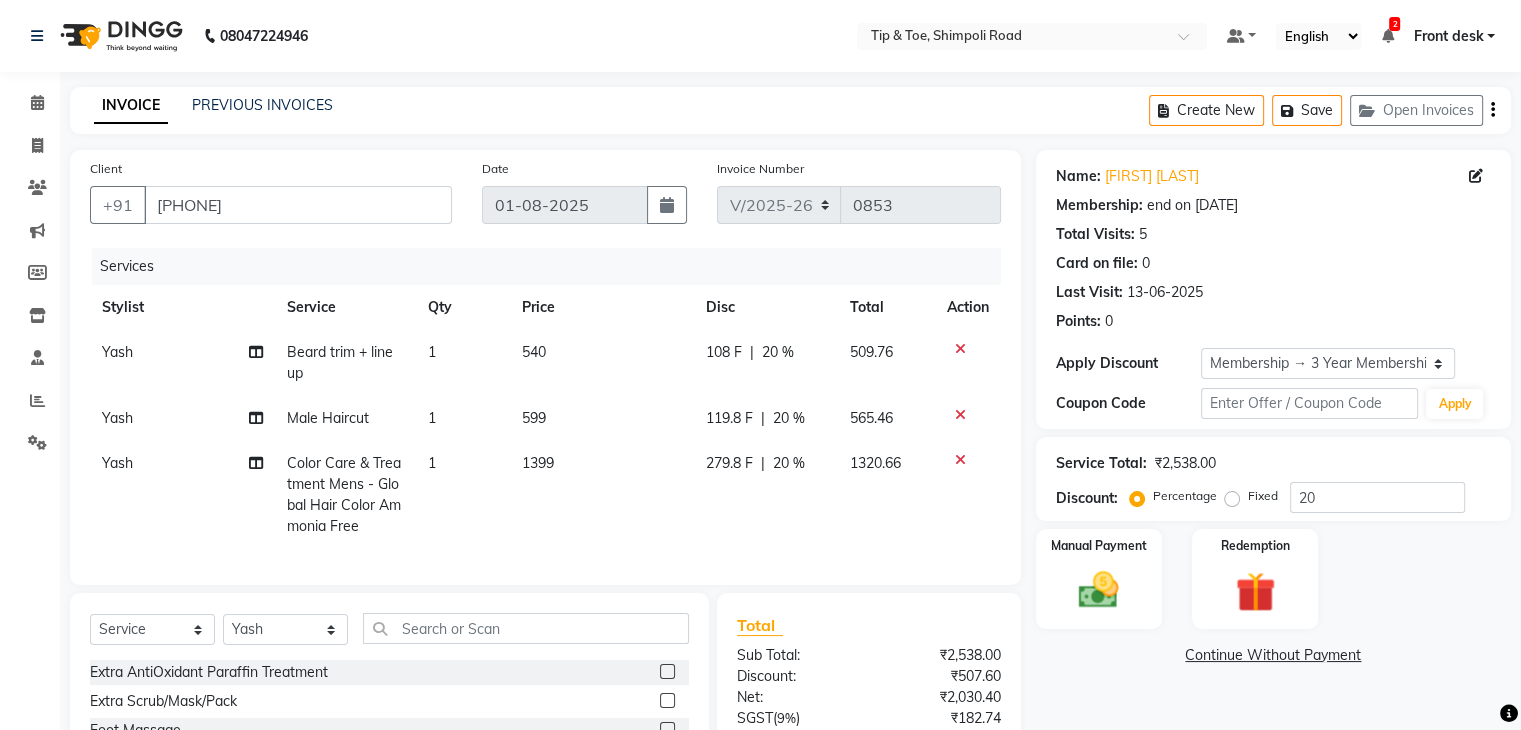 click 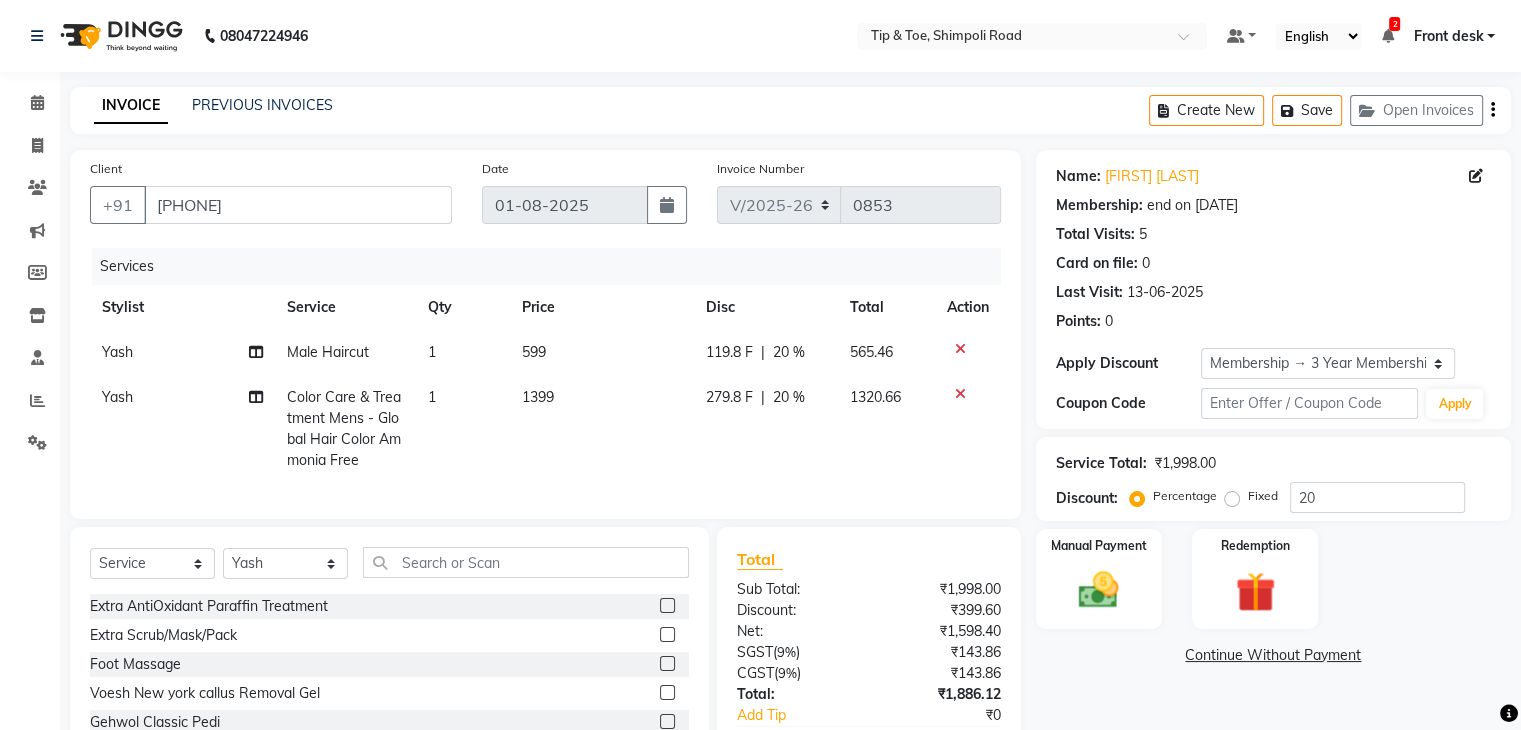 scroll, scrollTop: 158, scrollLeft: 0, axis: vertical 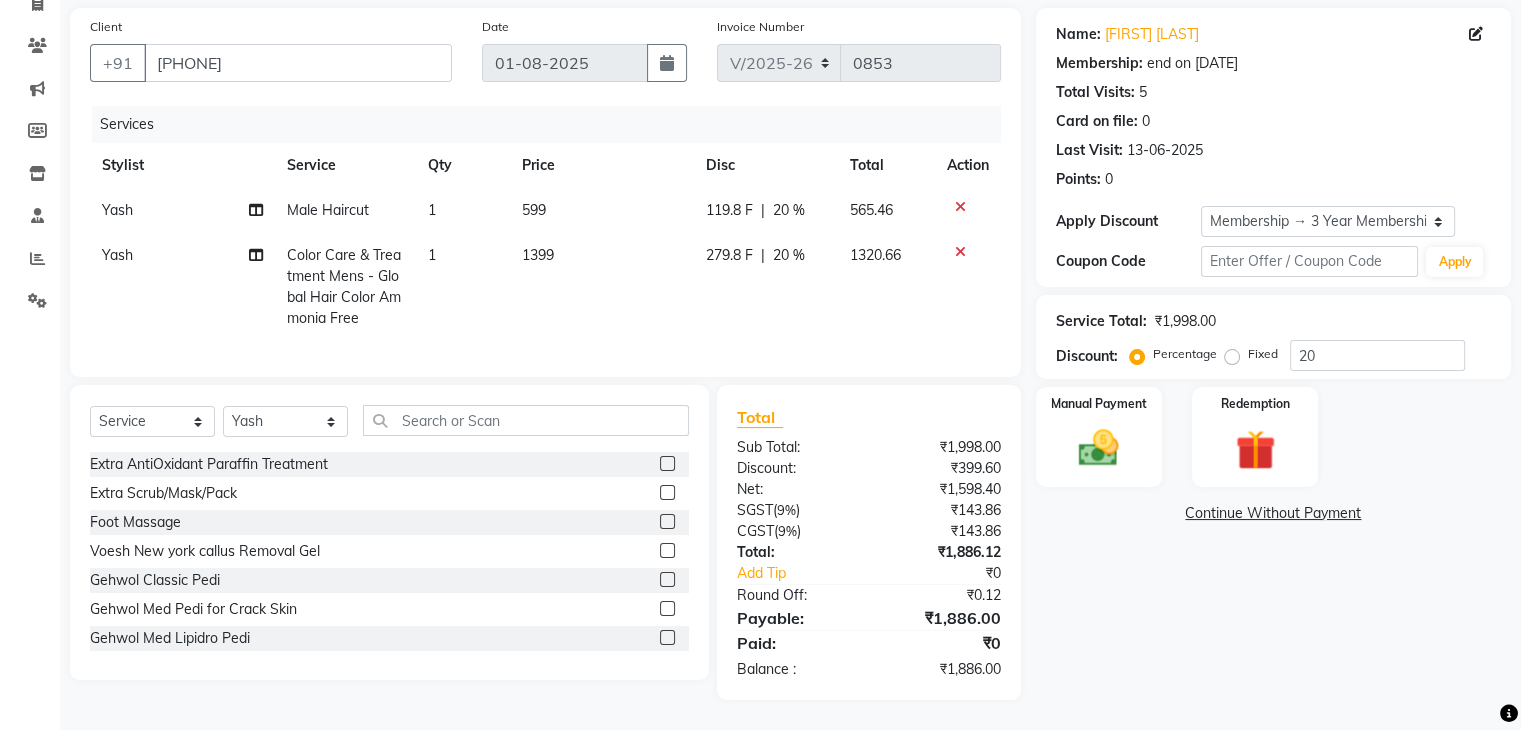 click on "599" 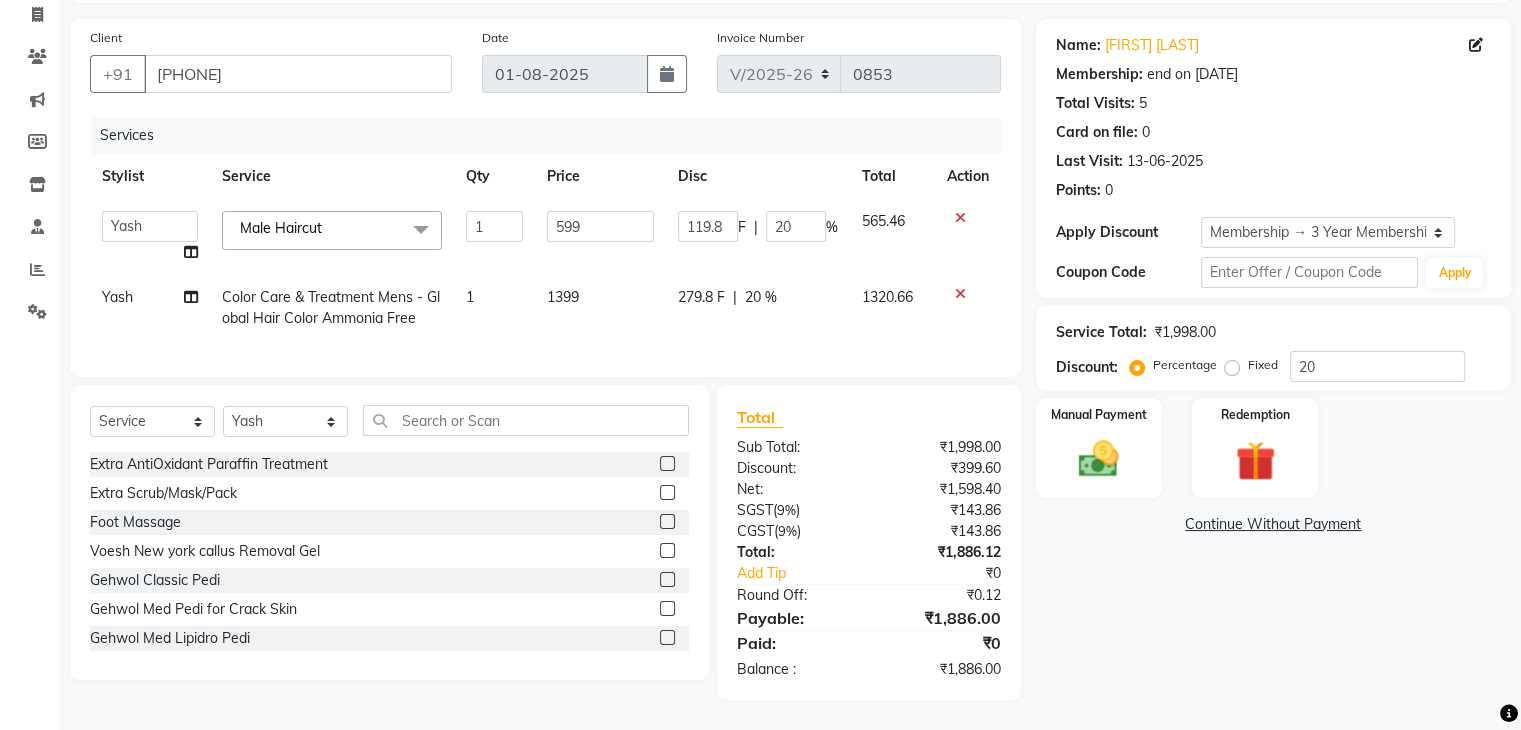 scroll, scrollTop: 147, scrollLeft: 0, axis: vertical 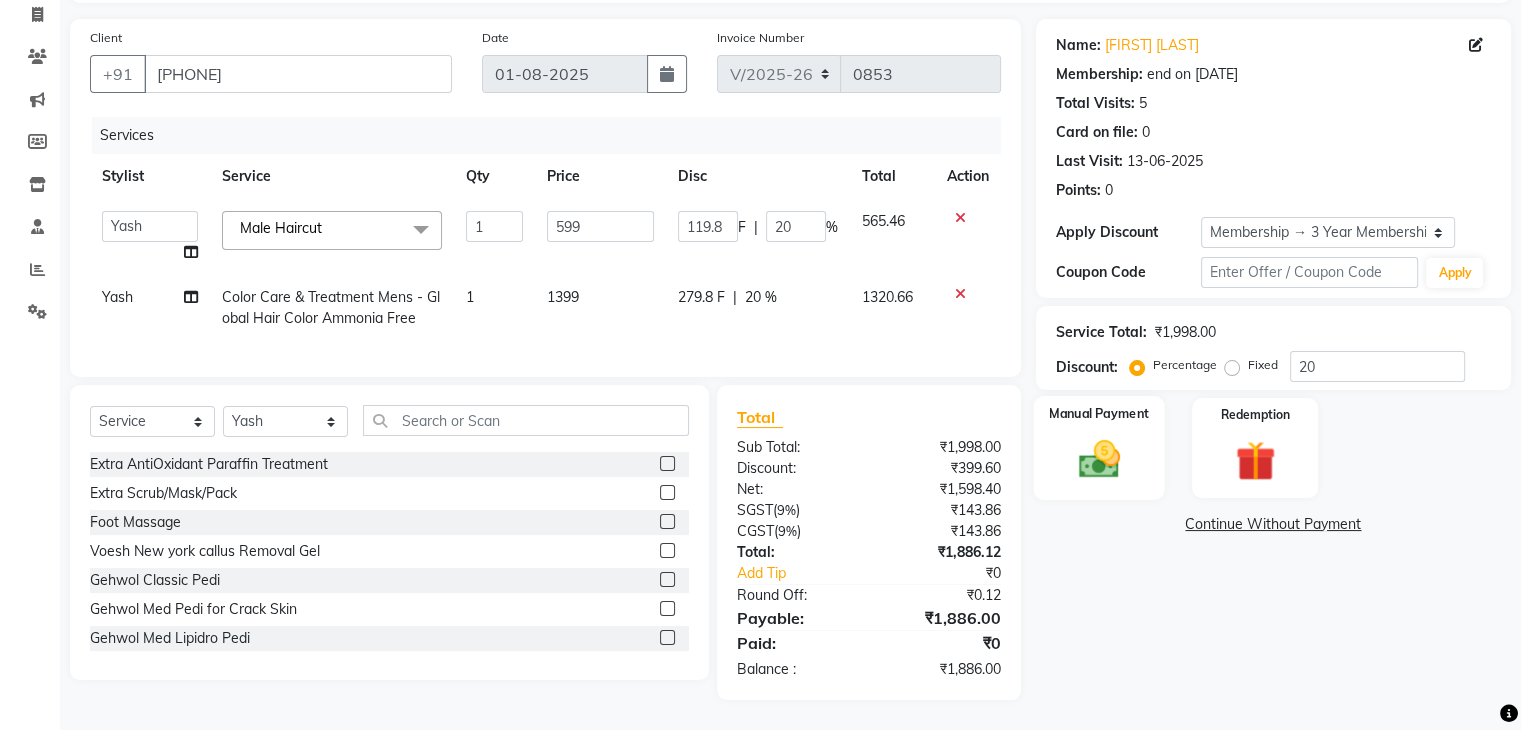 click on "Manual Payment" 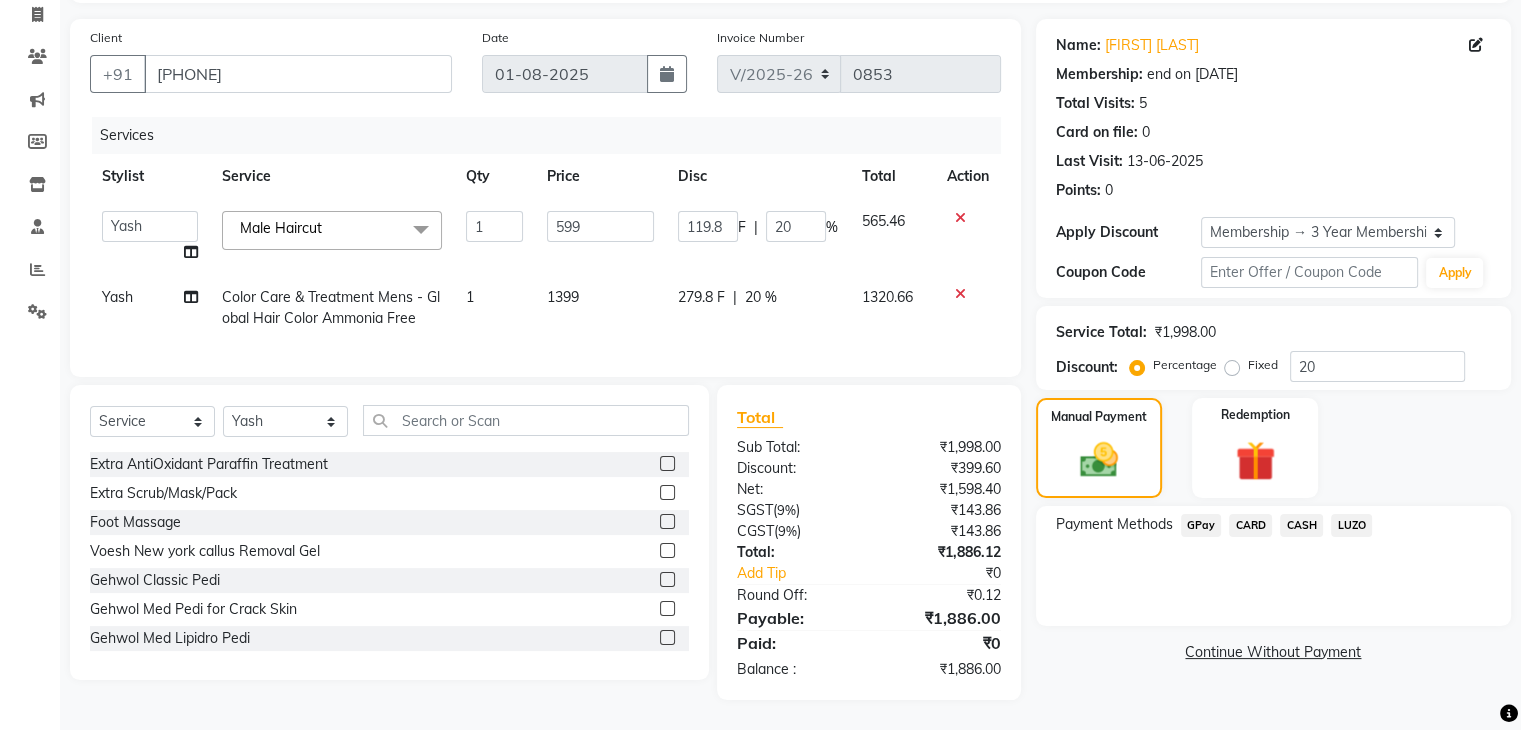 click on "GPay" 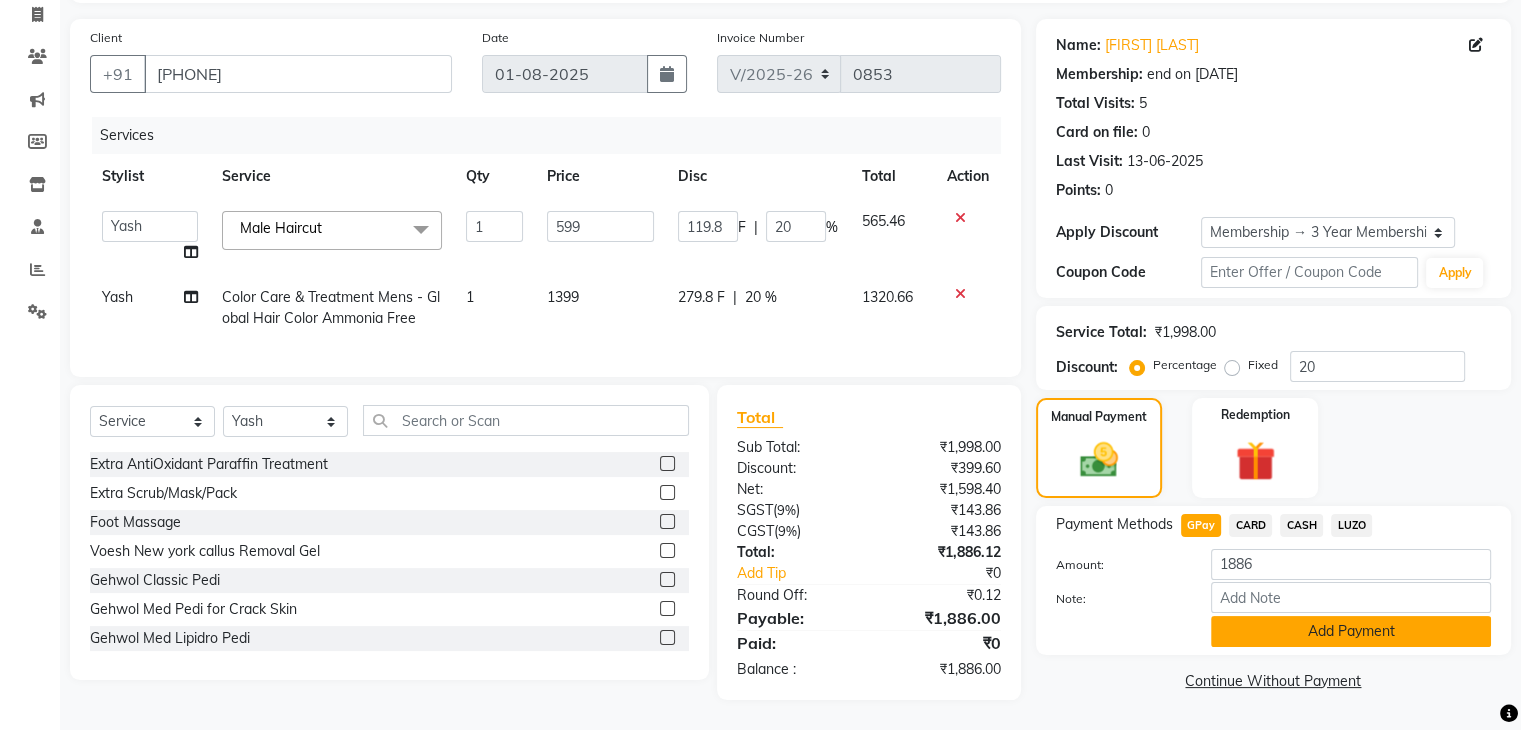 click on "Add Payment" 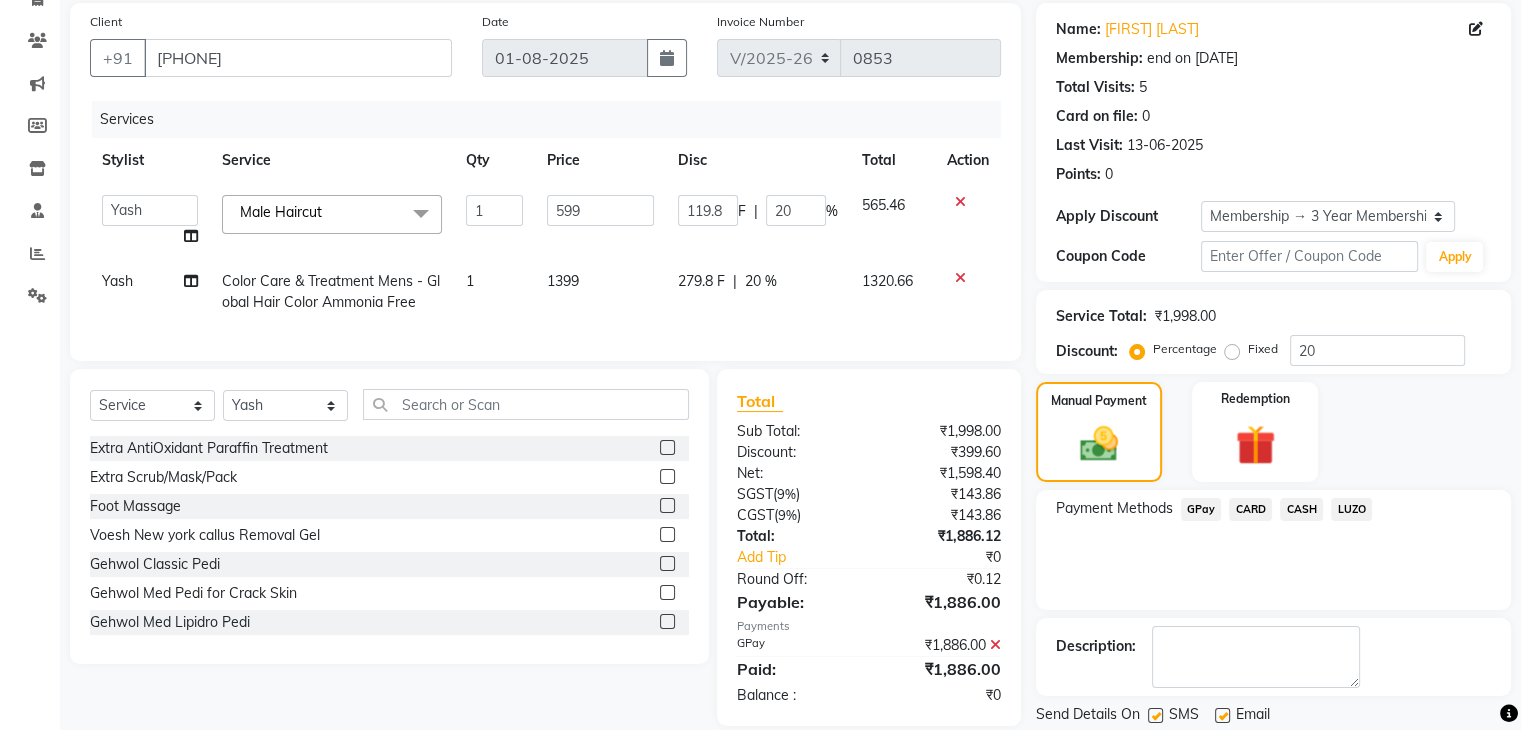 scroll, scrollTop: 209, scrollLeft: 0, axis: vertical 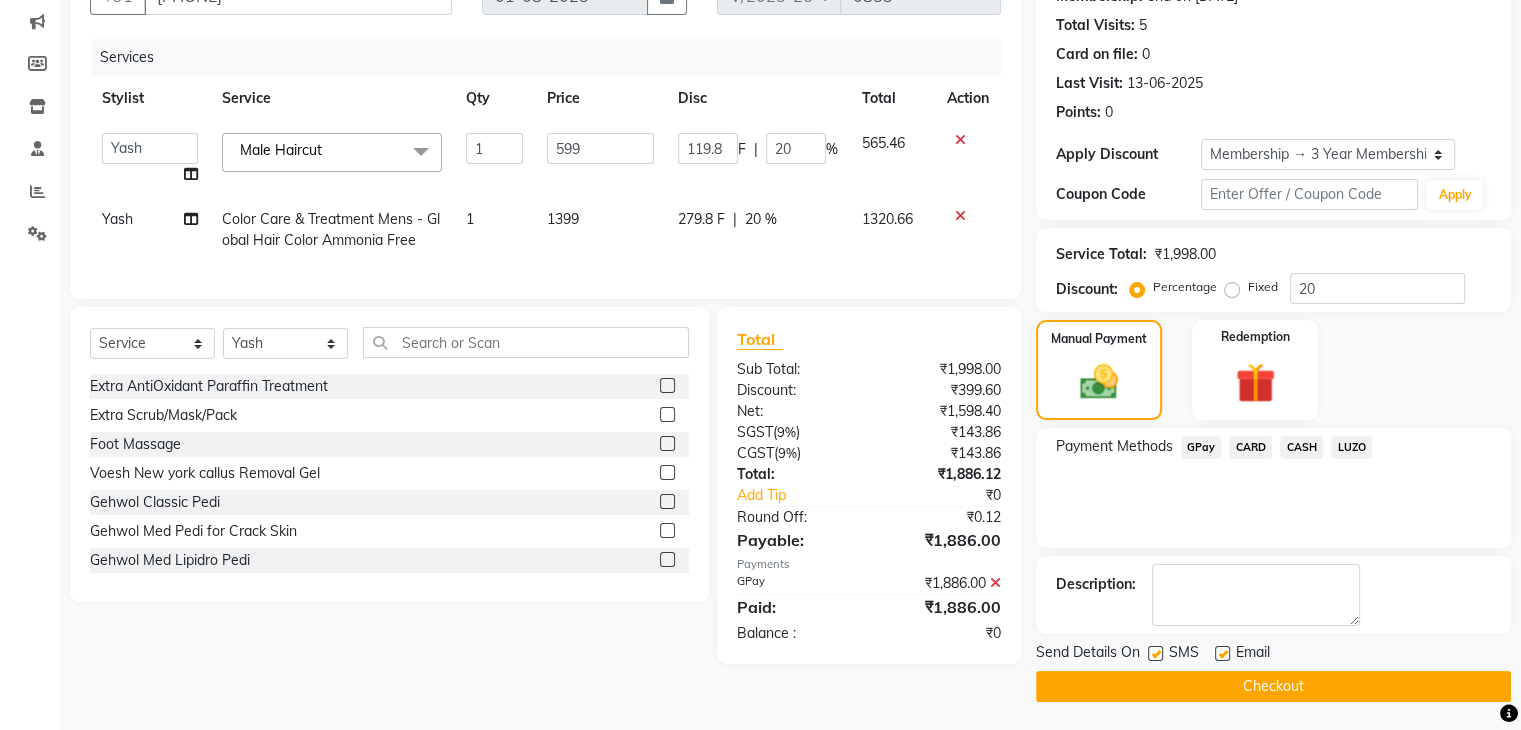 click on "Checkout" 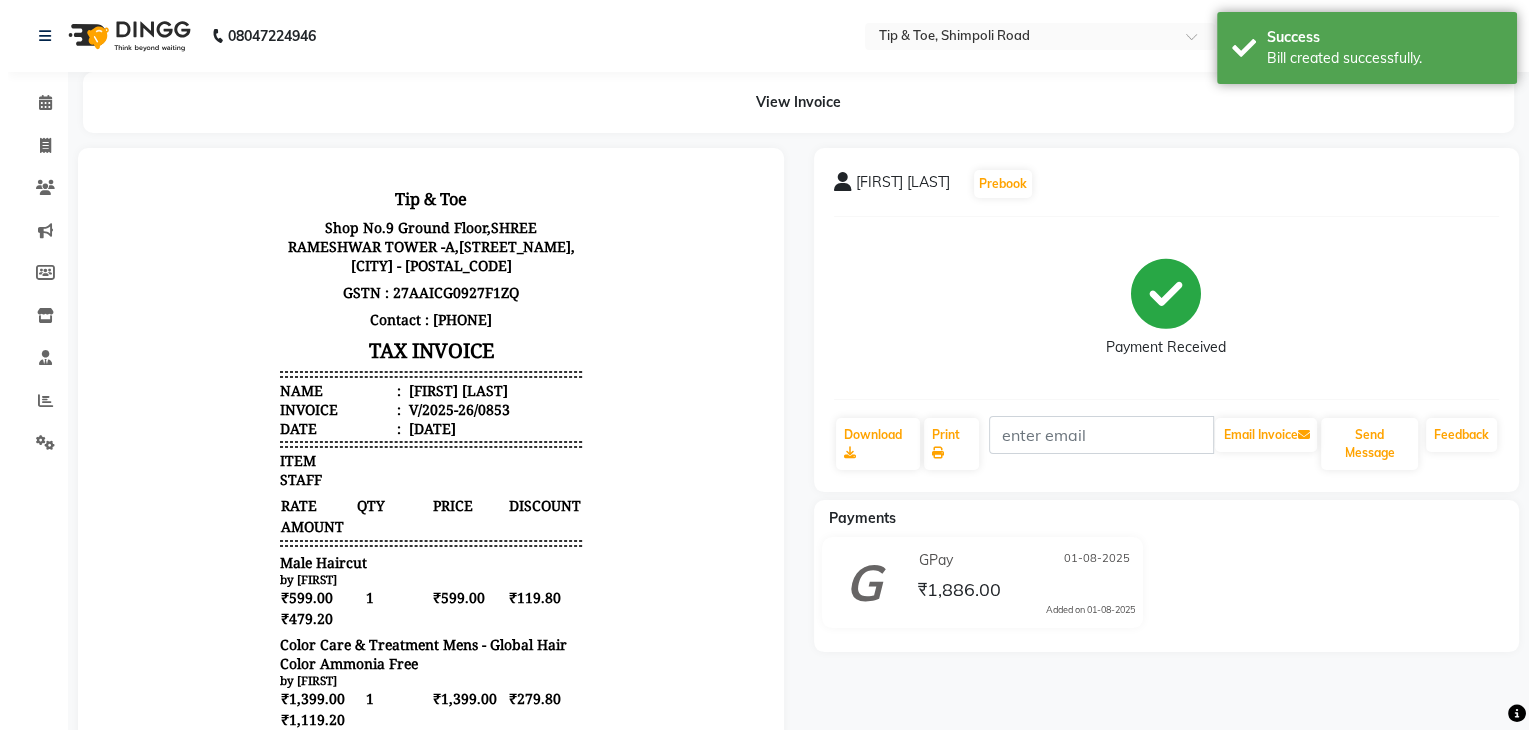 scroll, scrollTop: 0, scrollLeft: 0, axis: both 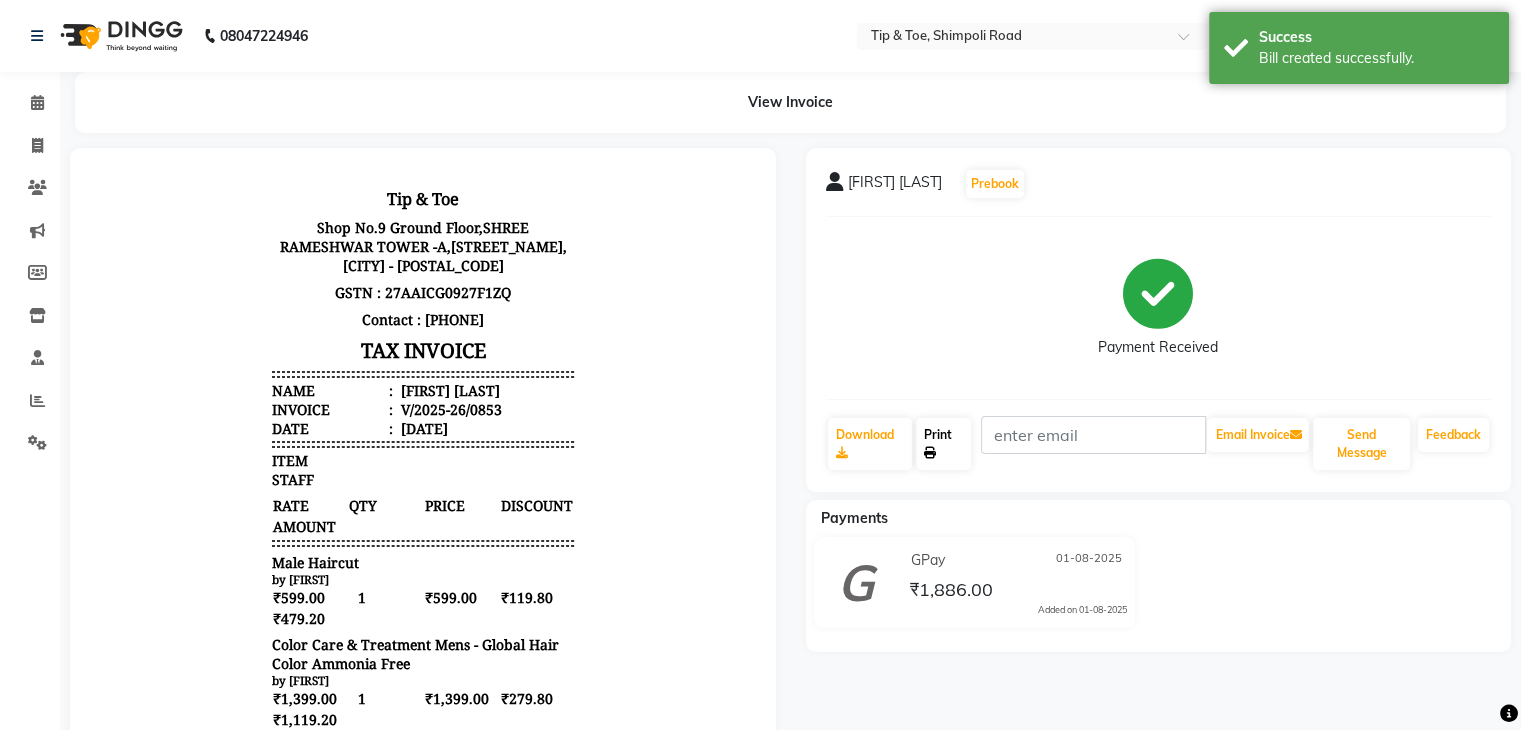 click on "Print" 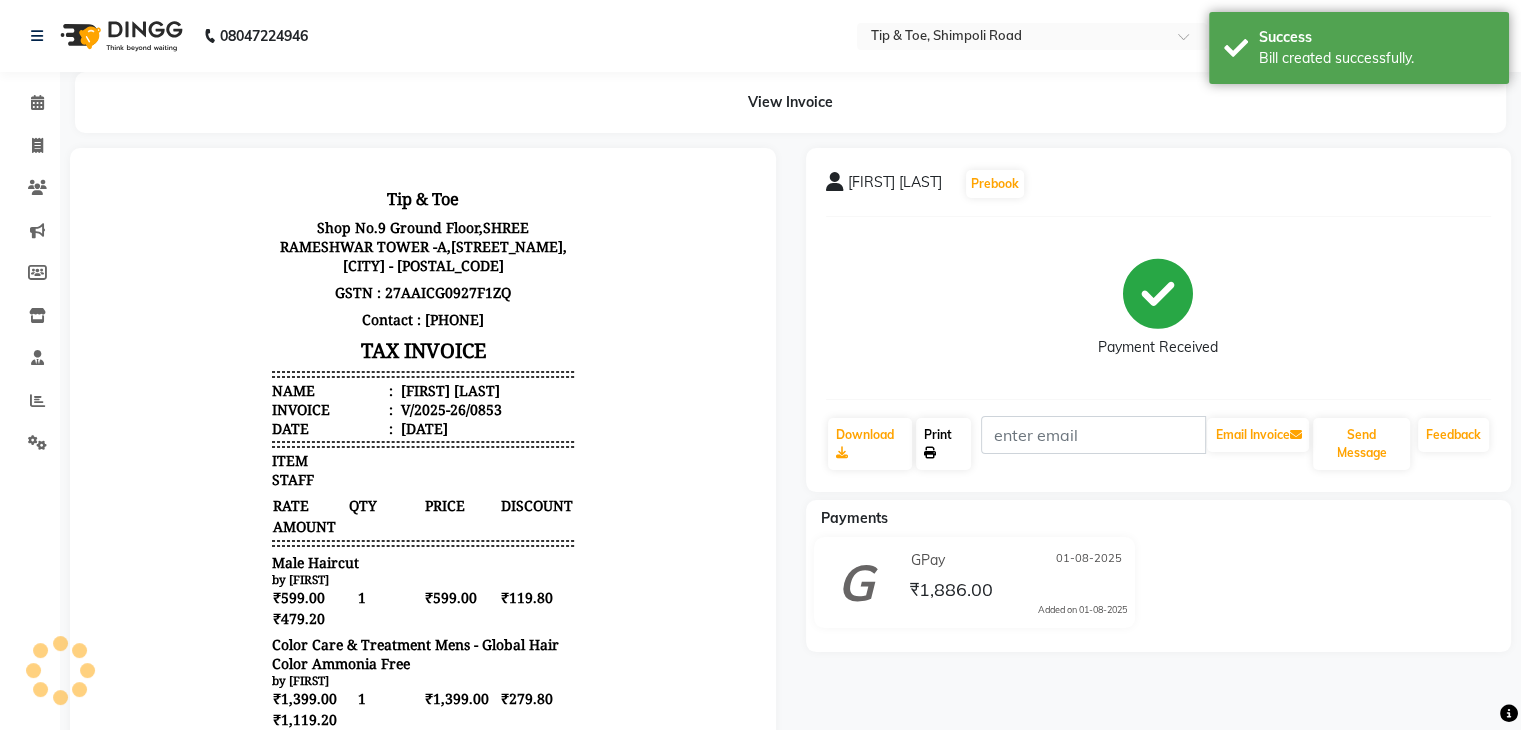 click on "Print" 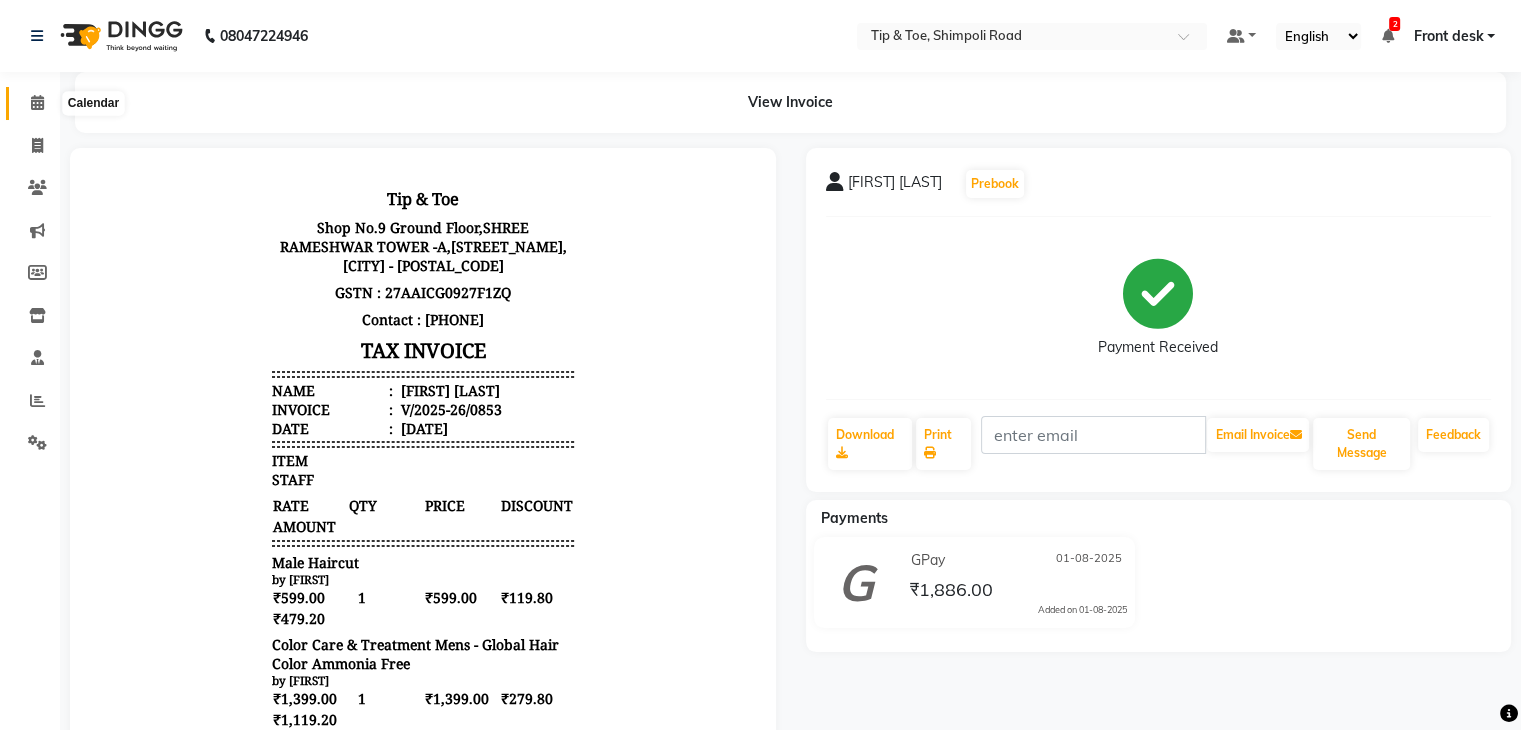 click 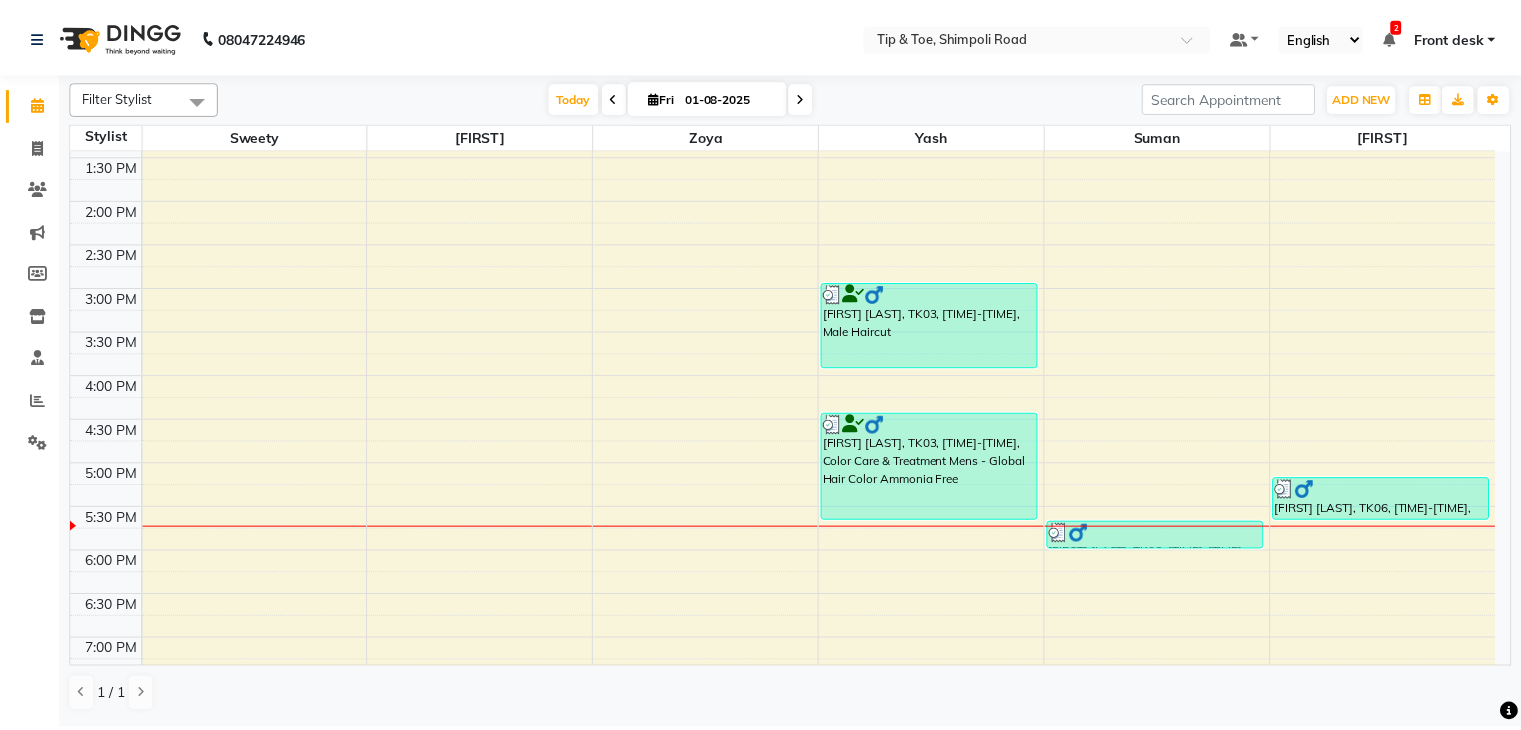 scroll, scrollTop: 600, scrollLeft: 0, axis: vertical 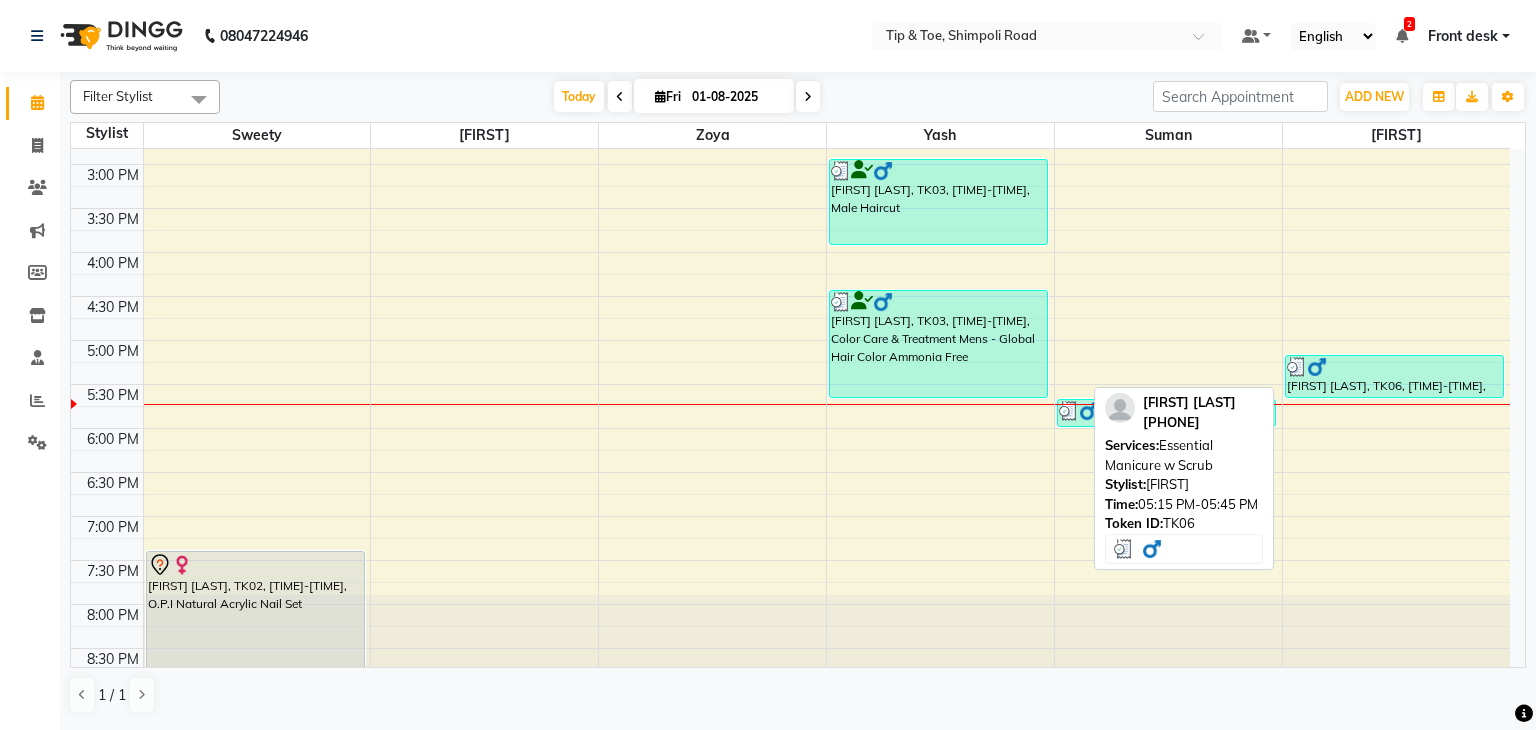 click on "[FIRST] [LAST], TK06, [TIME]-[TIME], Essential Manicure w Scrub" at bounding box center [1395, 376] 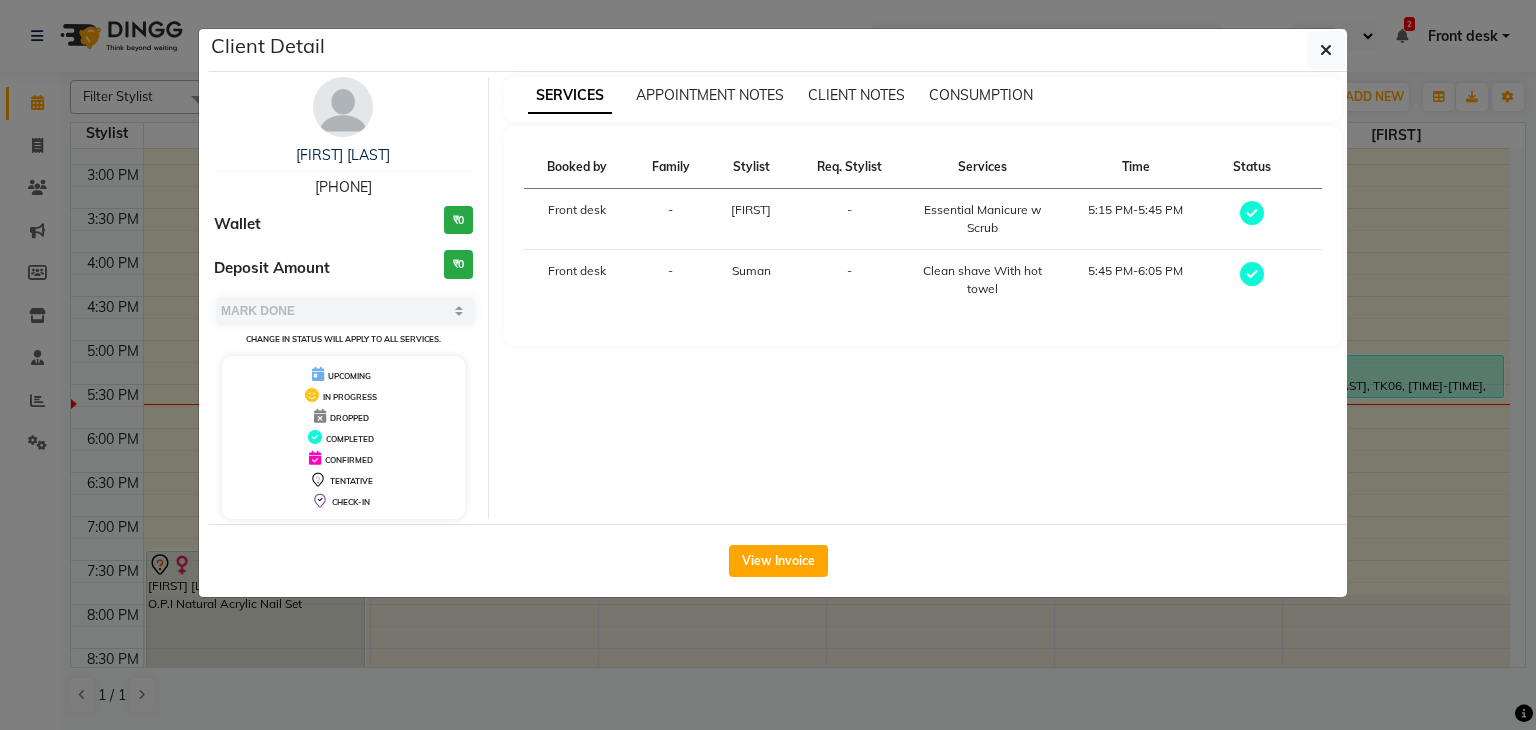click on "Clean shave With hot towel" at bounding box center [983, 280] 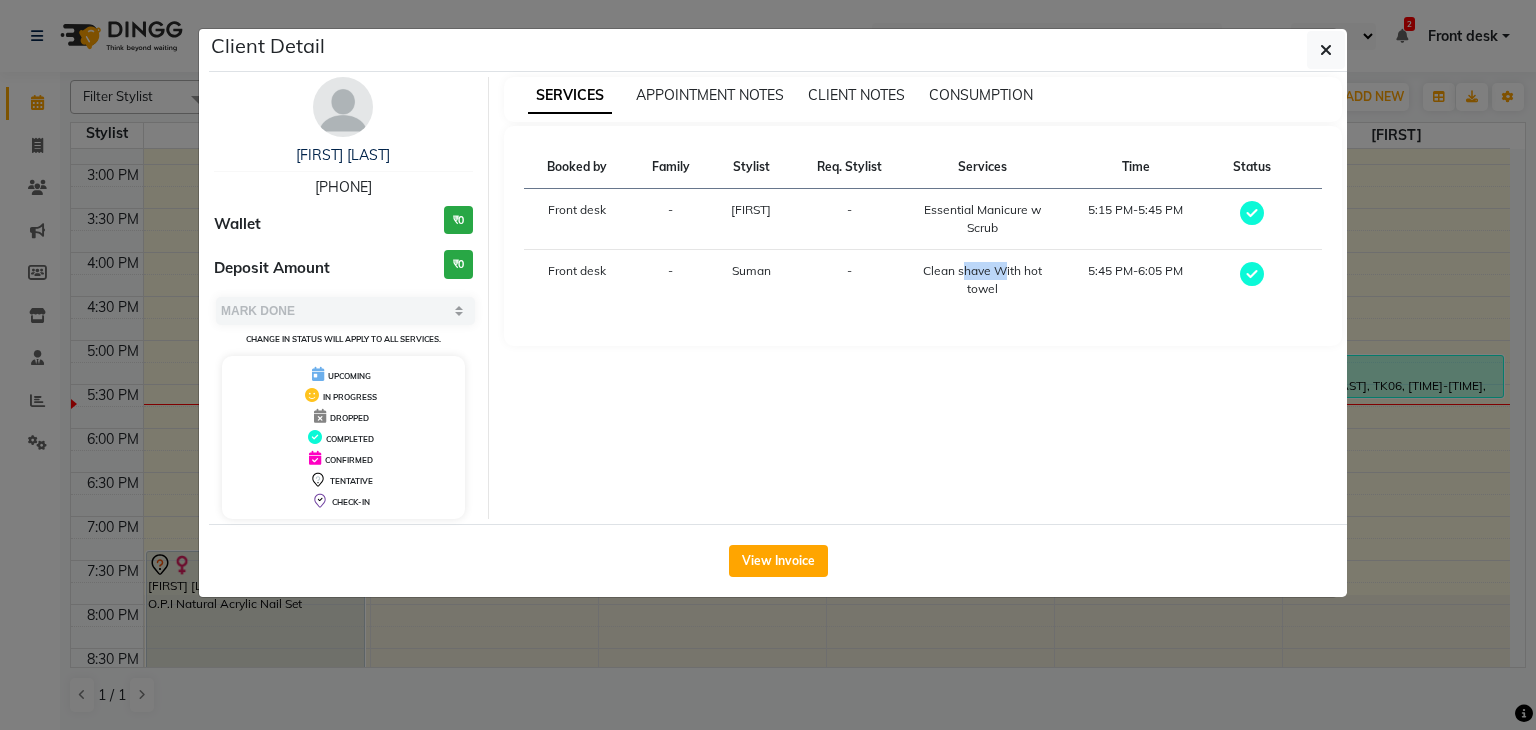 click on "Clean shave With hot towel" at bounding box center [983, 280] 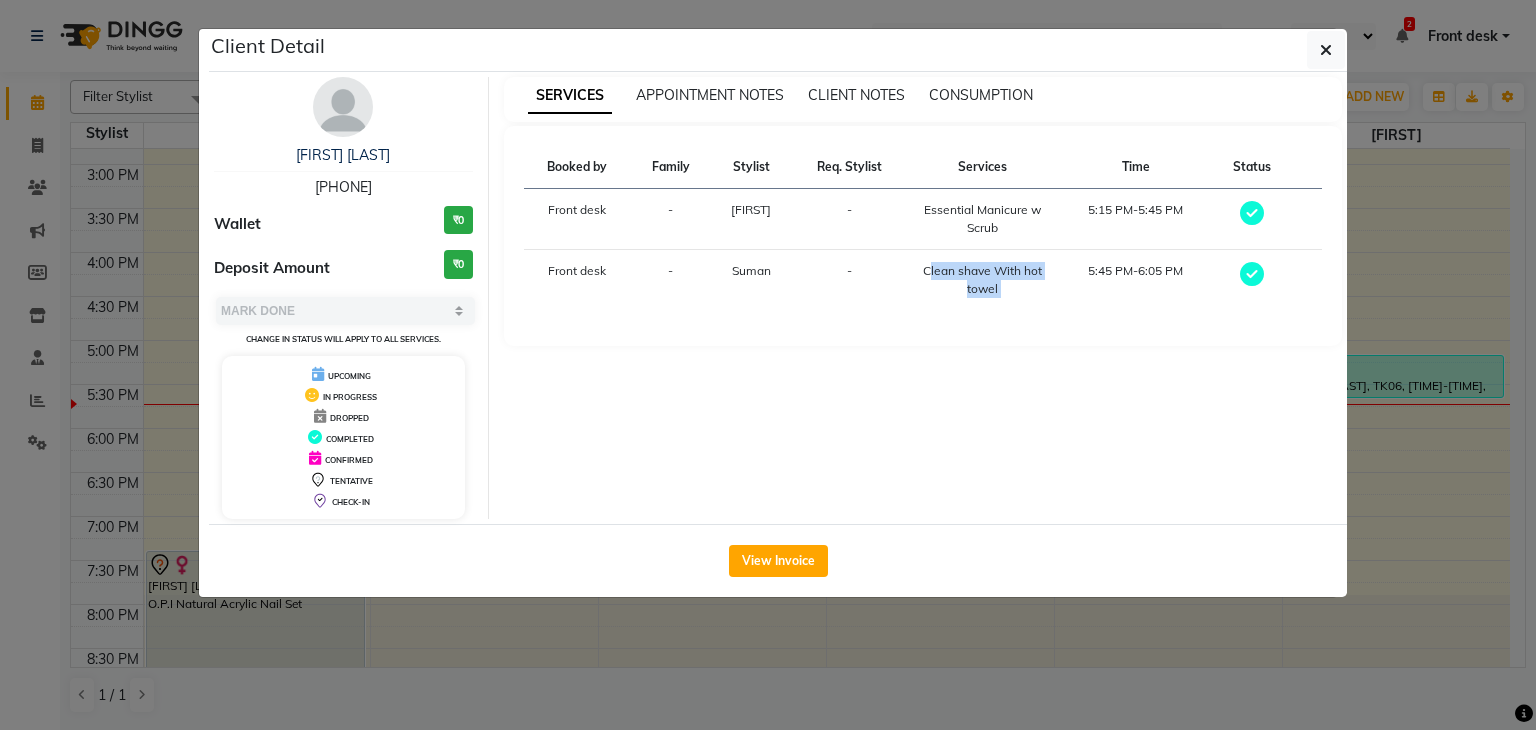 click on "Clean shave With hot towel" at bounding box center (983, 280) 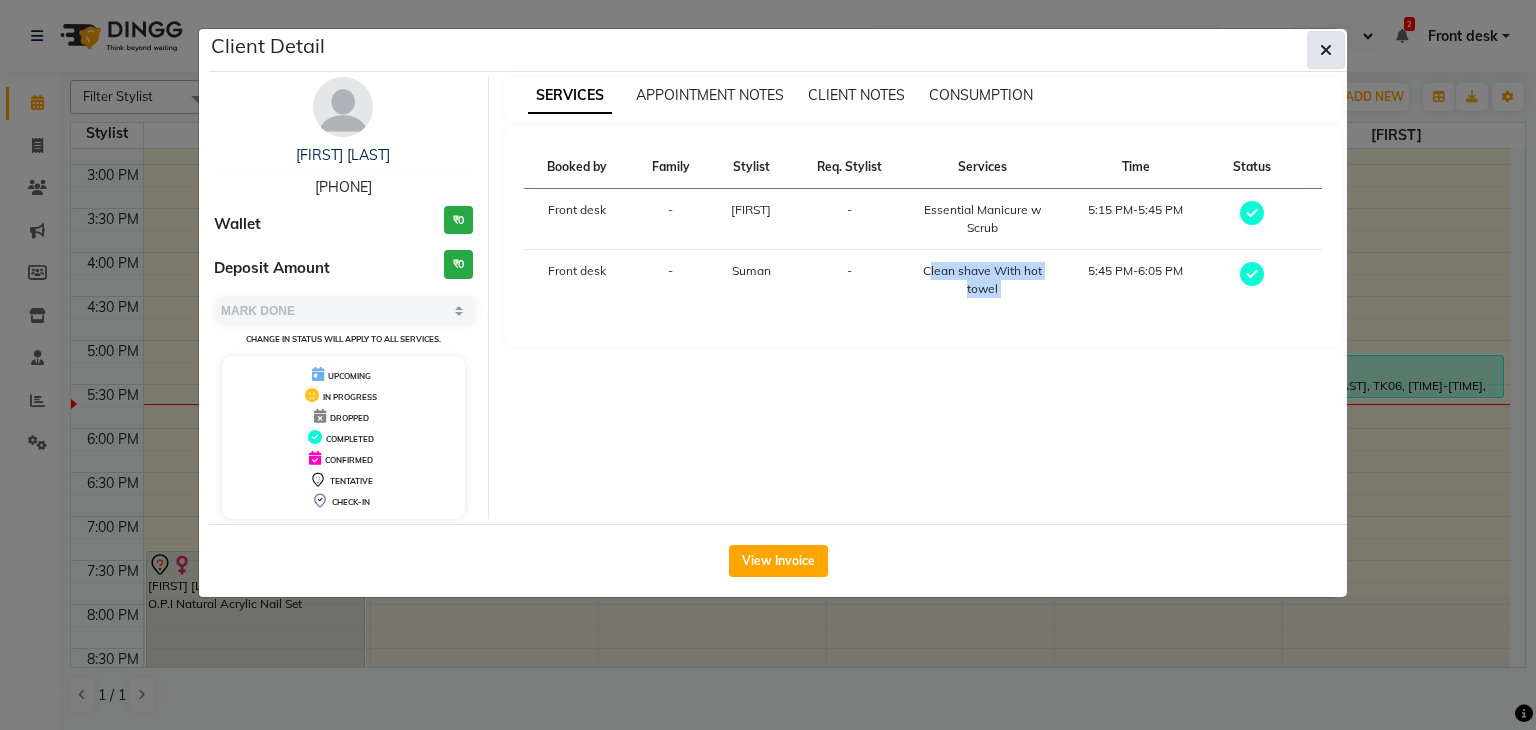 click 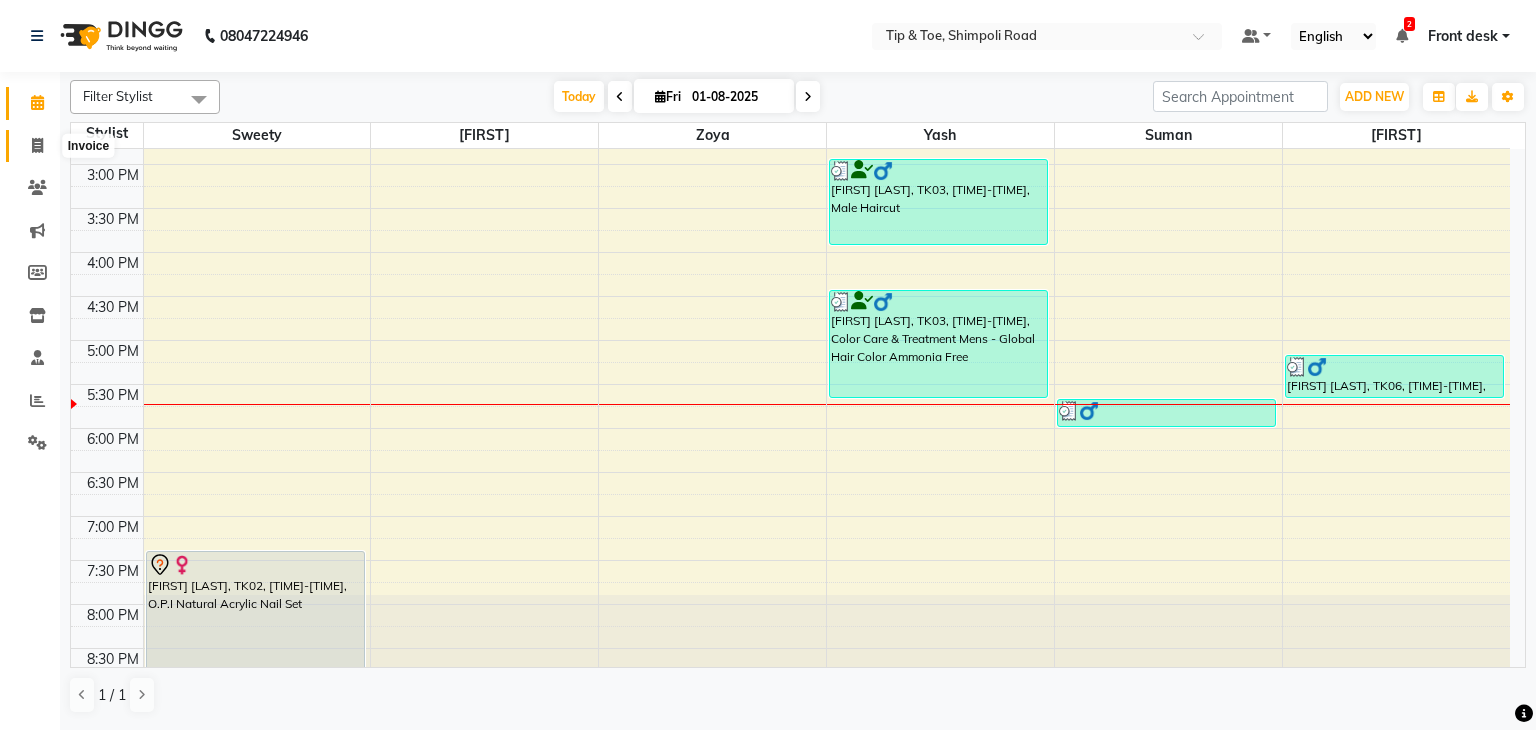 click 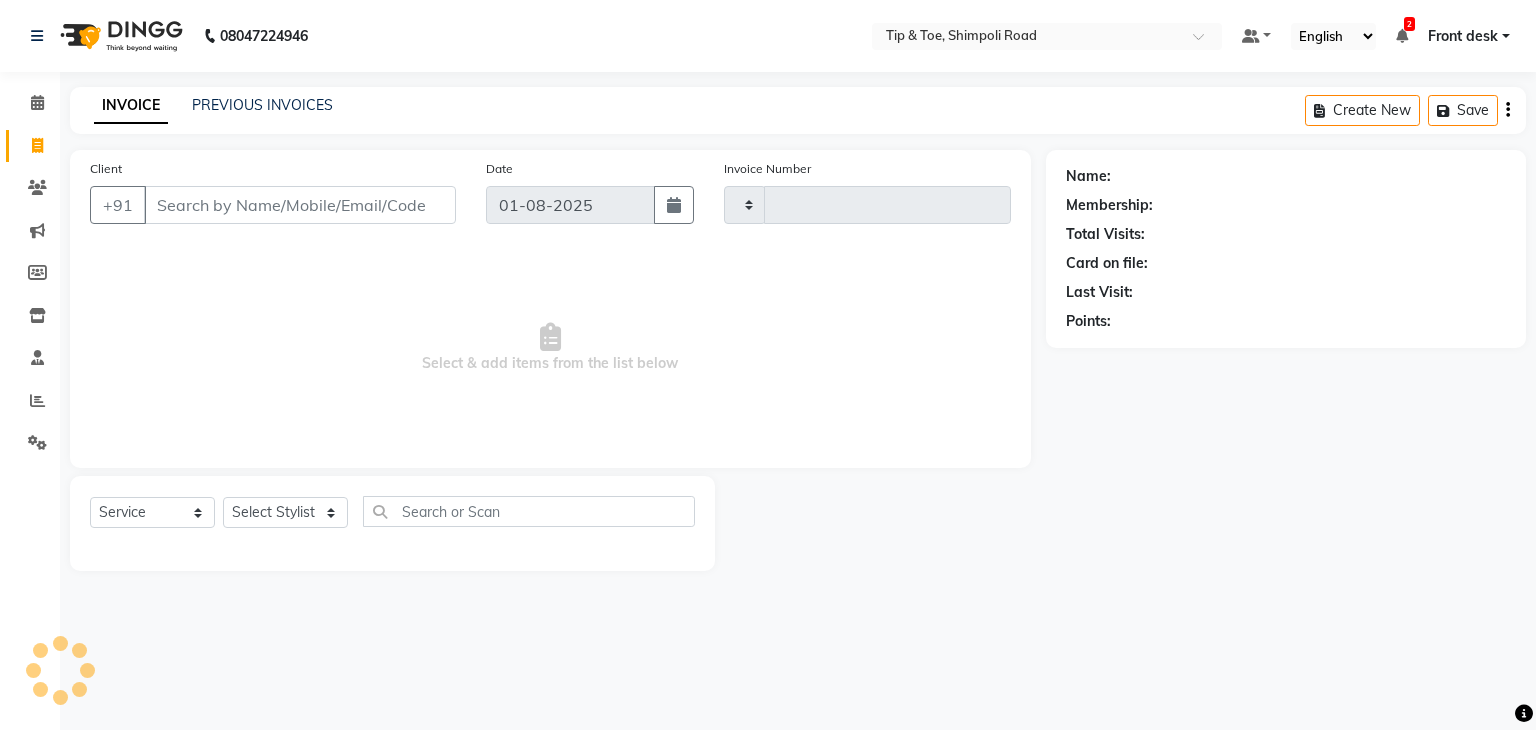 type on "0854" 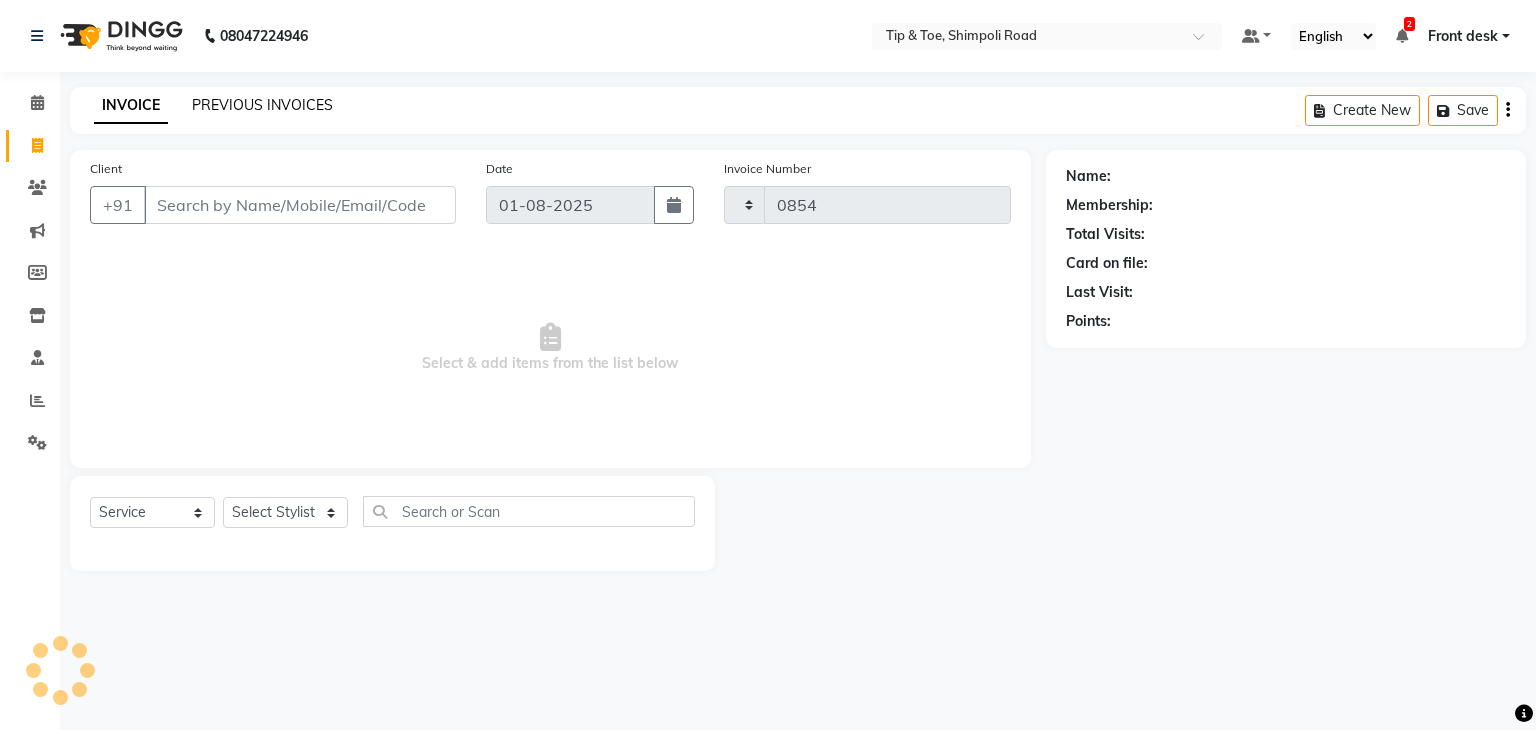 select on "5942" 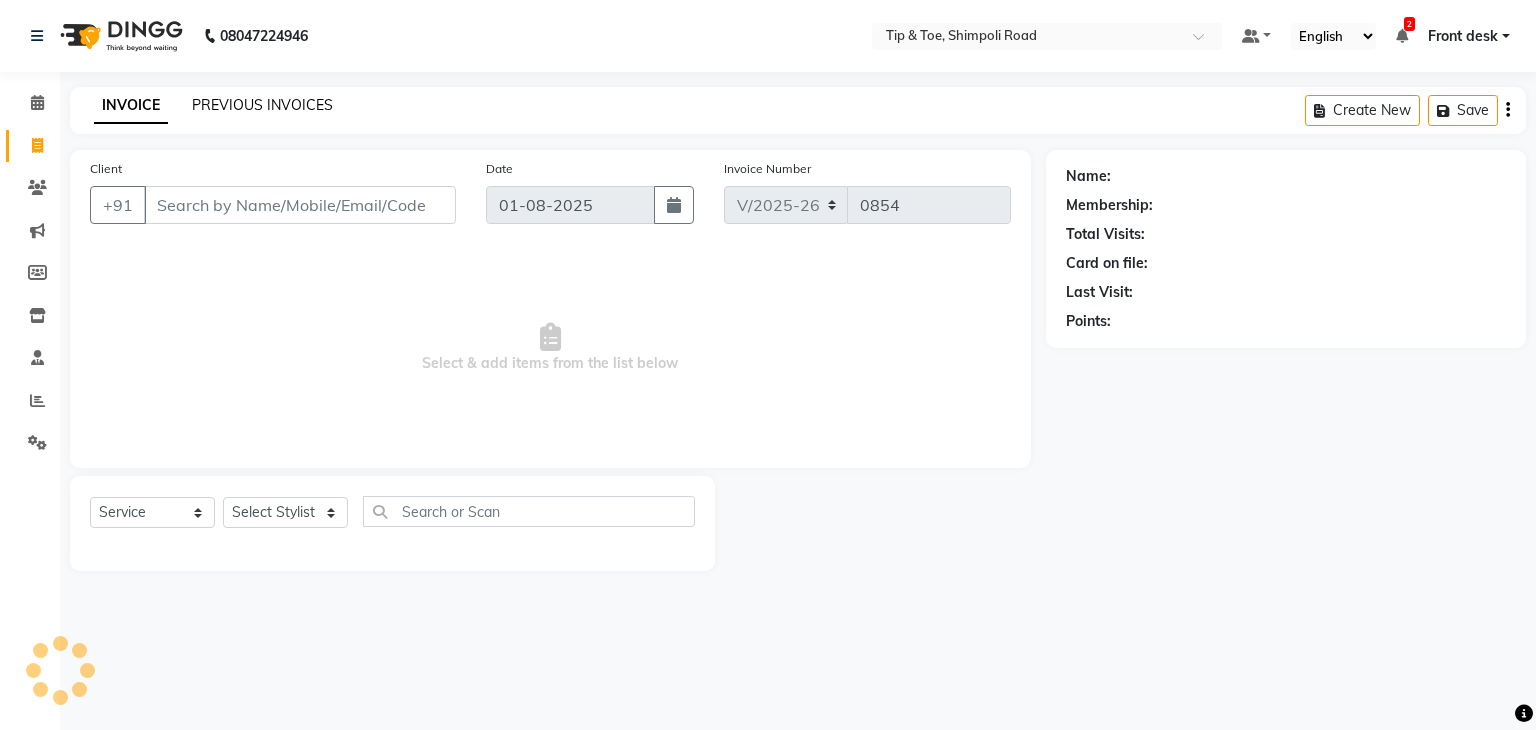 click on "PREVIOUS INVOICES" 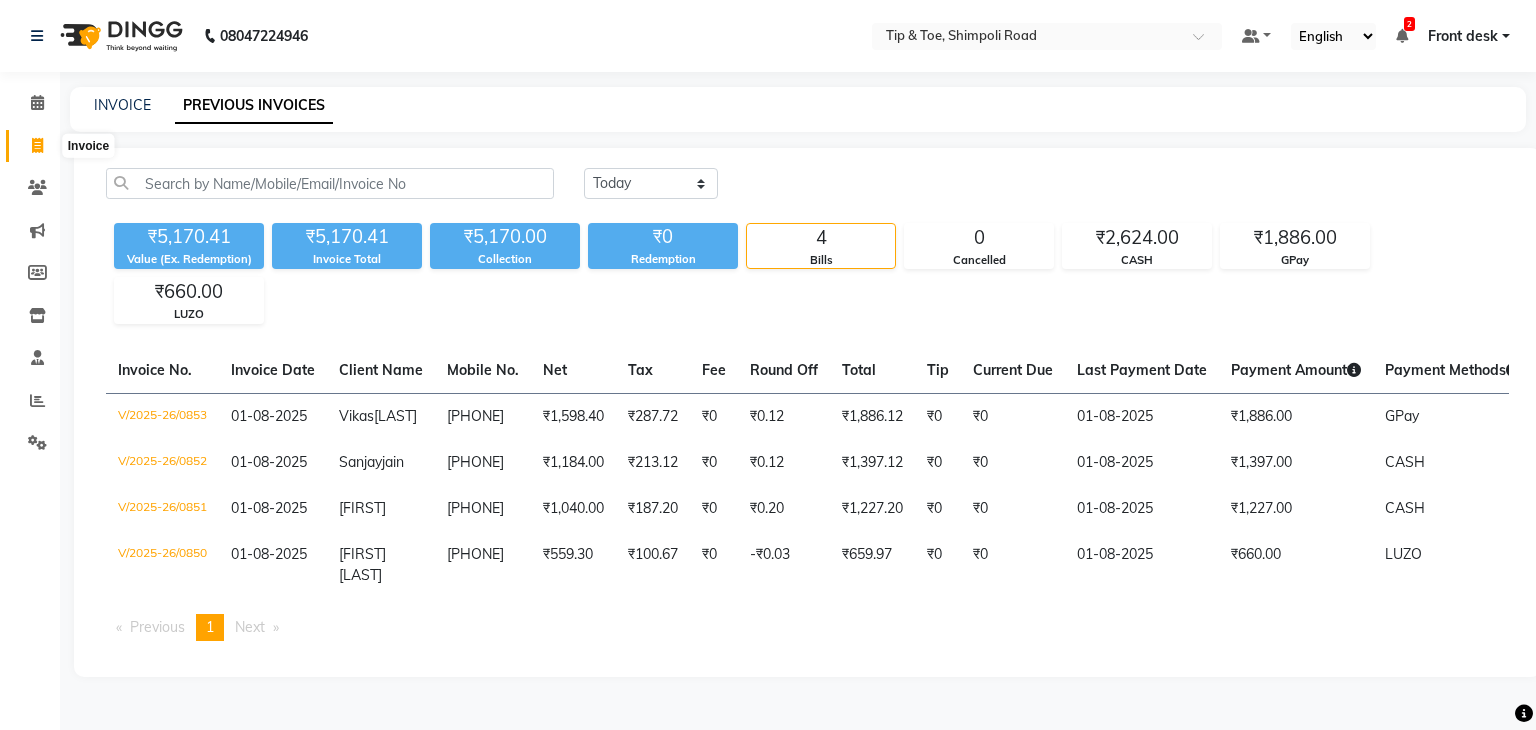 click 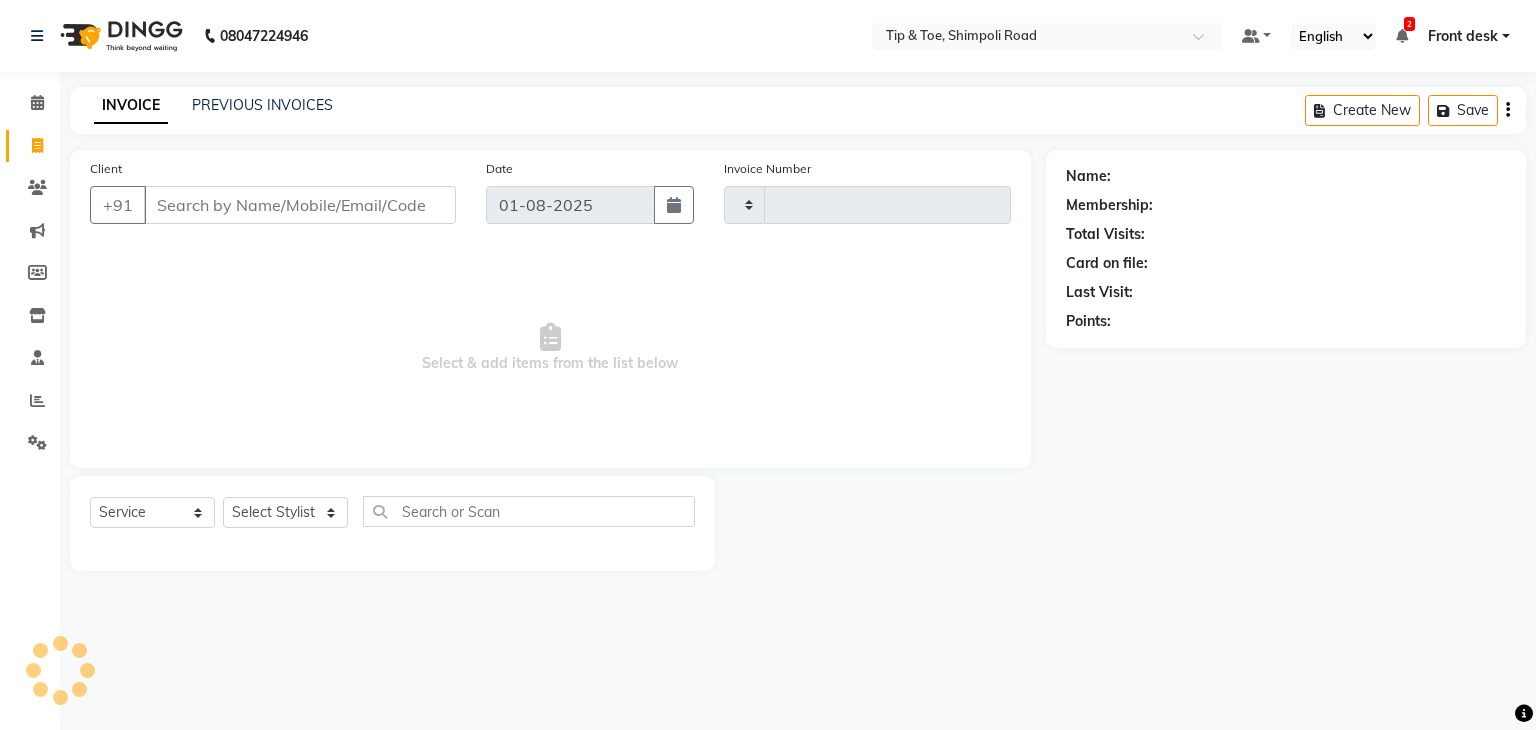 type on "0854" 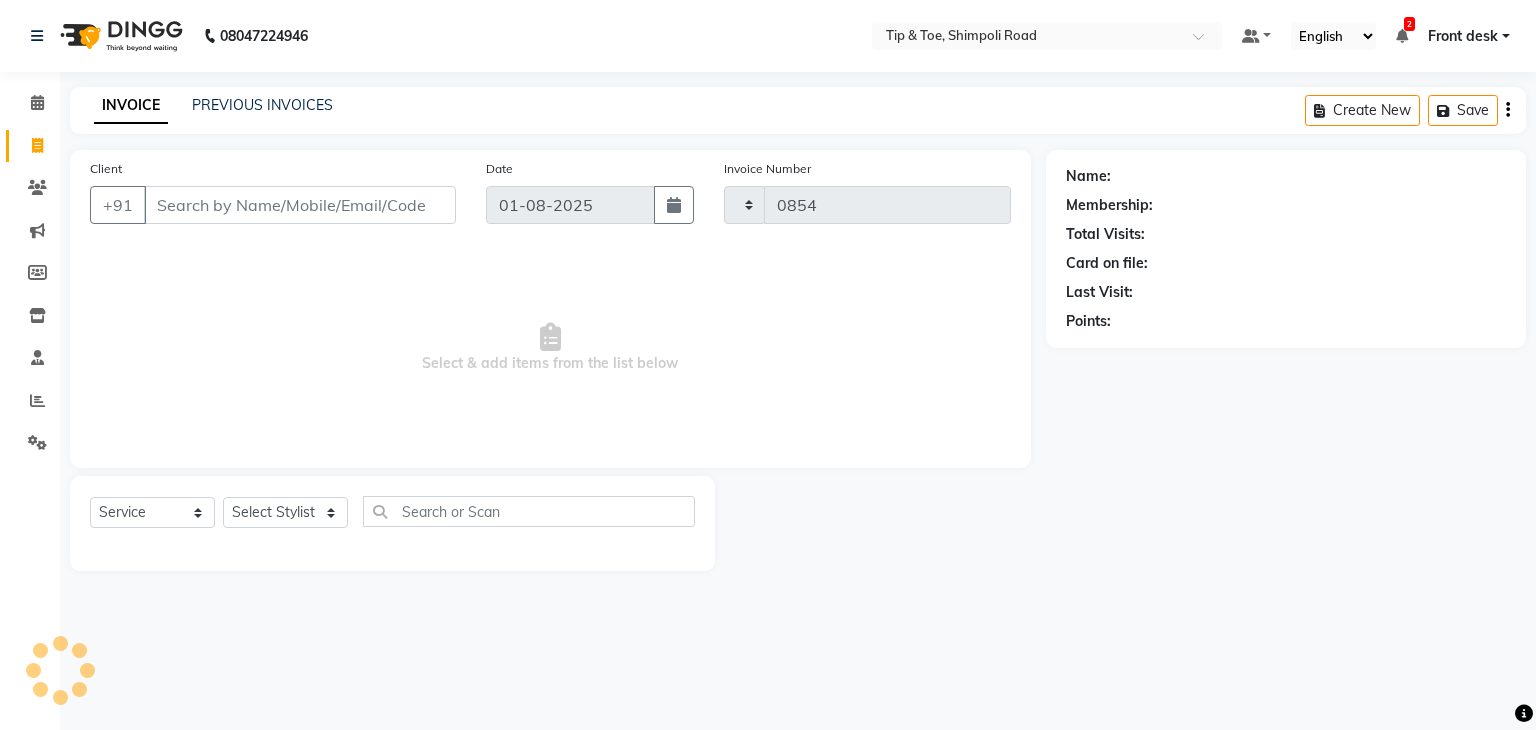 select on "5942" 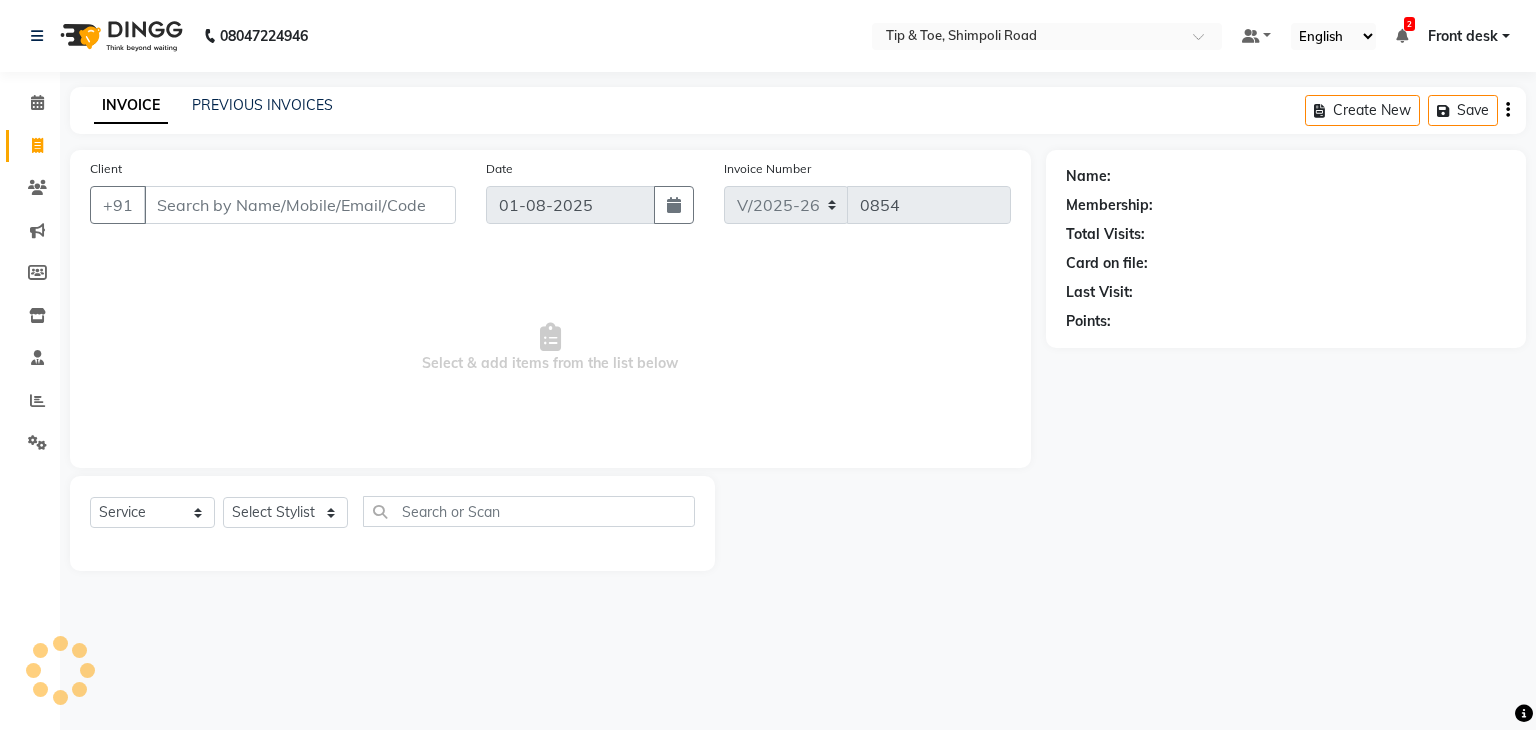 click on "Client" at bounding box center (300, 205) 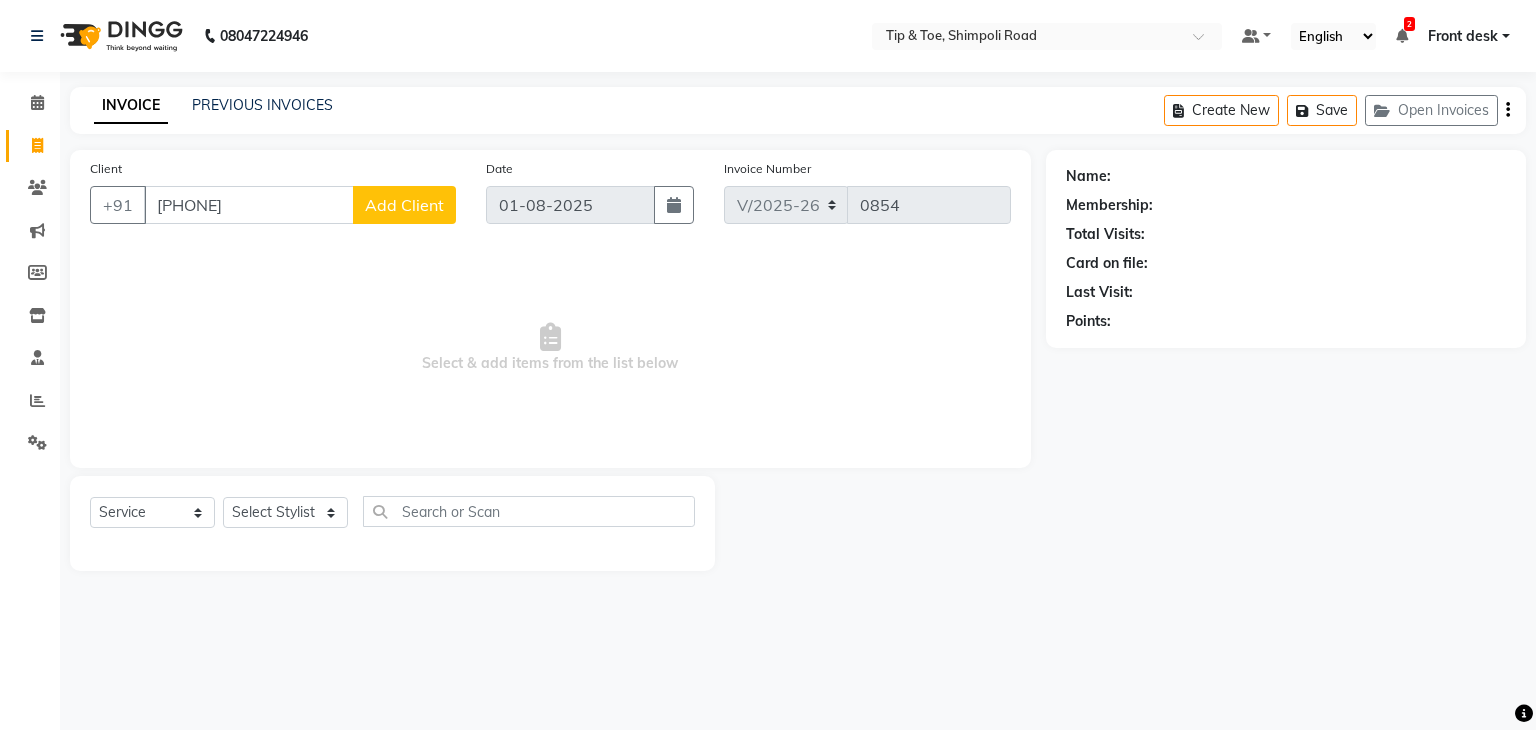 click on "[PHONE]" at bounding box center (249, 205) 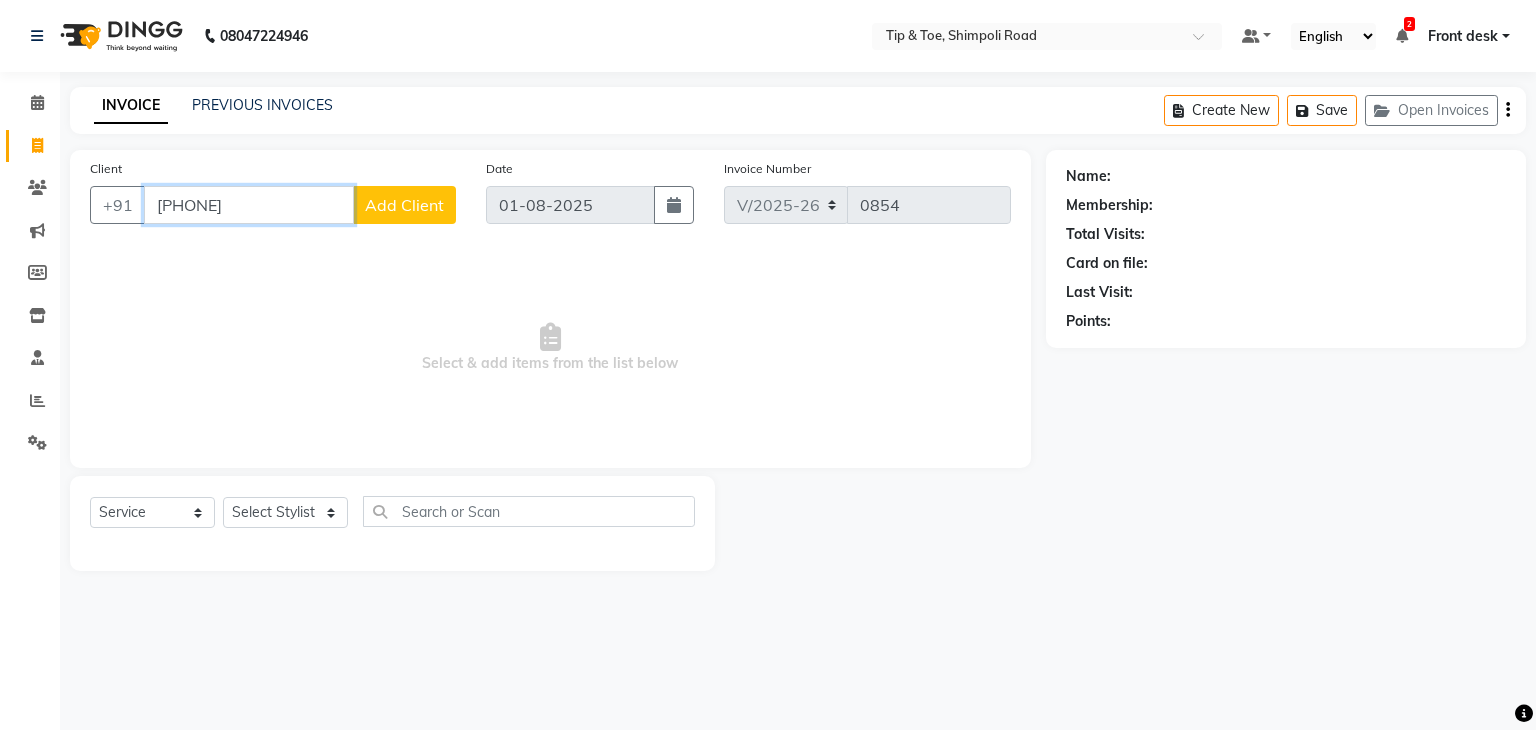 click on "[PHONE]" at bounding box center [249, 205] 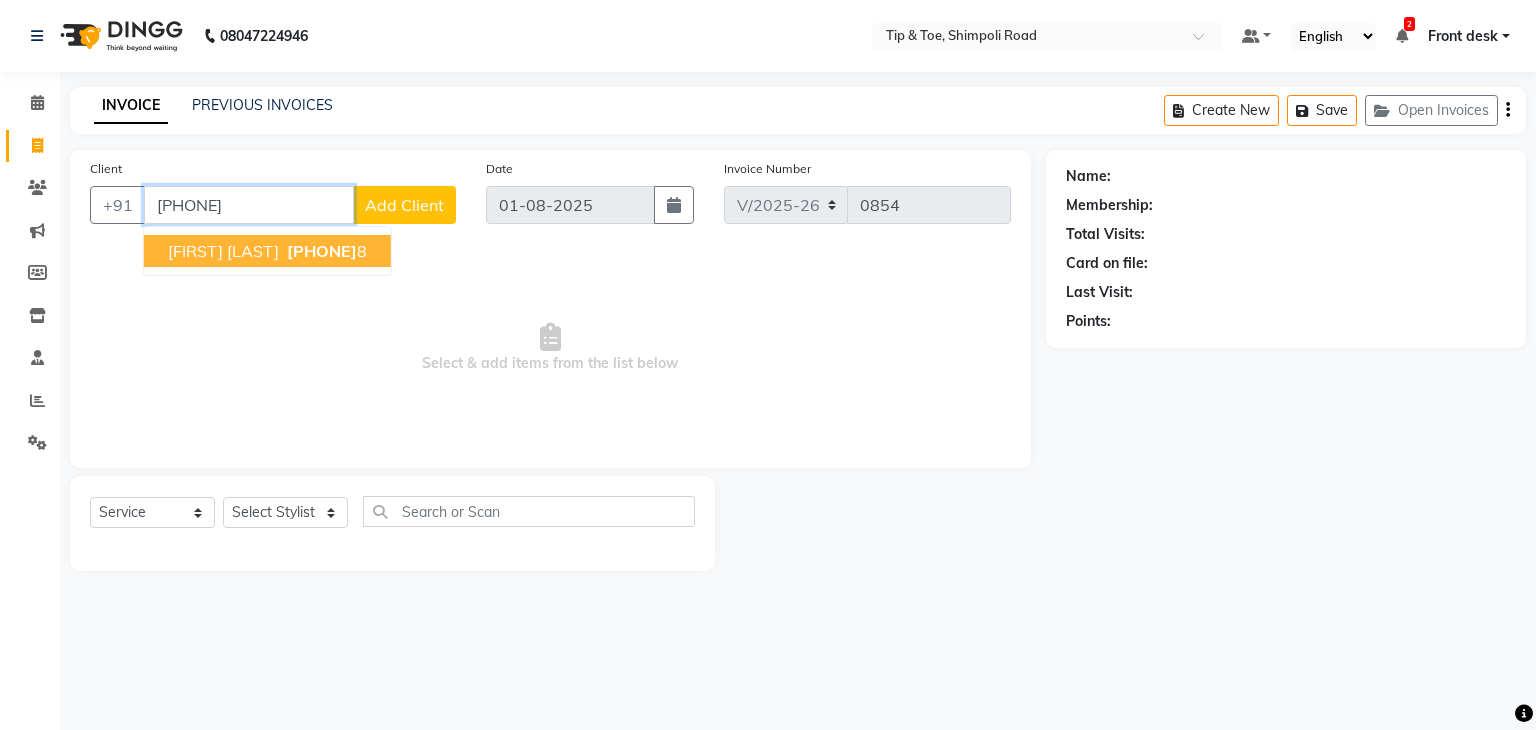 click on "[PHONE]" at bounding box center (322, 251) 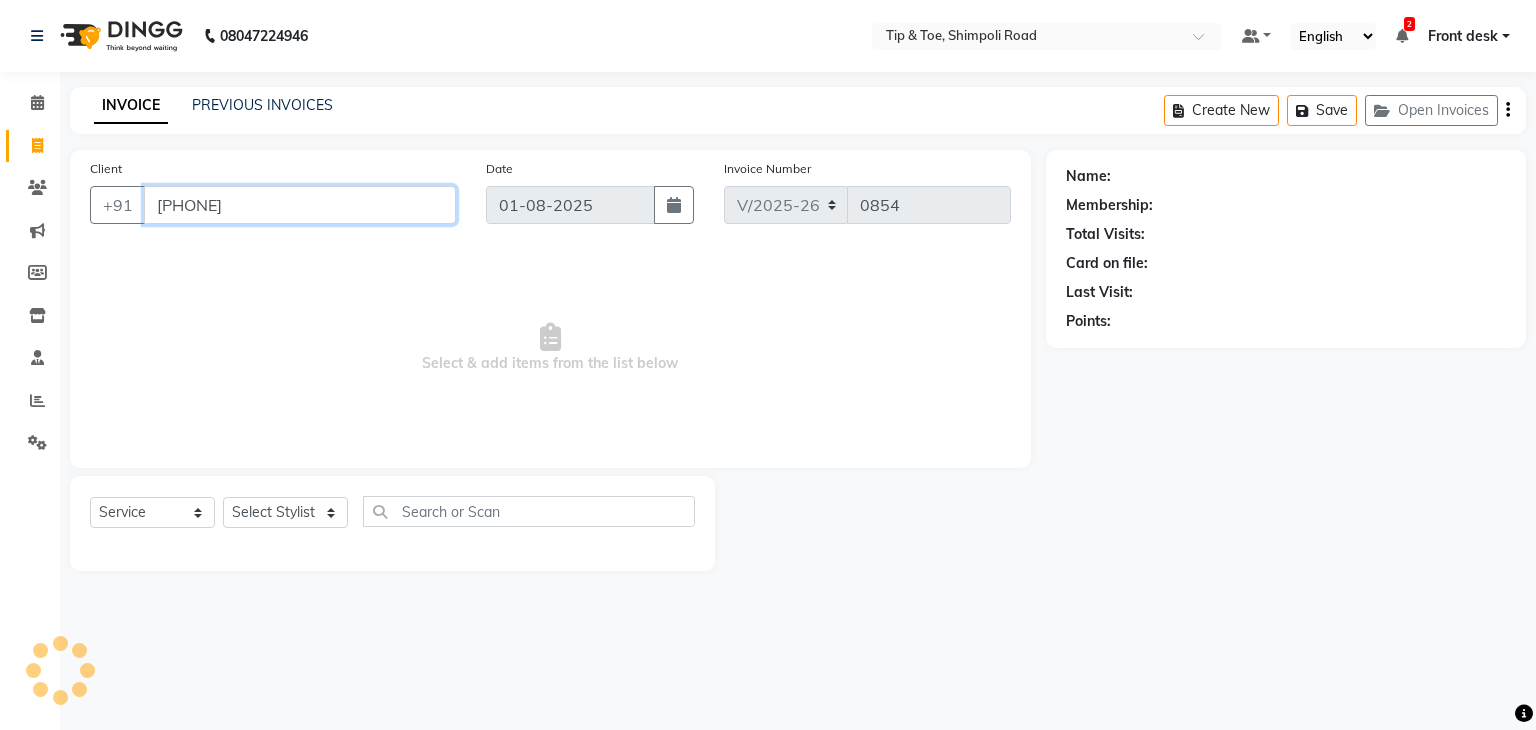 type on "[PHONE]" 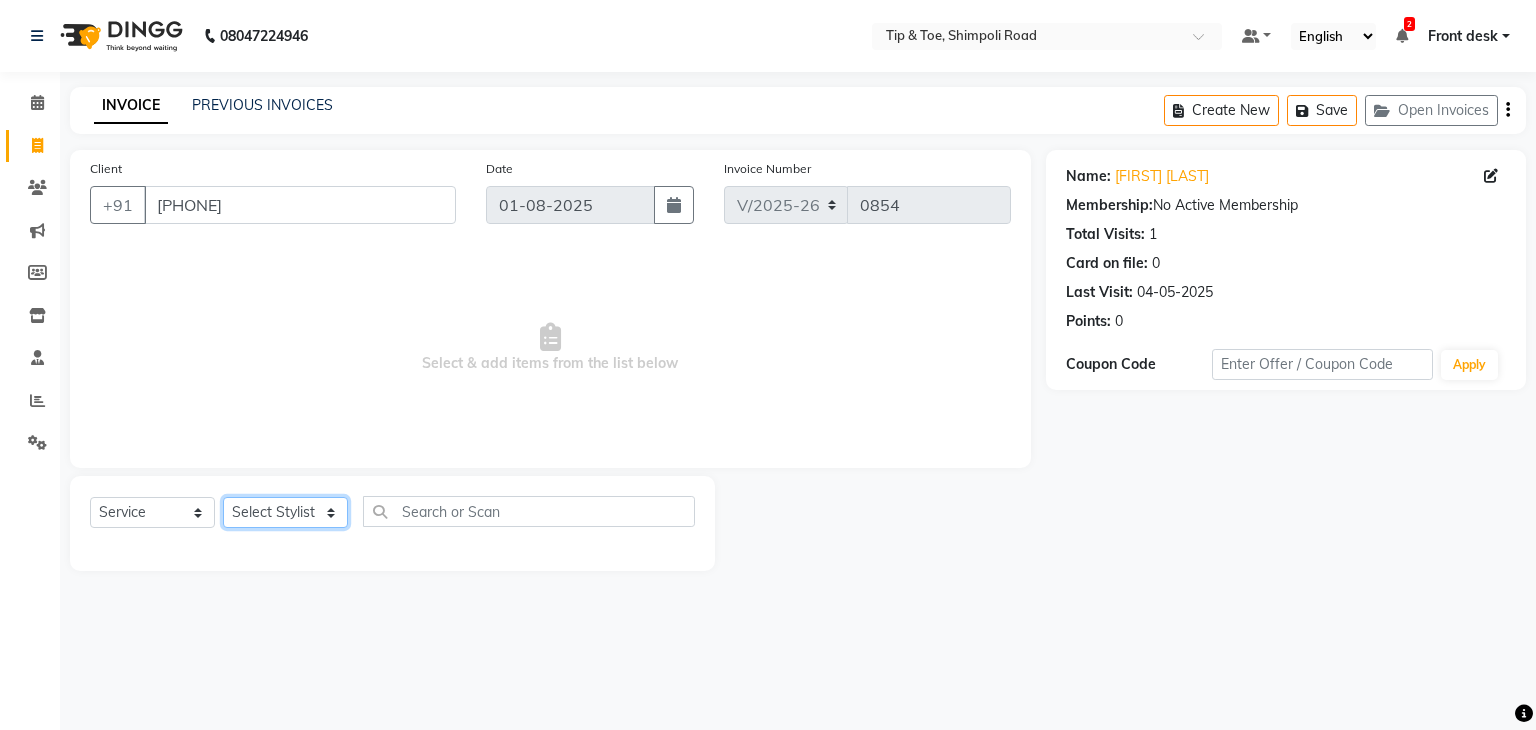 click on "Select Stylist Front desk Madhura Regan Suman Supriya Sweety tasmiya  Ujair Vikarm Yash Zoya" 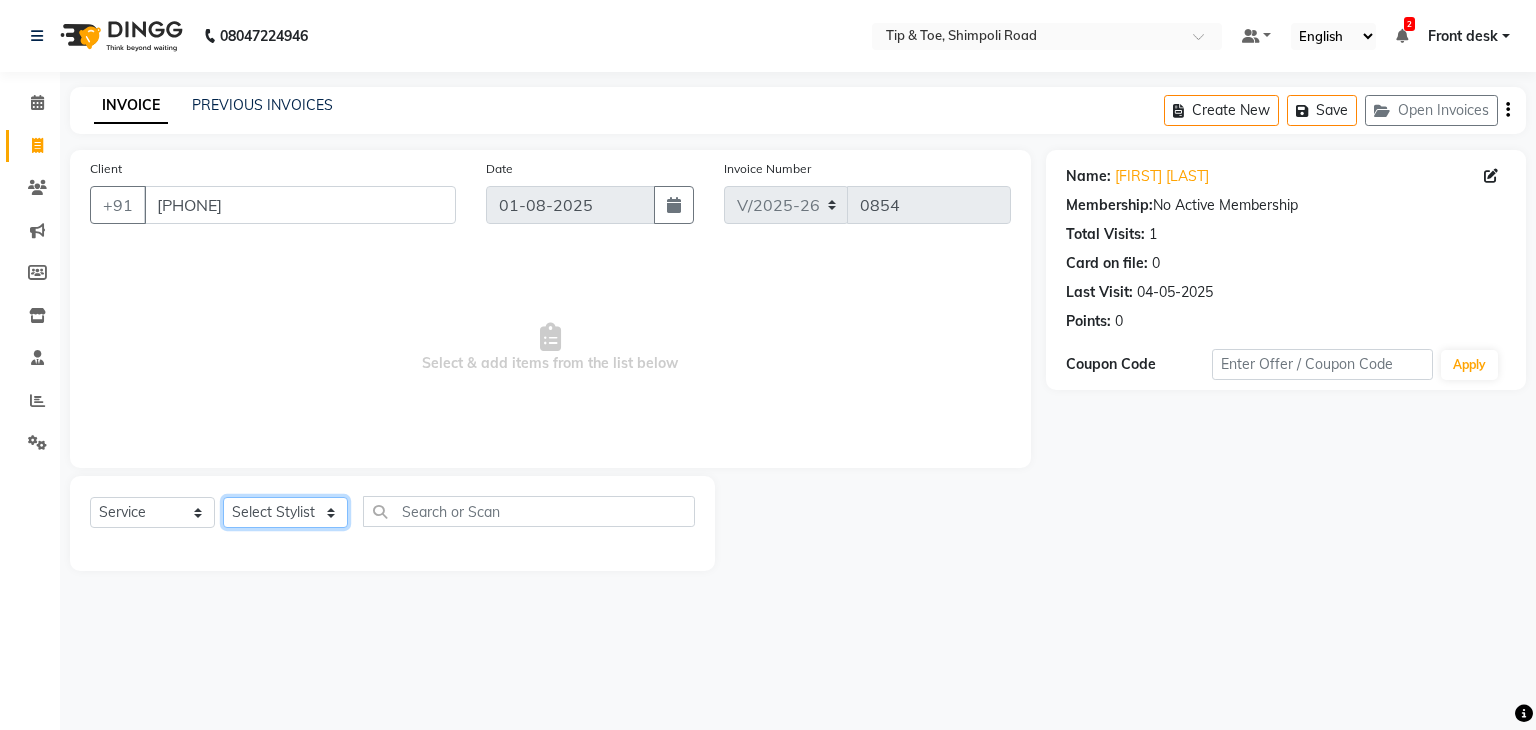 select on "48234" 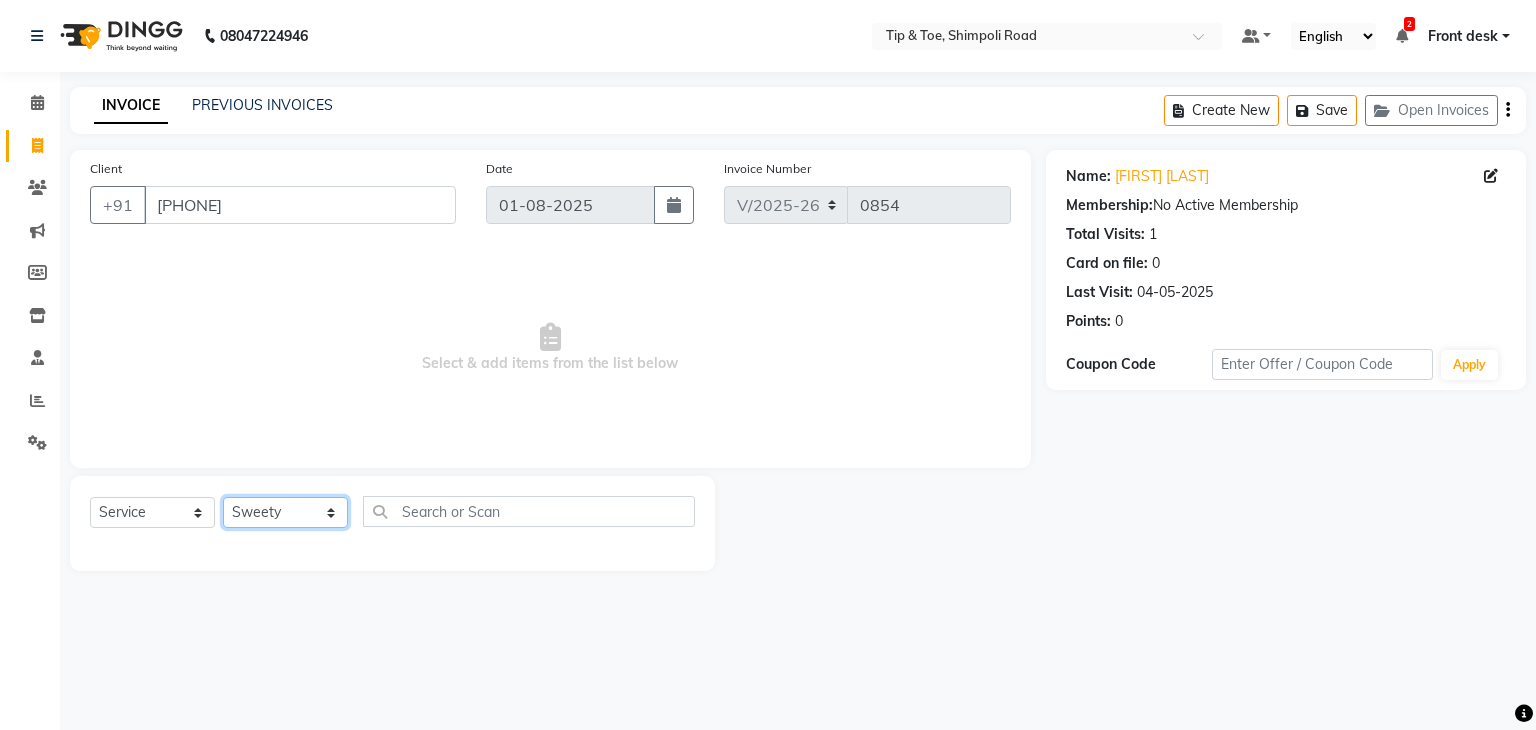 click on "Select Stylist Front desk Madhura Regan Suman Supriya Sweety tasmiya  Ujair Vikarm Yash Zoya" 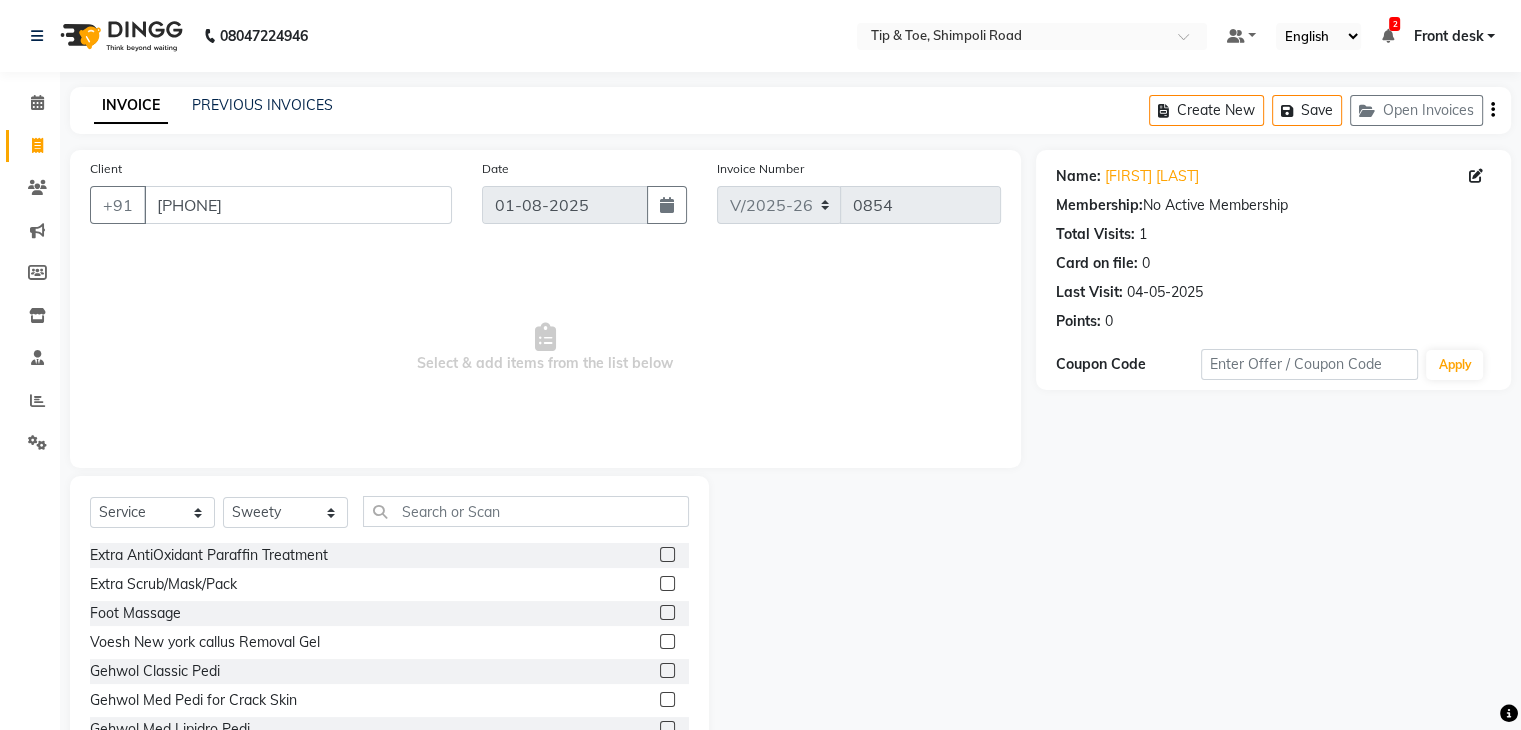 click on "Select  Service  Product  Membership  Package Voucher Prepaid Gift Card  Select Stylist Front desk Madhura Regan Suman Supriya Sweety tasmiya  Ujair Vikarm Yash Zoya Extra AntiOxidant Paraffin Treatment  Extra Scrub/Mask/Pack  Foot Massage  Voesh New york callus Removal Gel  Gehwol Classic Pedi  Gehwol Med Pedi for Crack Skin  Gehwol Med Lipidro Pedi  Vedic valley manicure  Vedic valley pedicure  Essential Manicure w Scrub  Essential Pedicure w Scrub  T&T Nail Art Set (10 Fingers)  T&T Acrylic Single Design  T&T Single Nail Design  T&T Glitter Color Change Permanent  Alga Spa Manicure  Eyebrow Lamination  Lashes Tinting  Eyebrow Tinting  Russian Lashes Touch-Up  Russian Lashes Extension  Waiting charge 1 hr  Lashes Removal  Single Line Lashes Extension  Barbie Lashes Extension  Lashes Touch-Up  O.P.I Ombre Gel Nail Set  O.P.I Ombre Acrylic Nail Set  O.P.I French Acrylic Nail Set  O.P.I Natural Acrylic Nail Set  O.P.I French Gel Nail Set  O.P.I Natural Gel Nail Set  O.P.I Gel Overlays  O.P.I Acrylic Overlays" 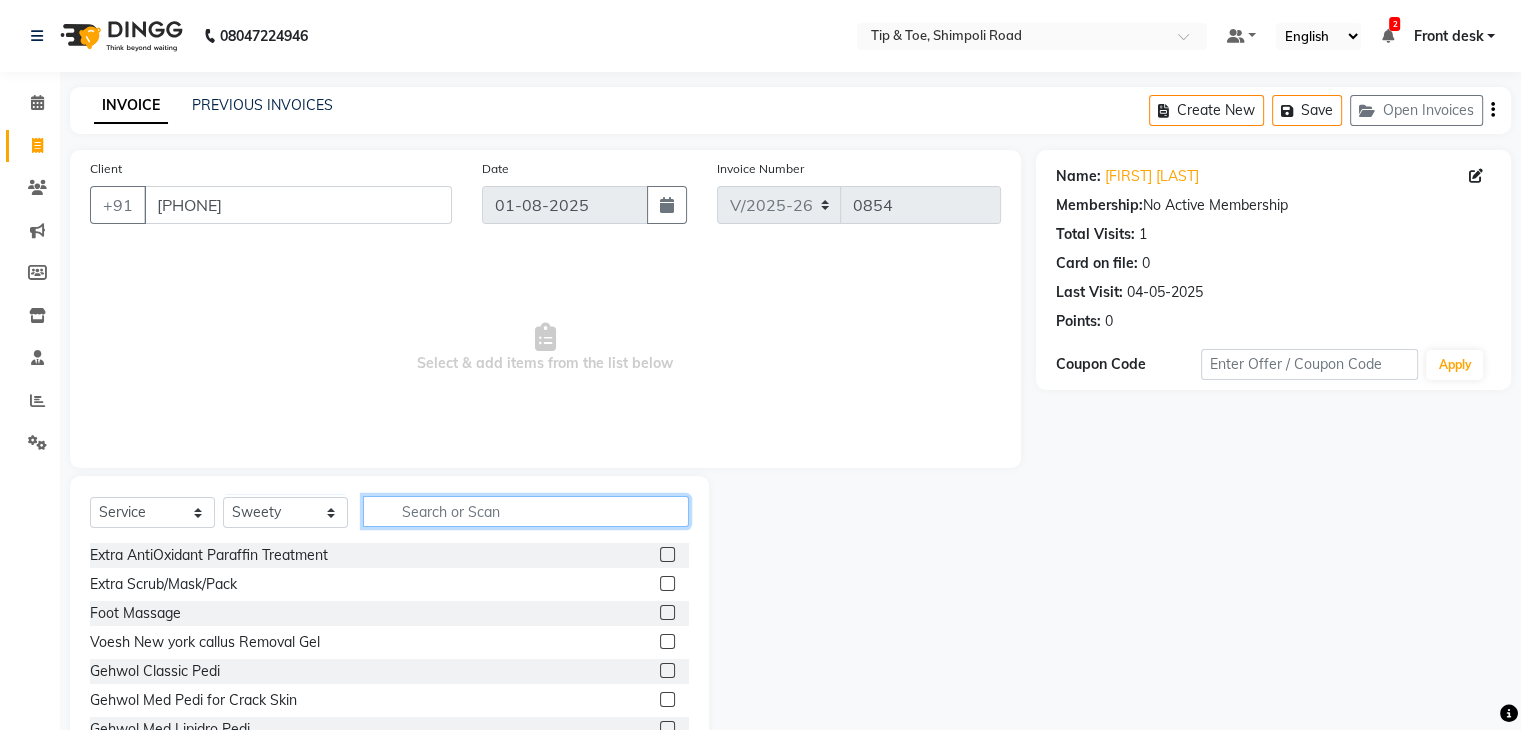 click 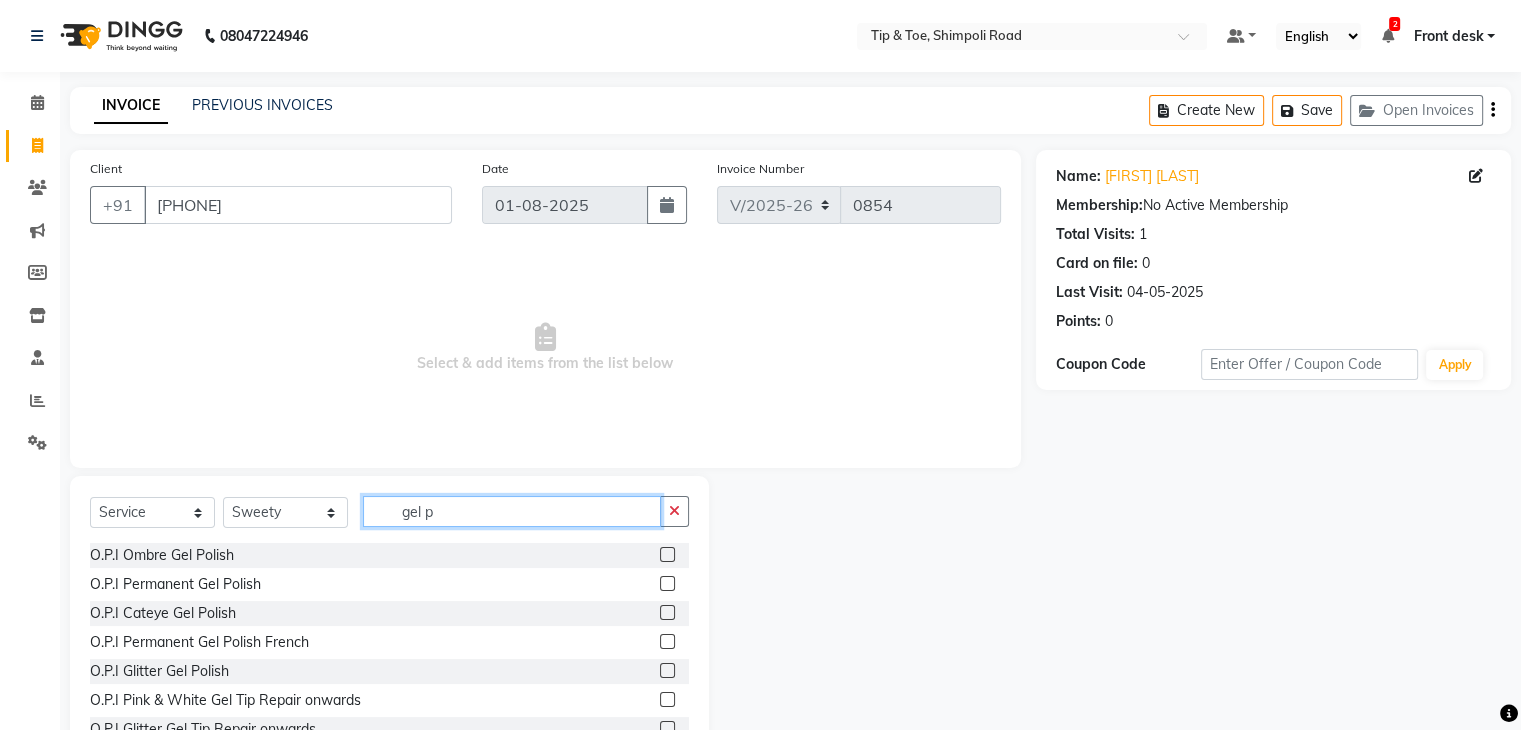 type on "gel p" 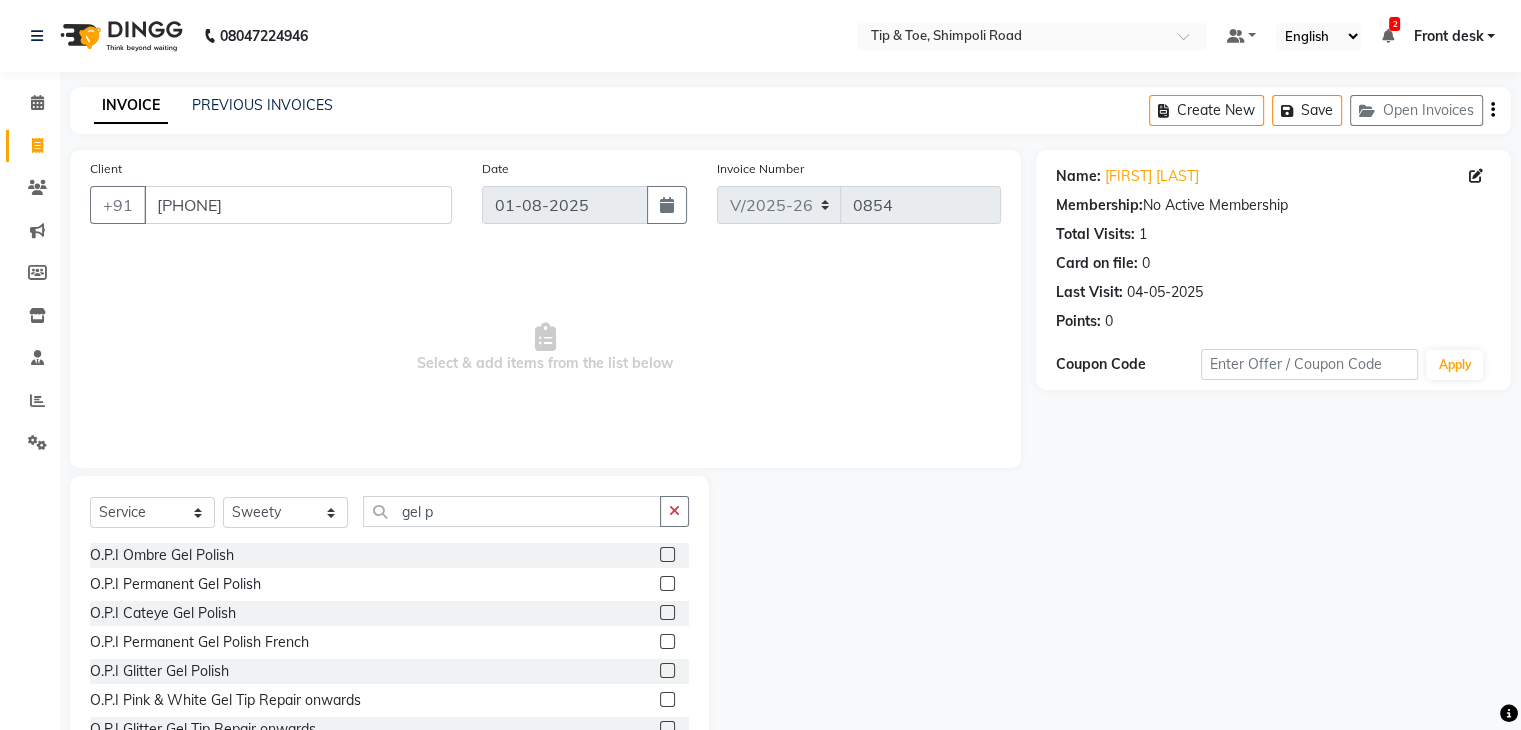 click 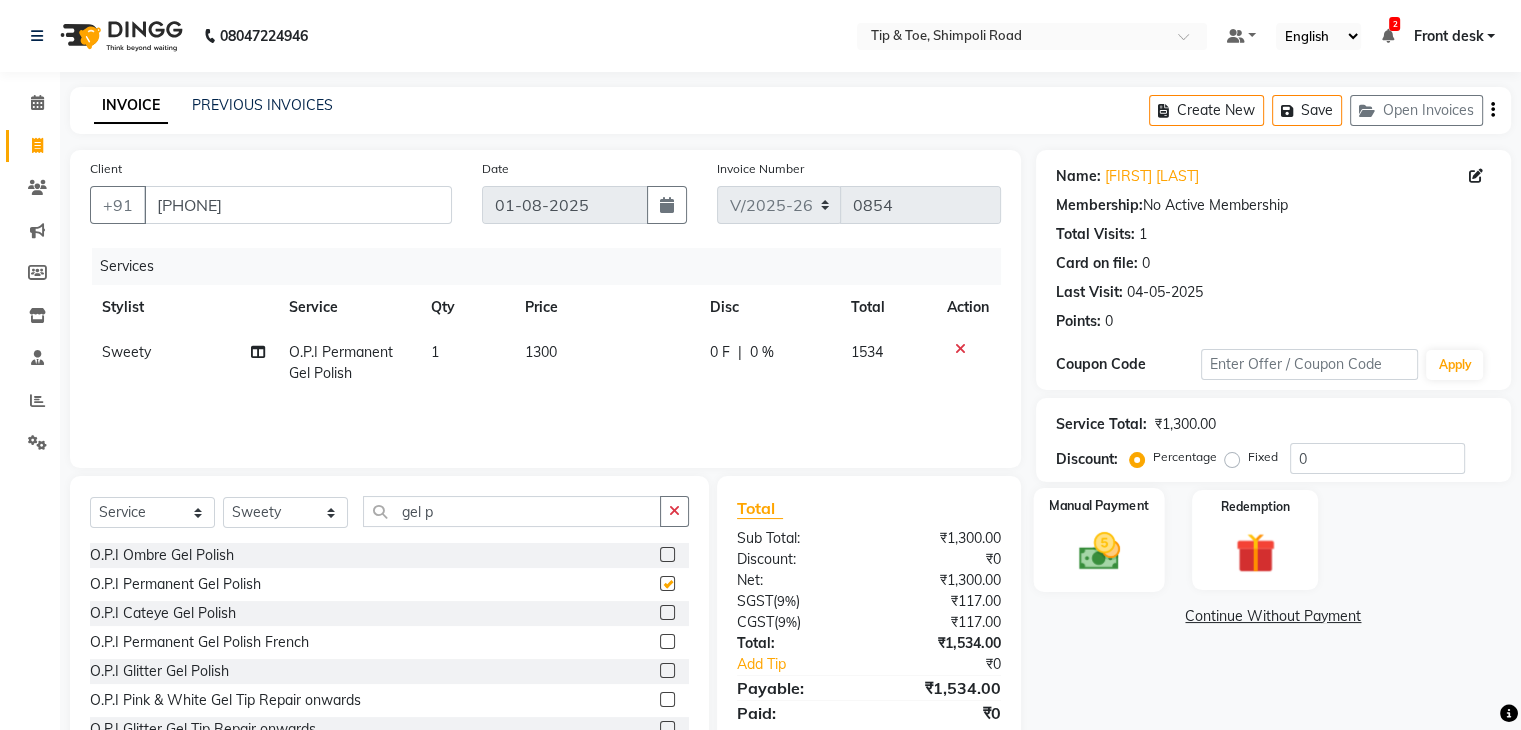 checkbox on "false" 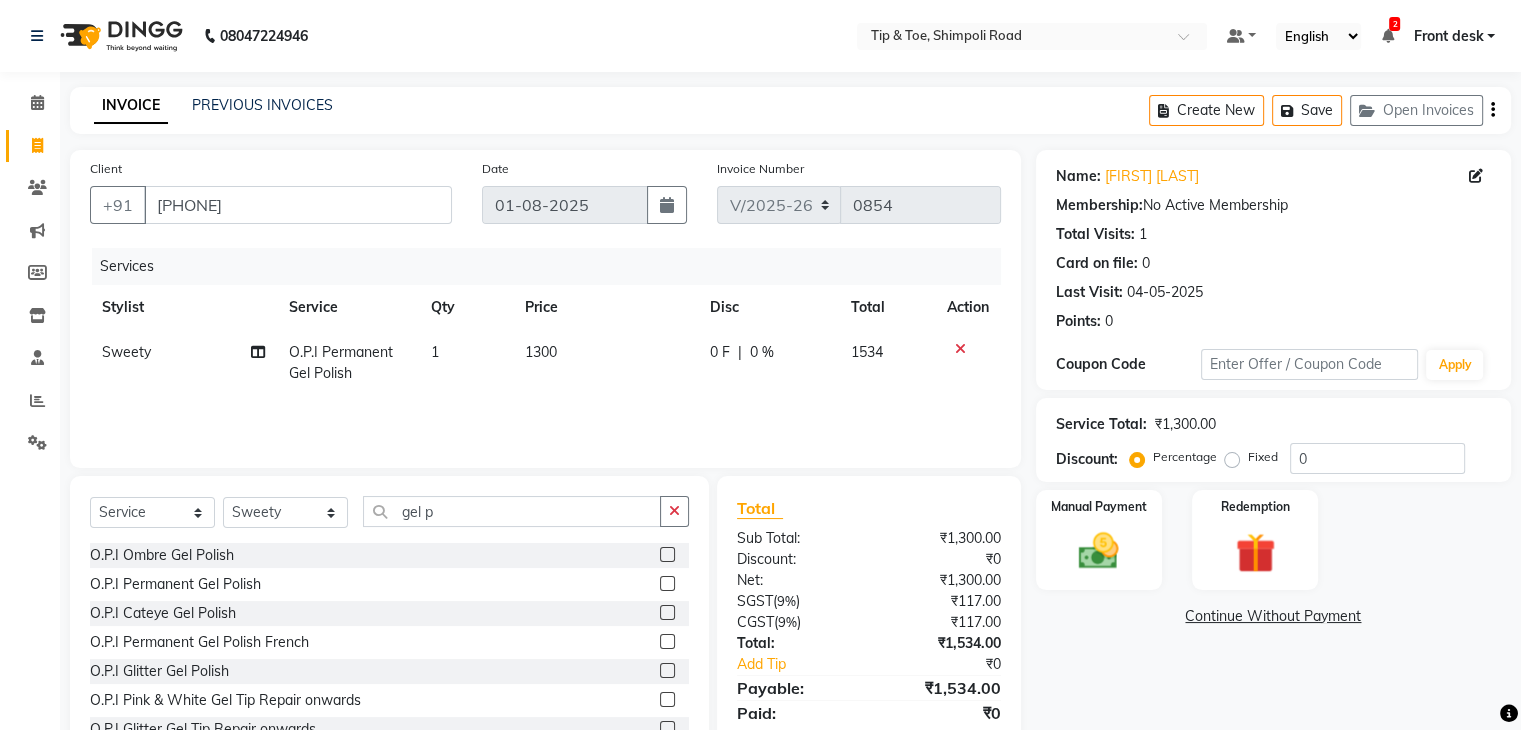 click on "0 F | 0 %" 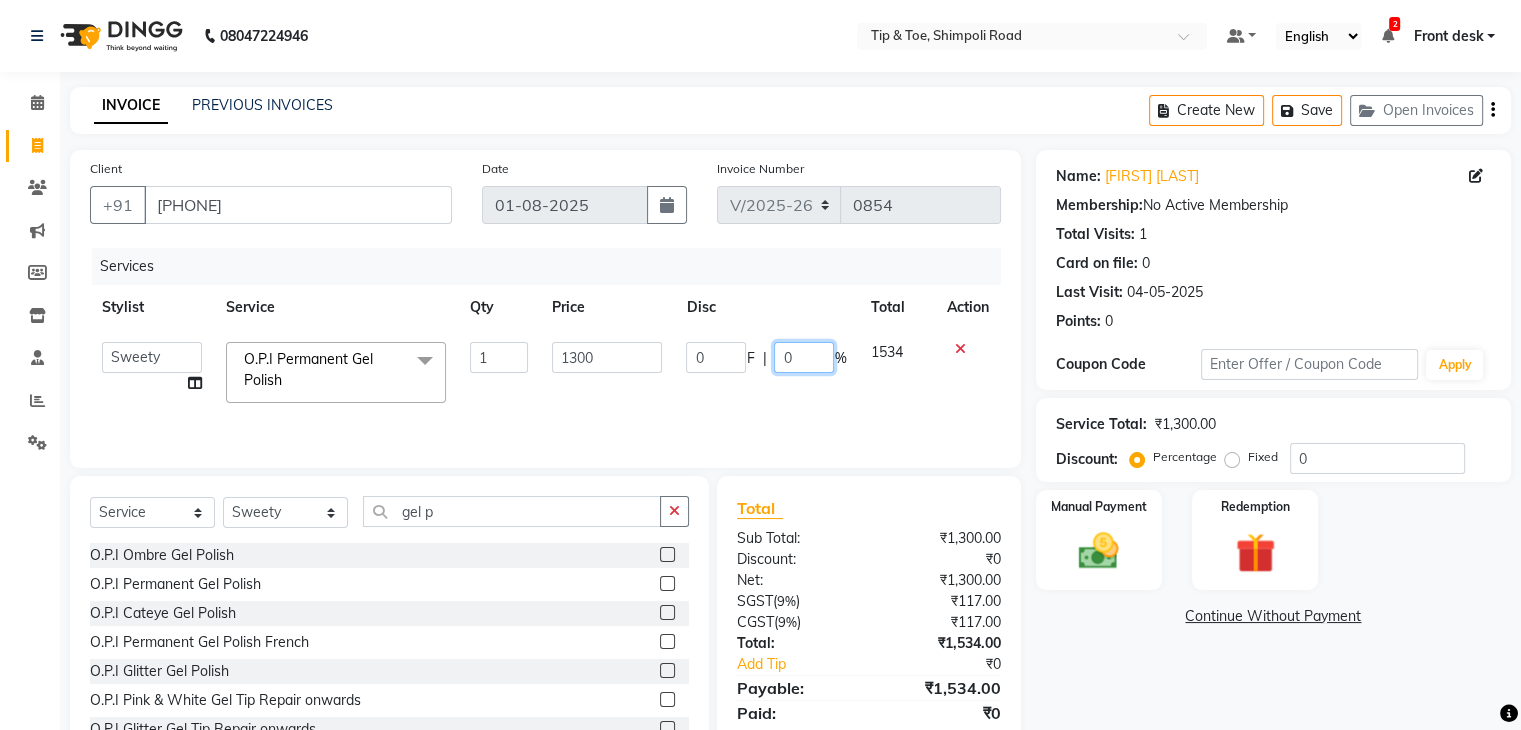click on "0" 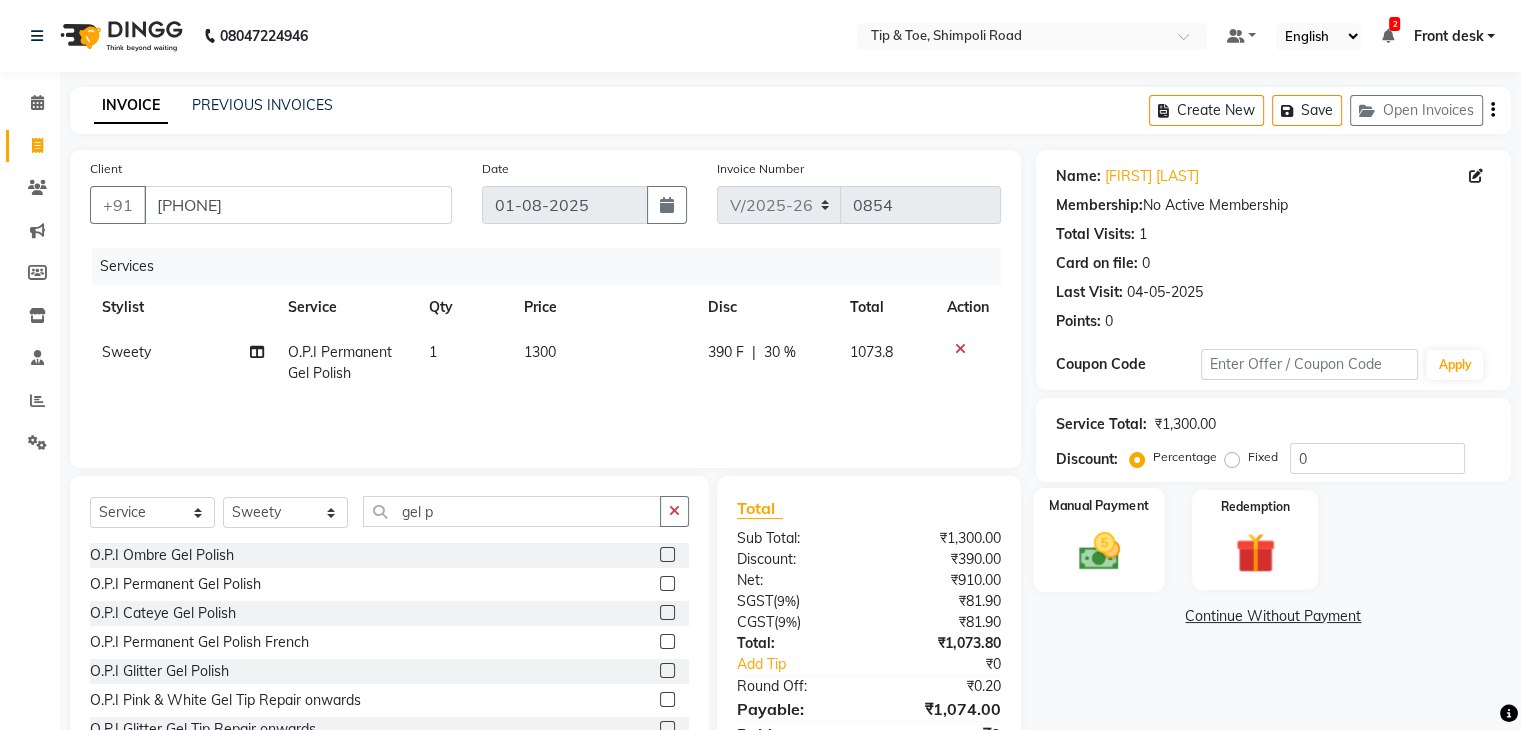 click on "Manual Payment" 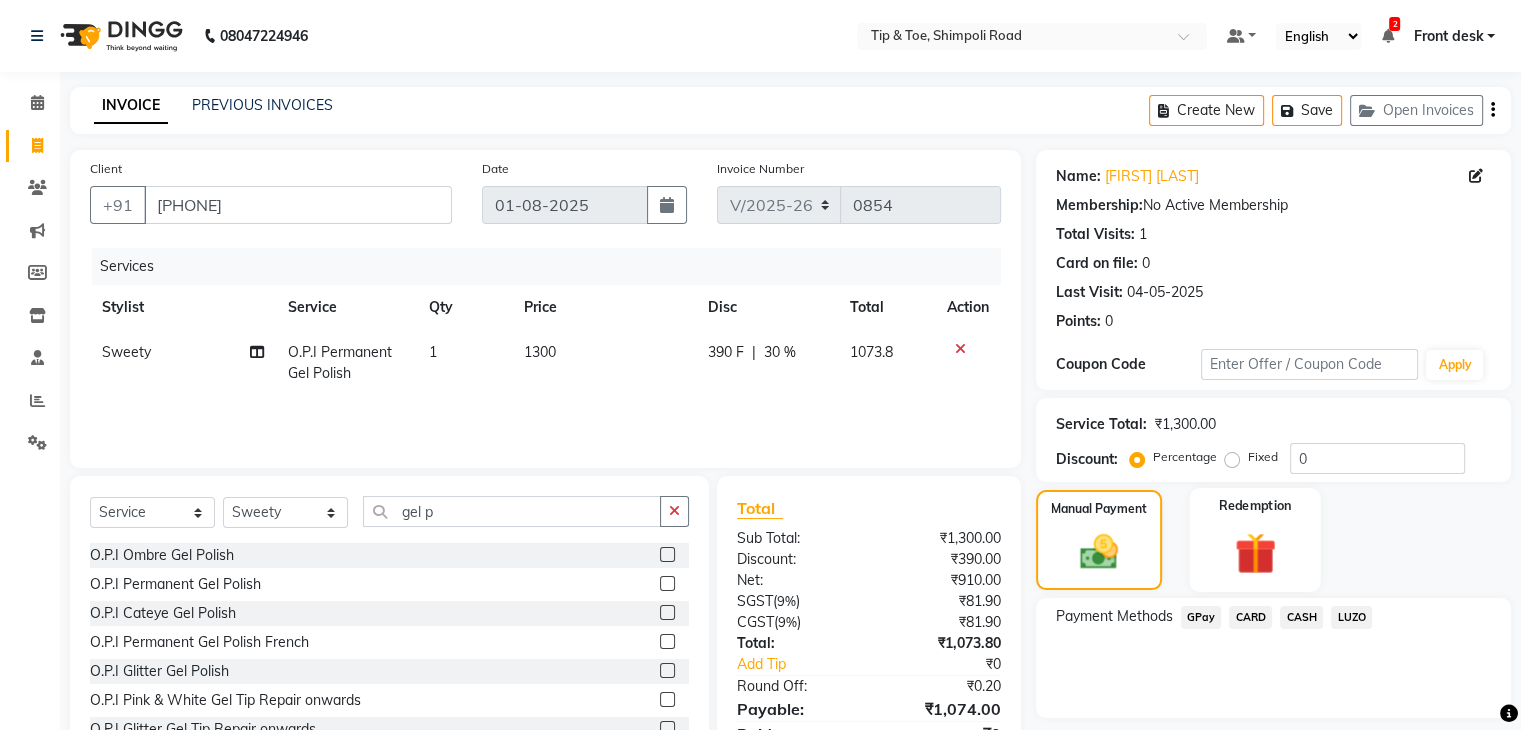 scroll, scrollTop: 92, scrollLeft: 0, axis: vertical 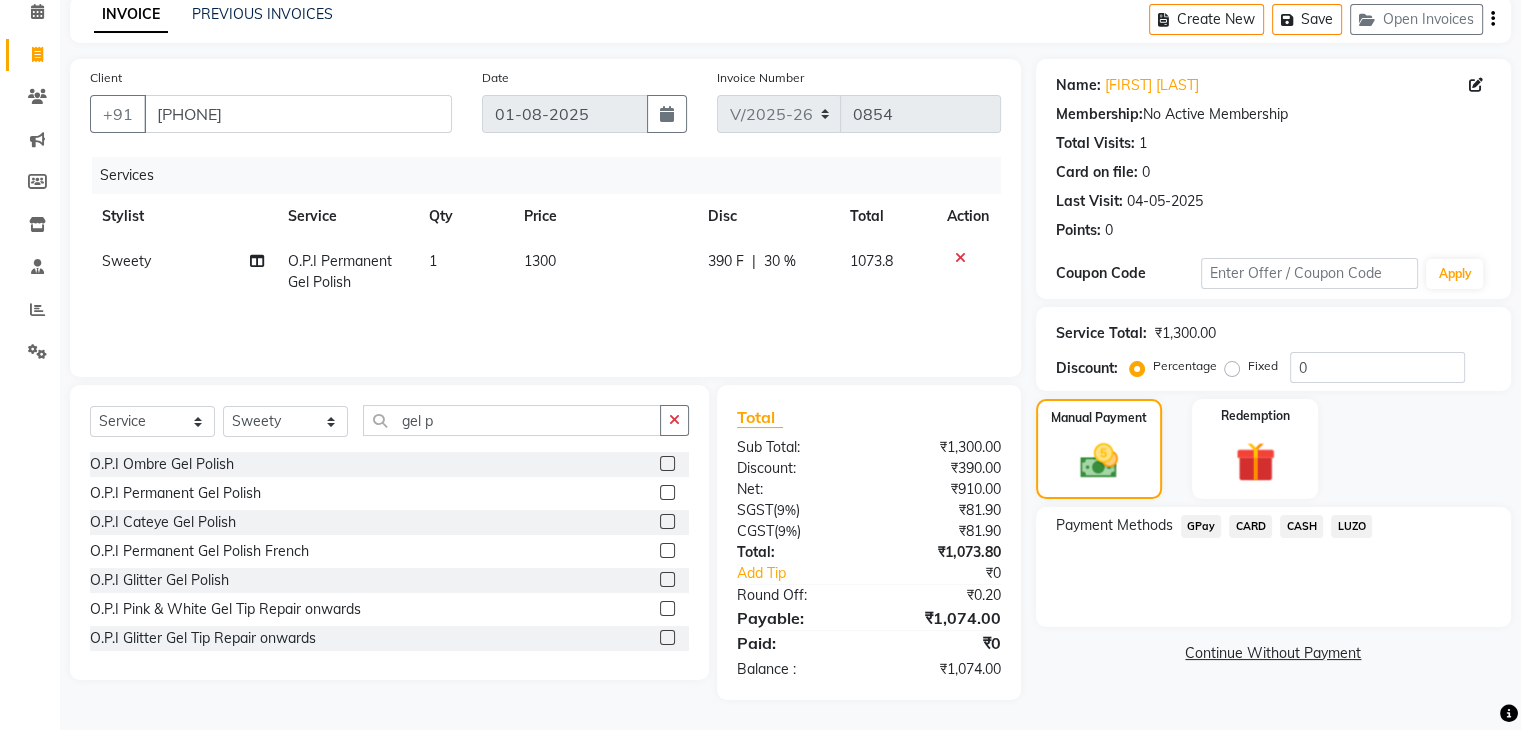 click on "LUZO" 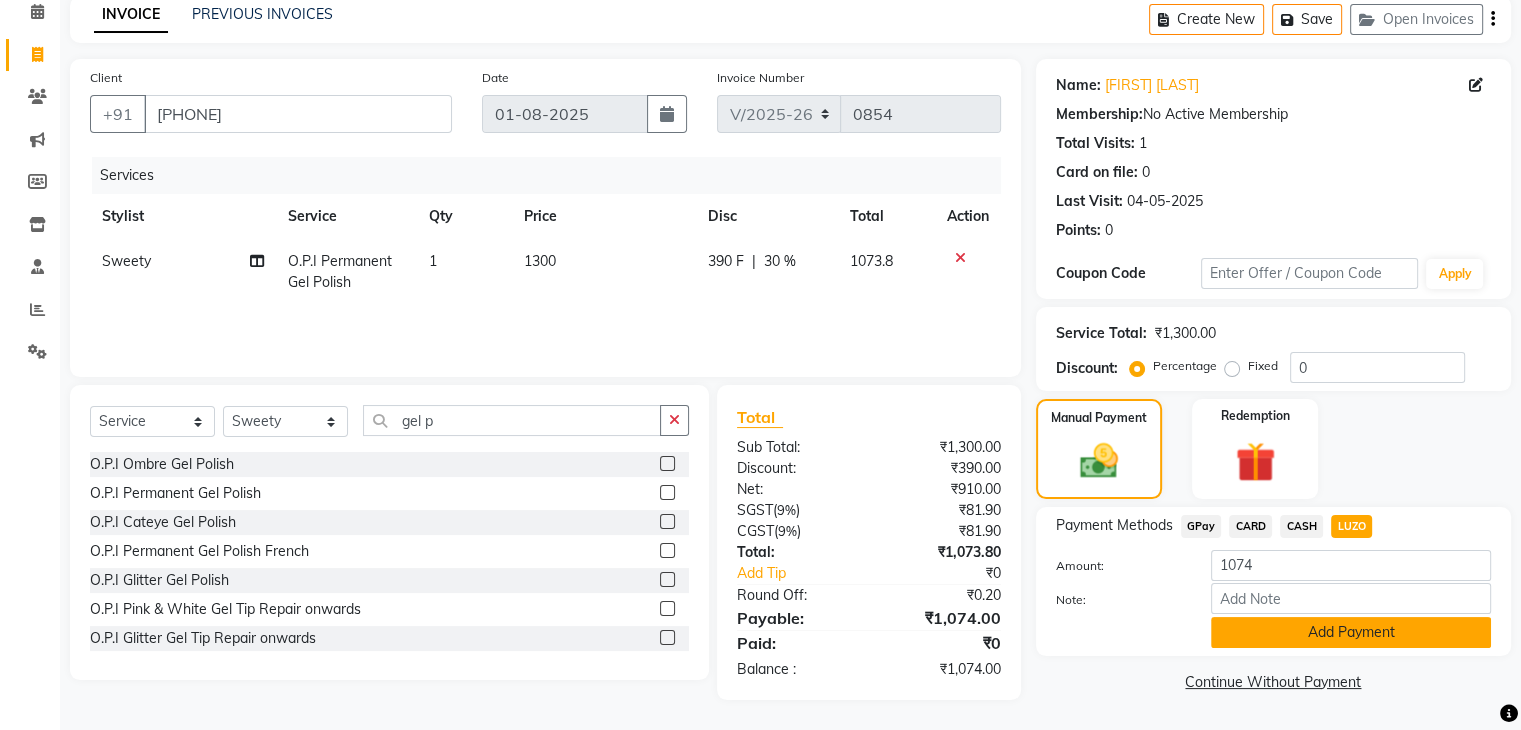 click on "Add Payment" 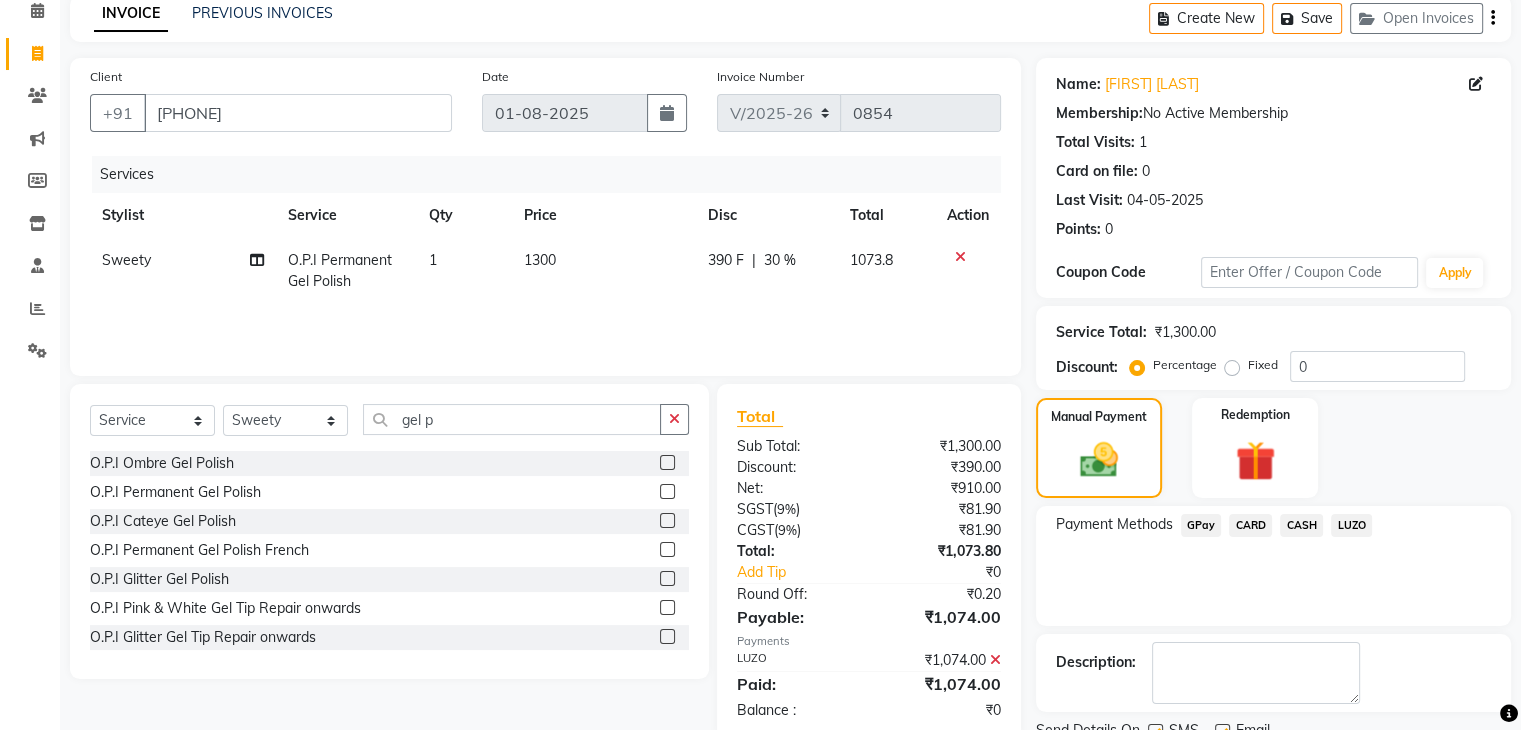 scroll, scrollTop: 171, scrollLeft: 0, axis: vertical 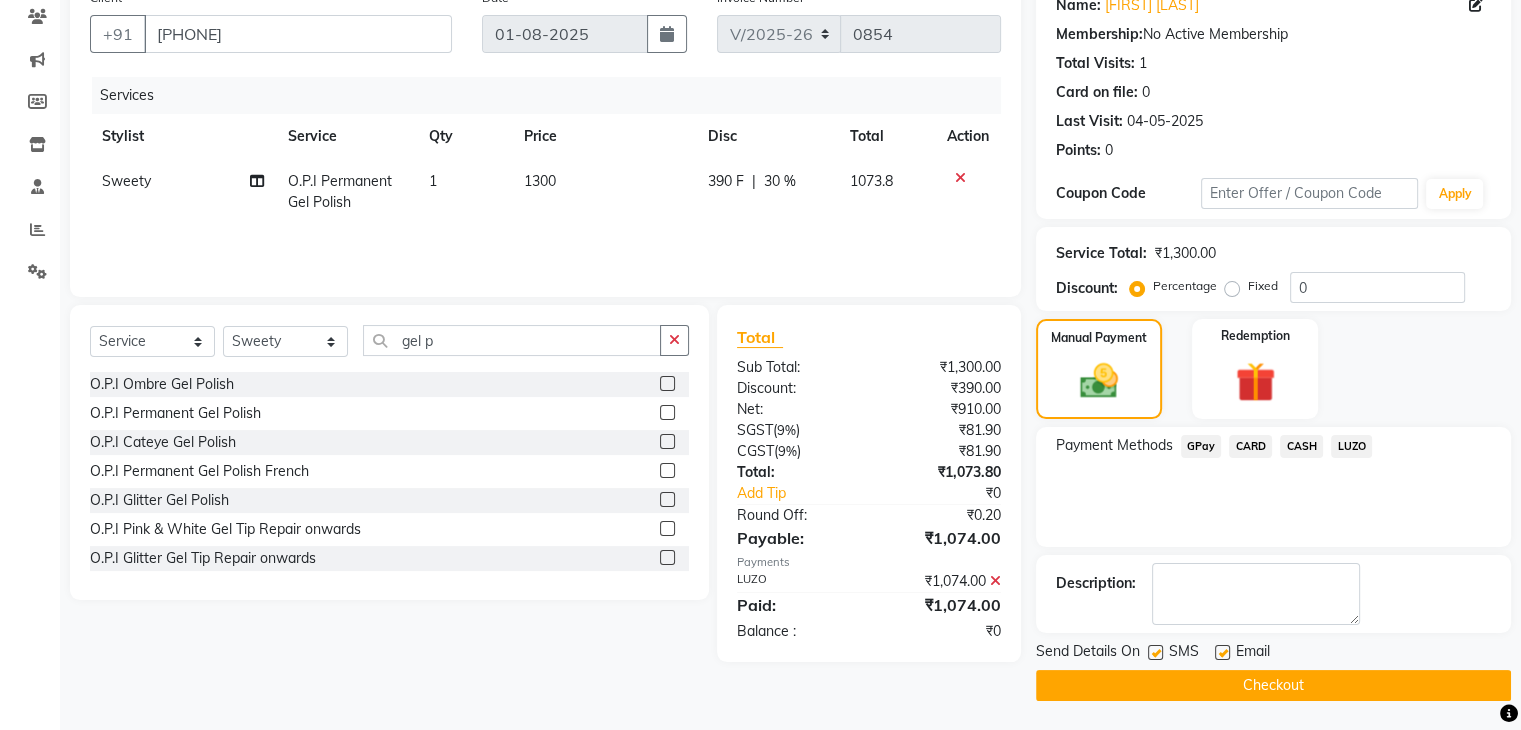 click on "Checkout" 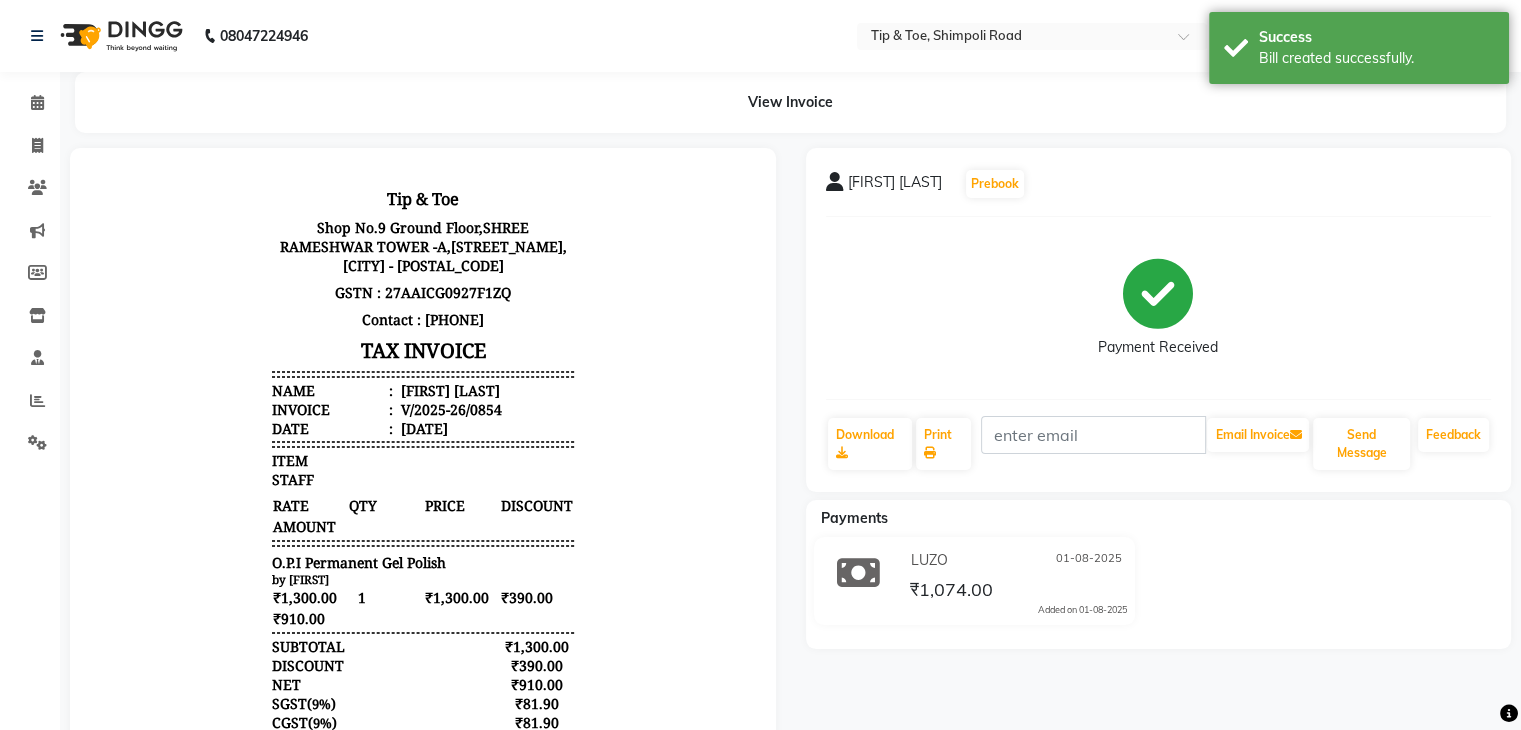 scroll, scrollTop: 0, scrollLeft: 0, axis: both 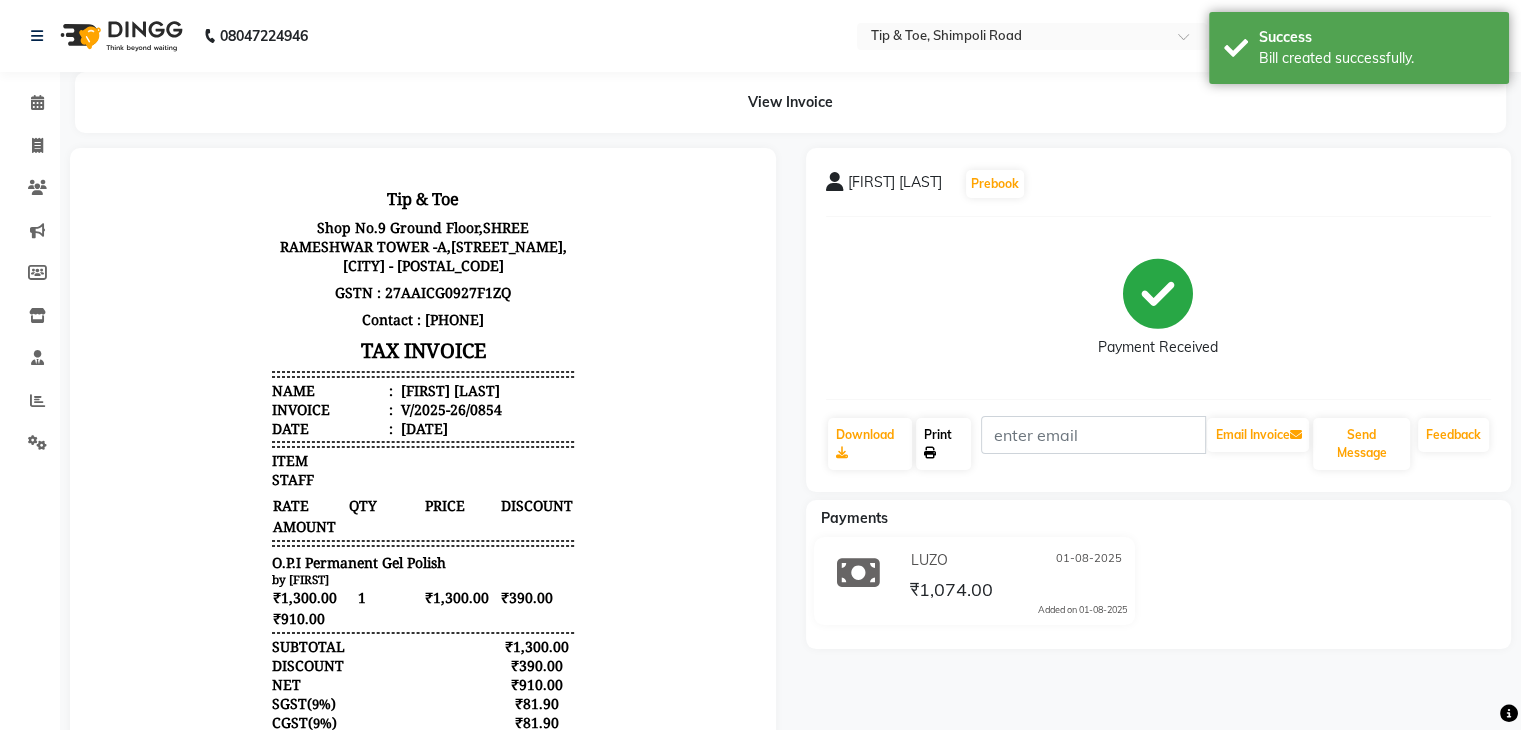 click 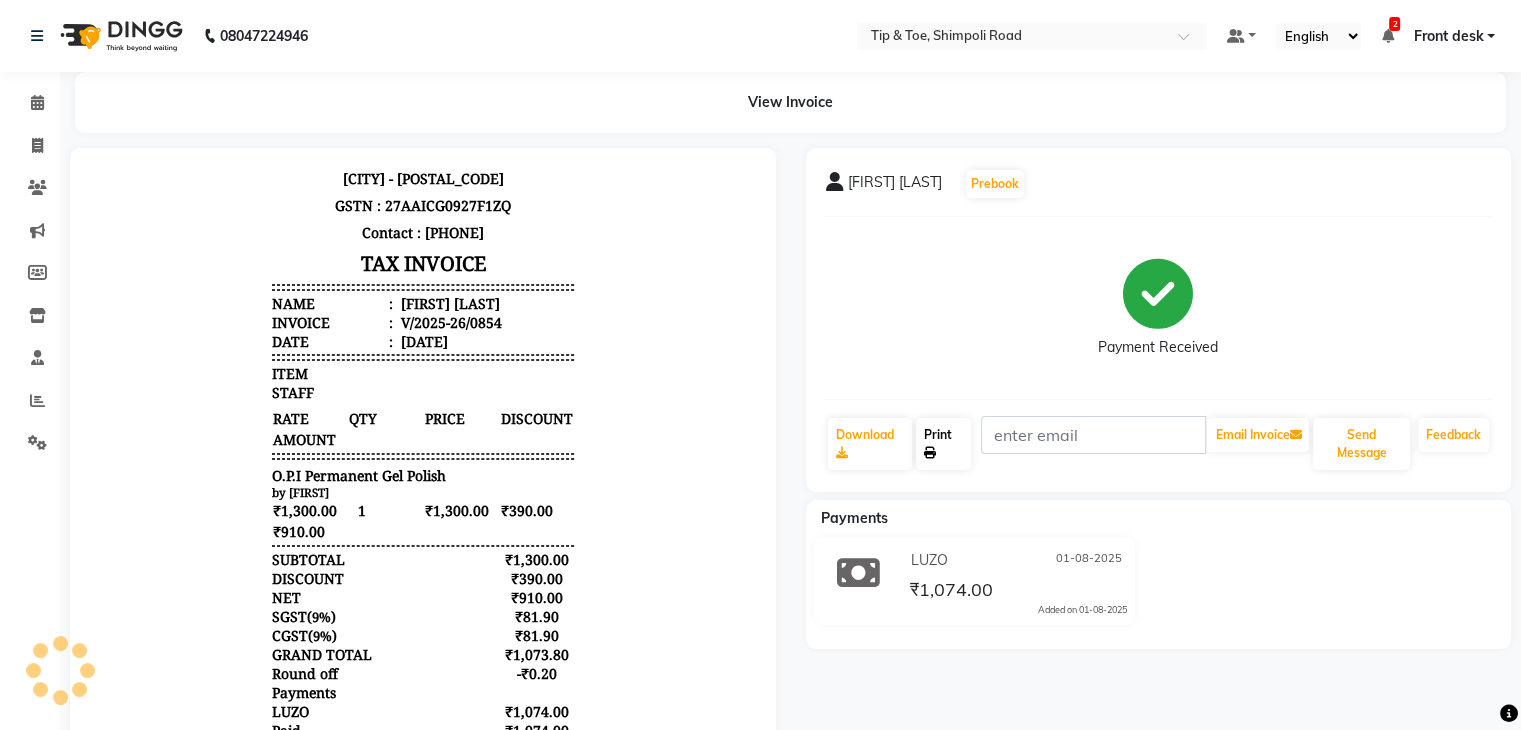 scroll, scrollTop: 296, scrollLeft: 0, axis: vertical 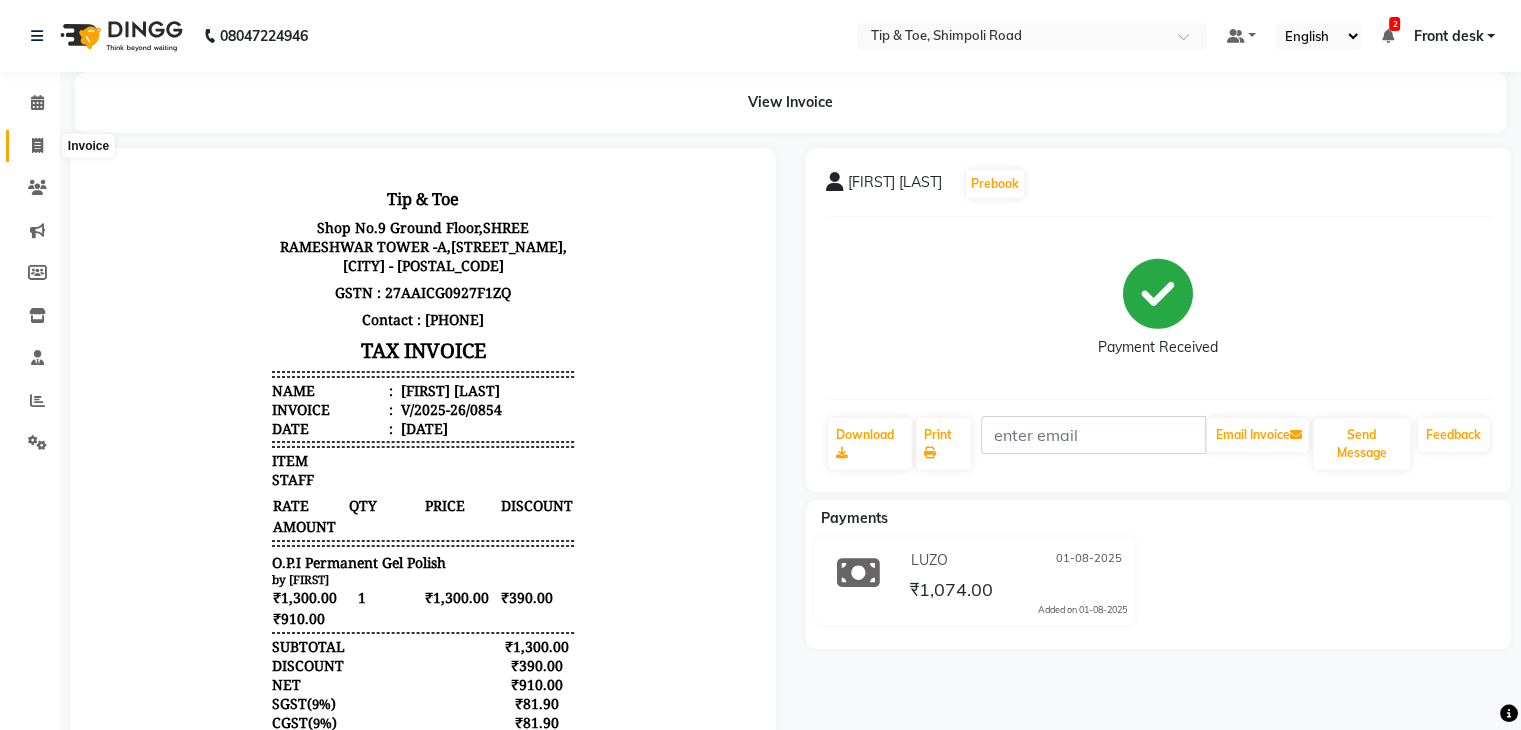 click 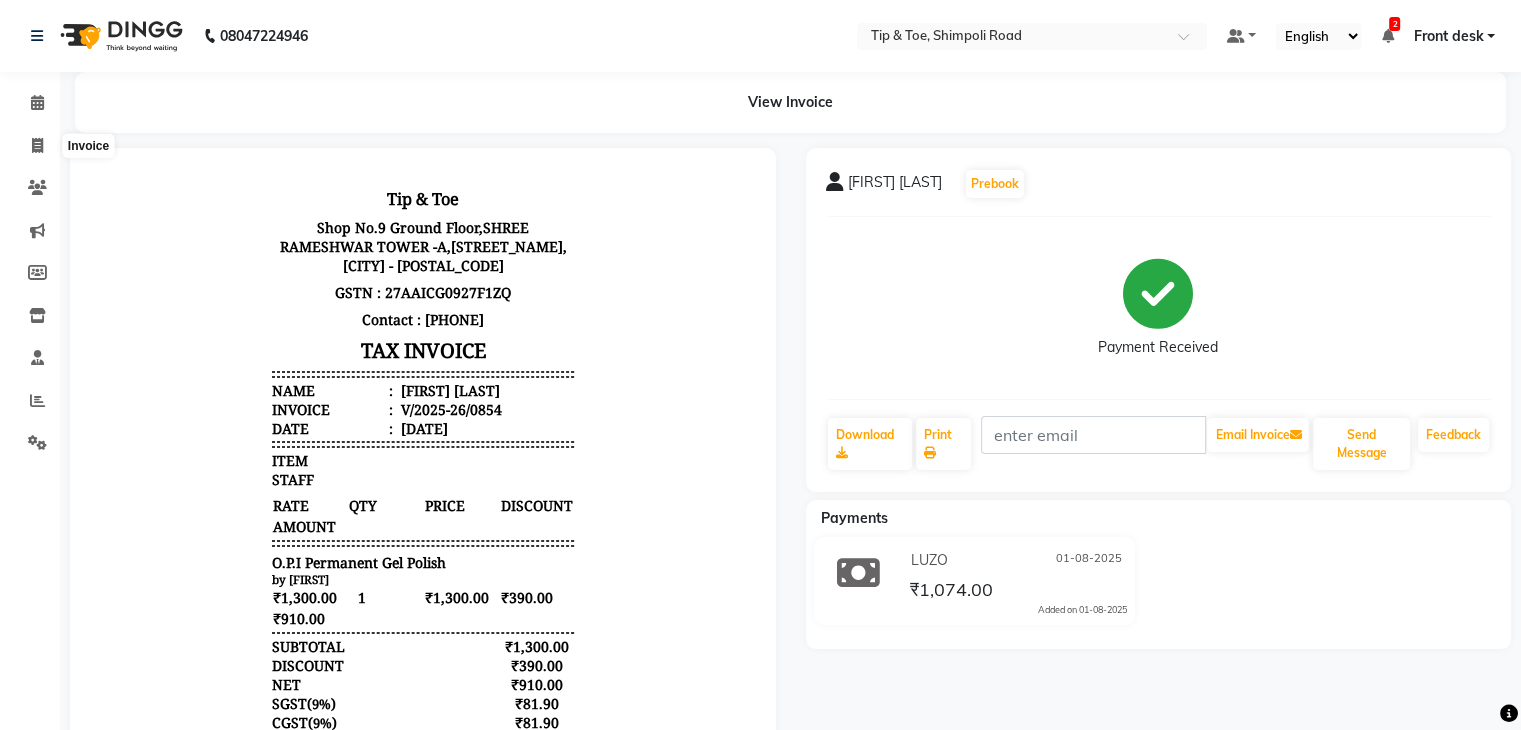 select on "5942" 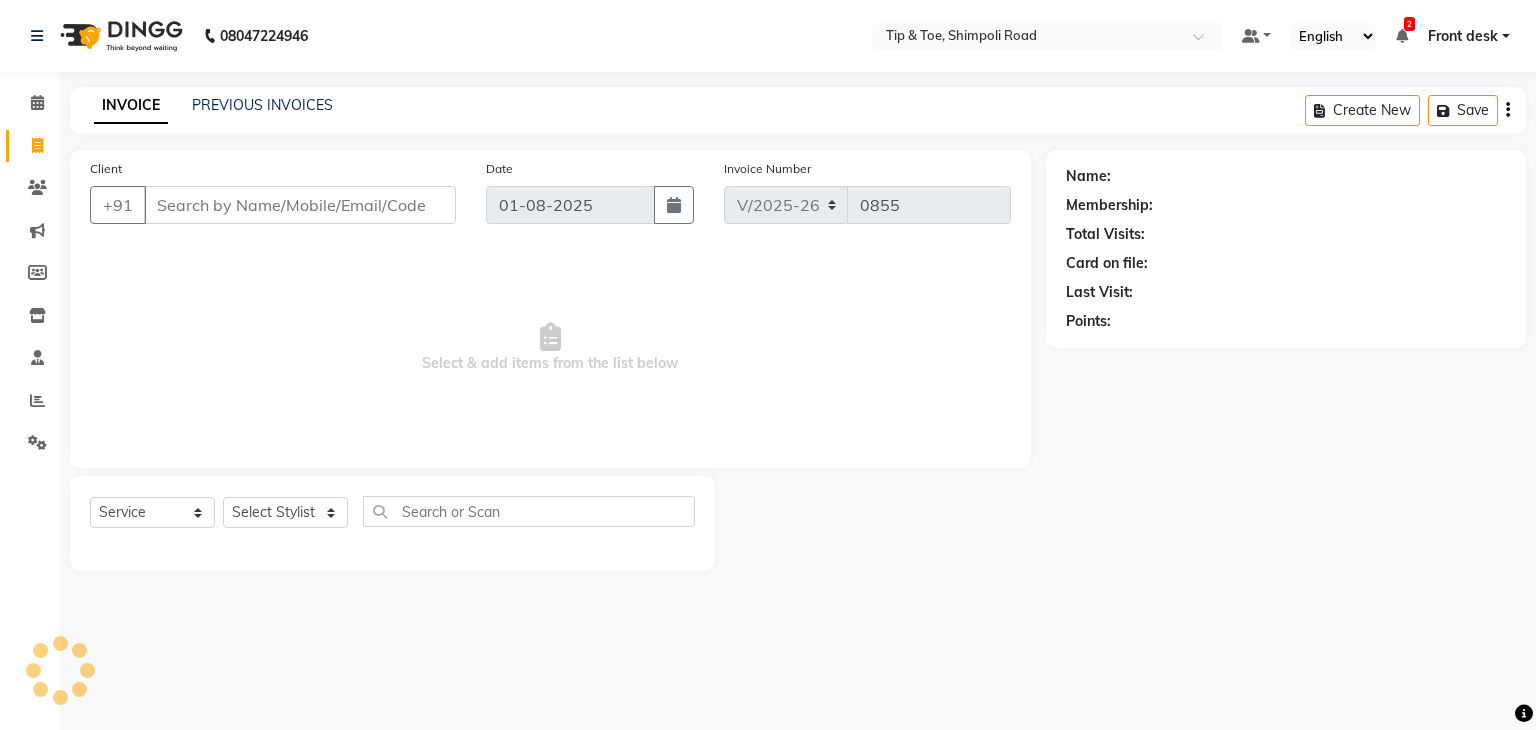 click on "INVOICE PREVIOUS INVOICES Create New   Save" 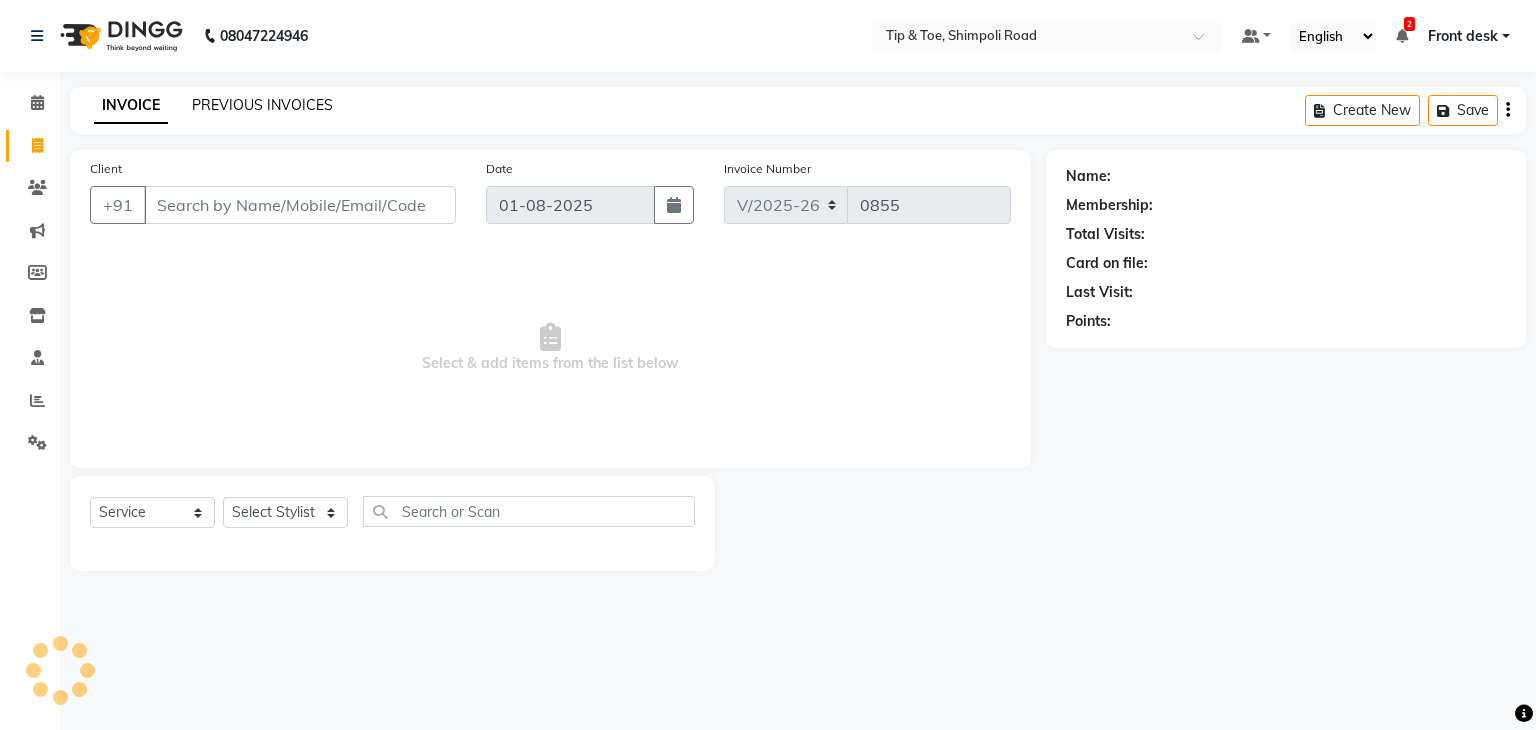click on "PREVIOUS INVOICES" 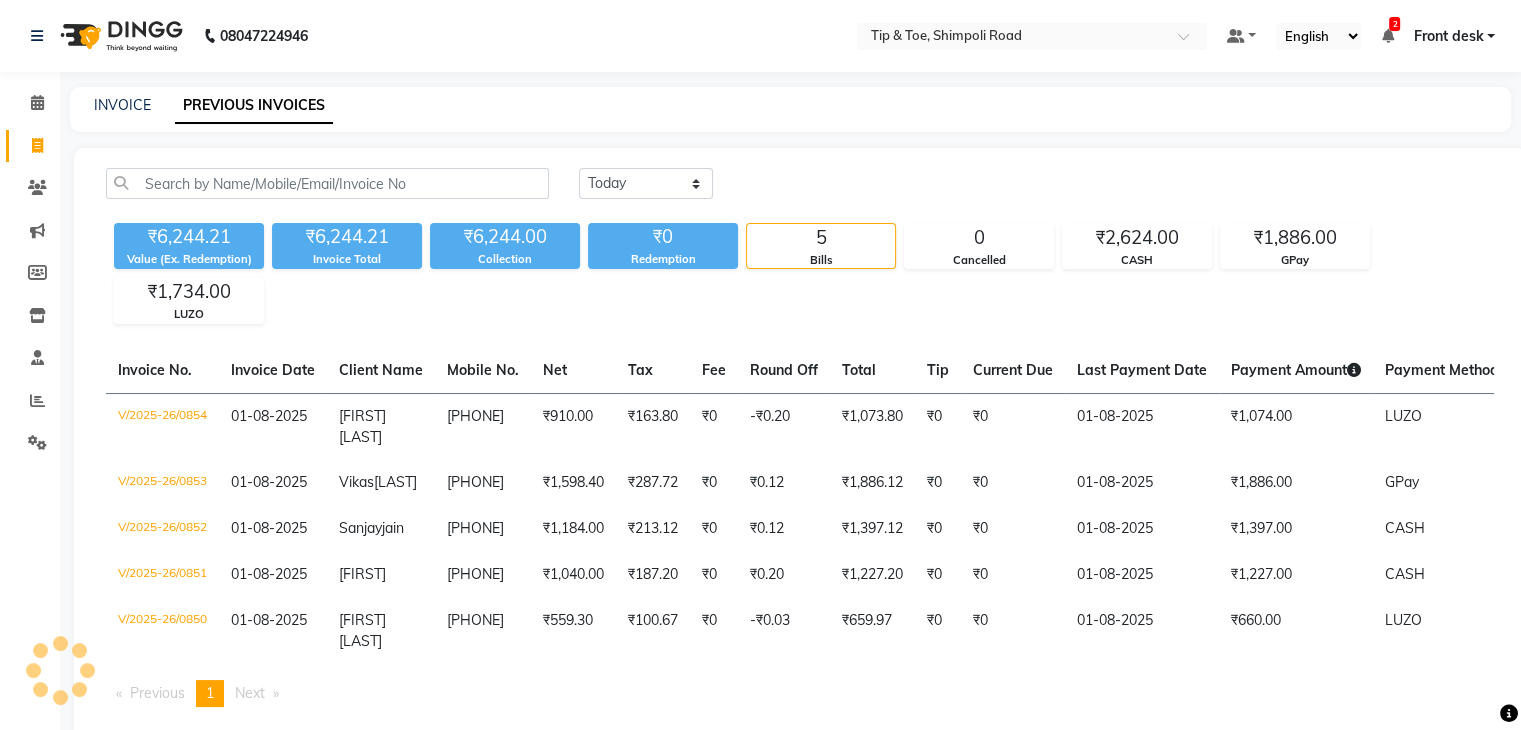 scroll, scrollTop: 58, scrollLeft: 0, axis: vertical 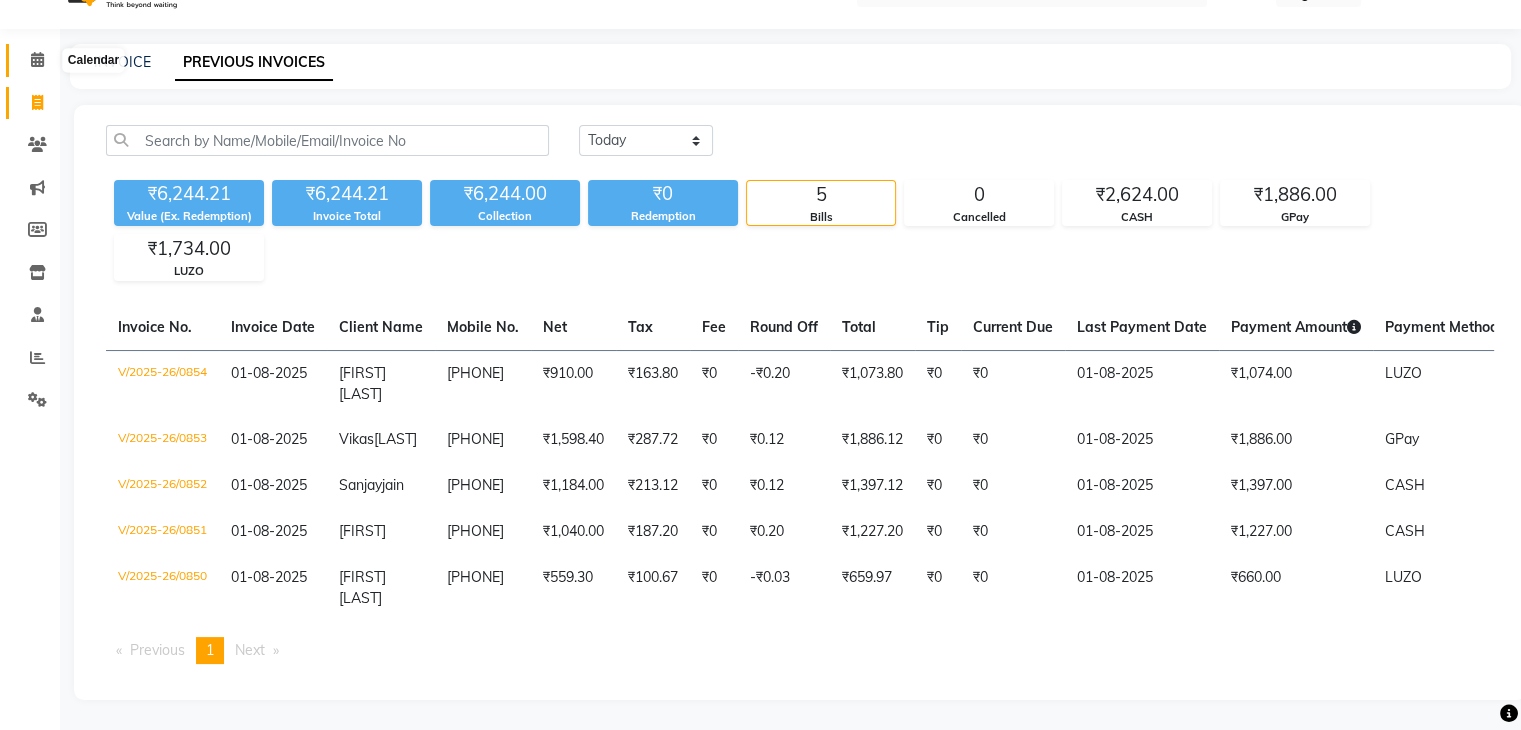 click 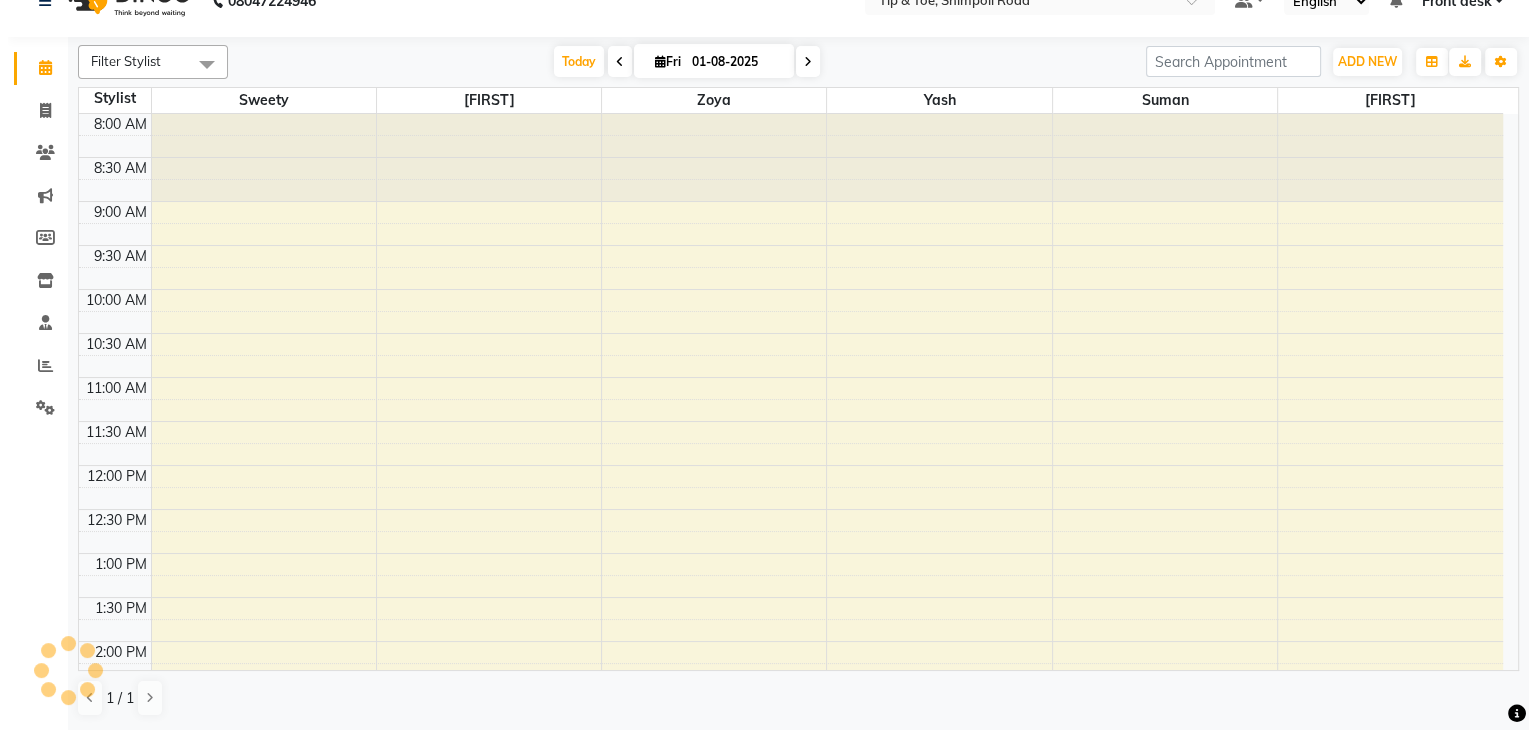 scroll, scrollTop: 0, scrollLeft: 0, axis: both 